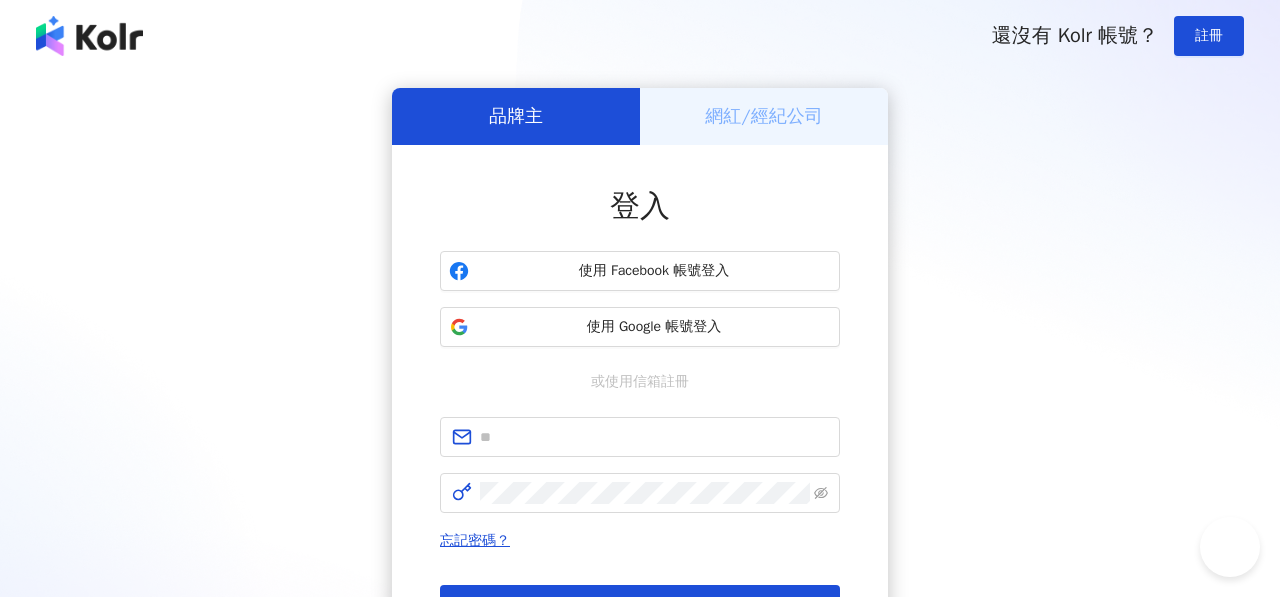 scroll, scrollTop: 0, scrollLeft: 0, axis: both 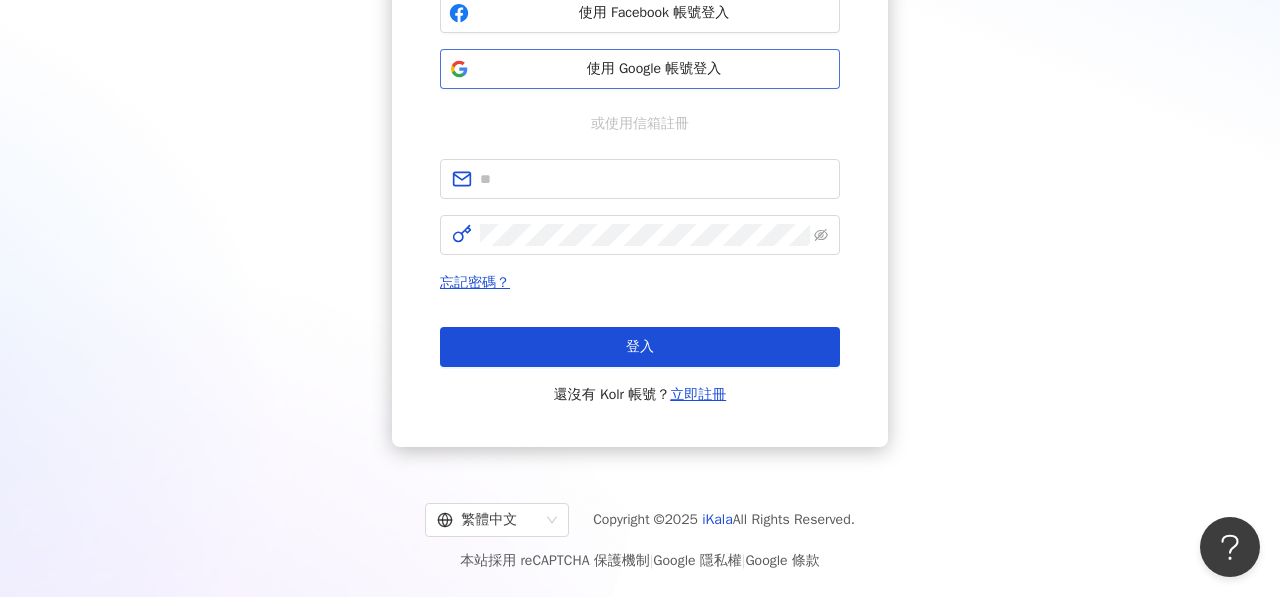 click on "使用 Google 帳號登入" at bounding box center [640, 69] 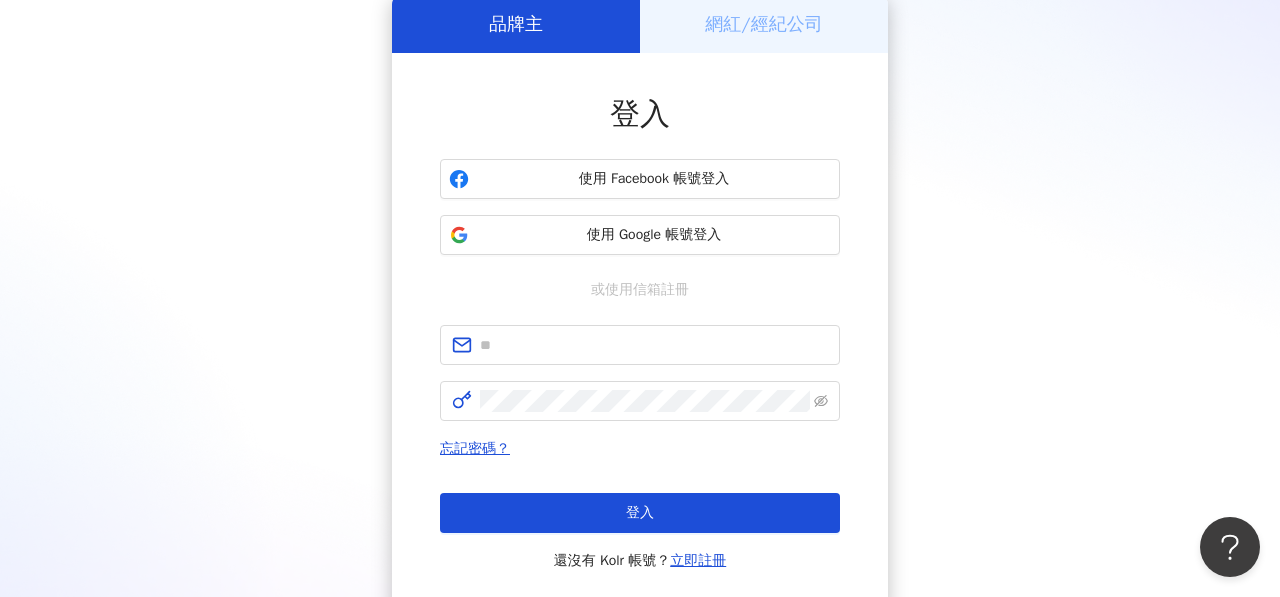 scroll, scrollTop: 258, scrollLeft: 0, axis: vertical 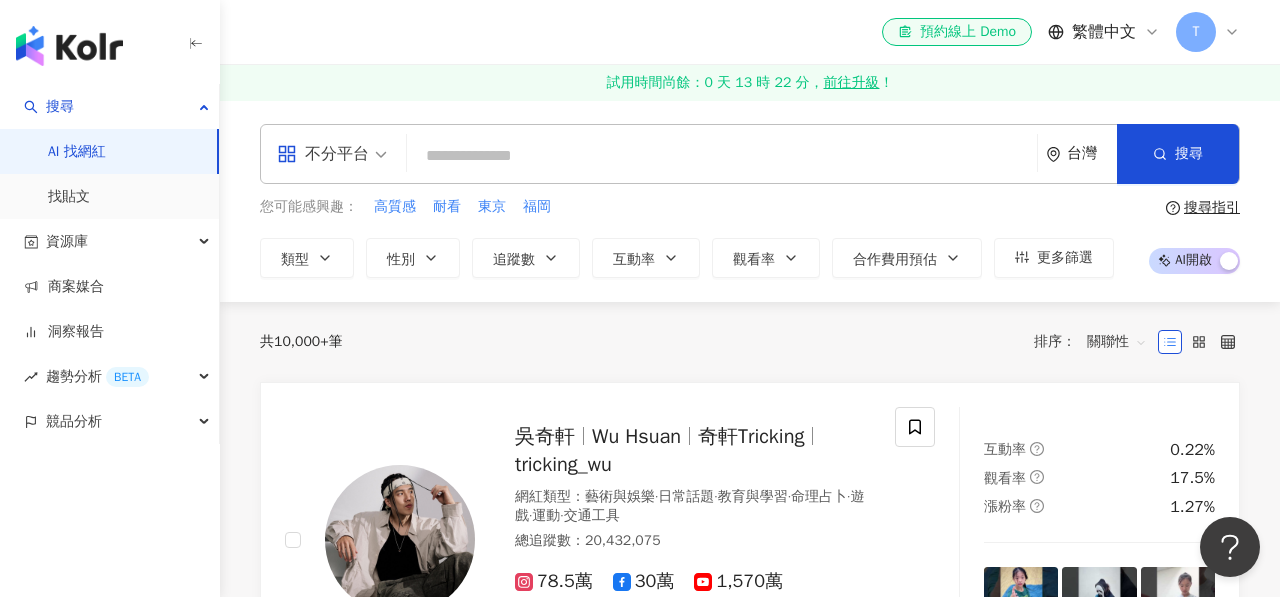 click on "不分平台" at bounding box center (332, 154) 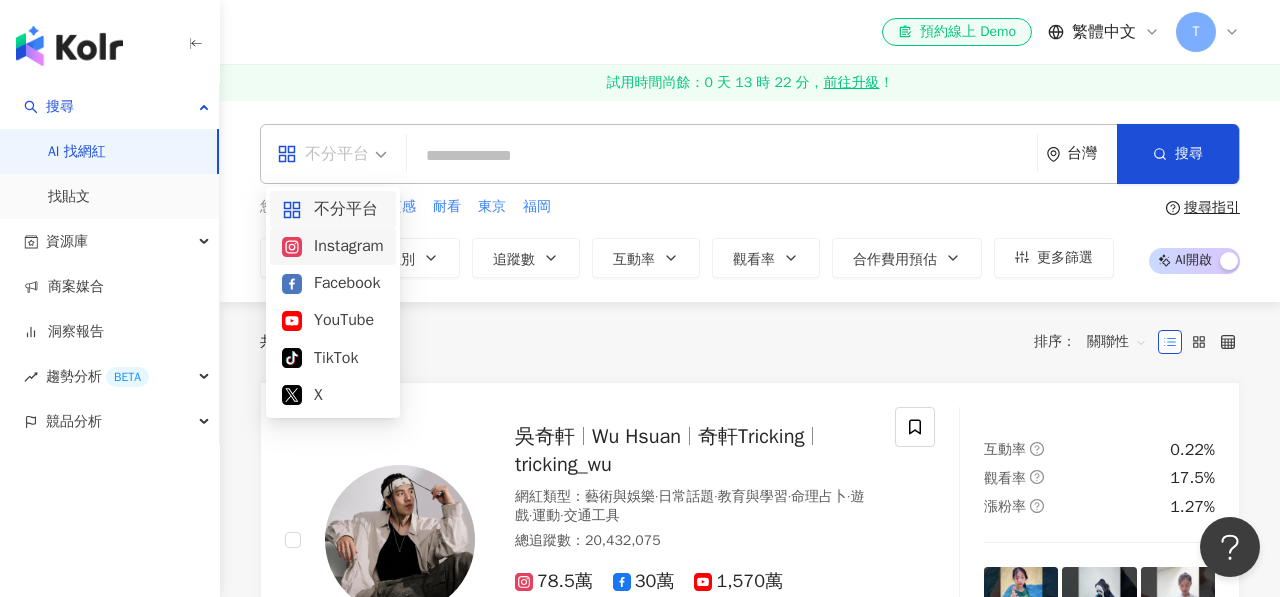 click on "Instagram" at bounding box center (333, 246) 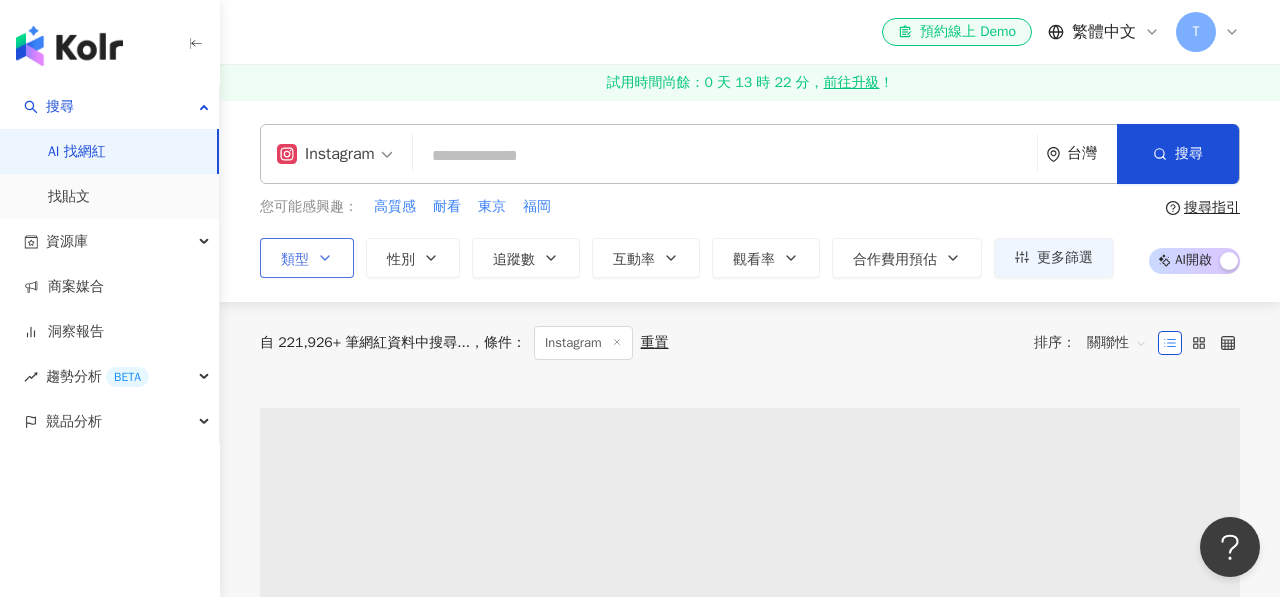 click on "類型" at bounding box center [307, 258] 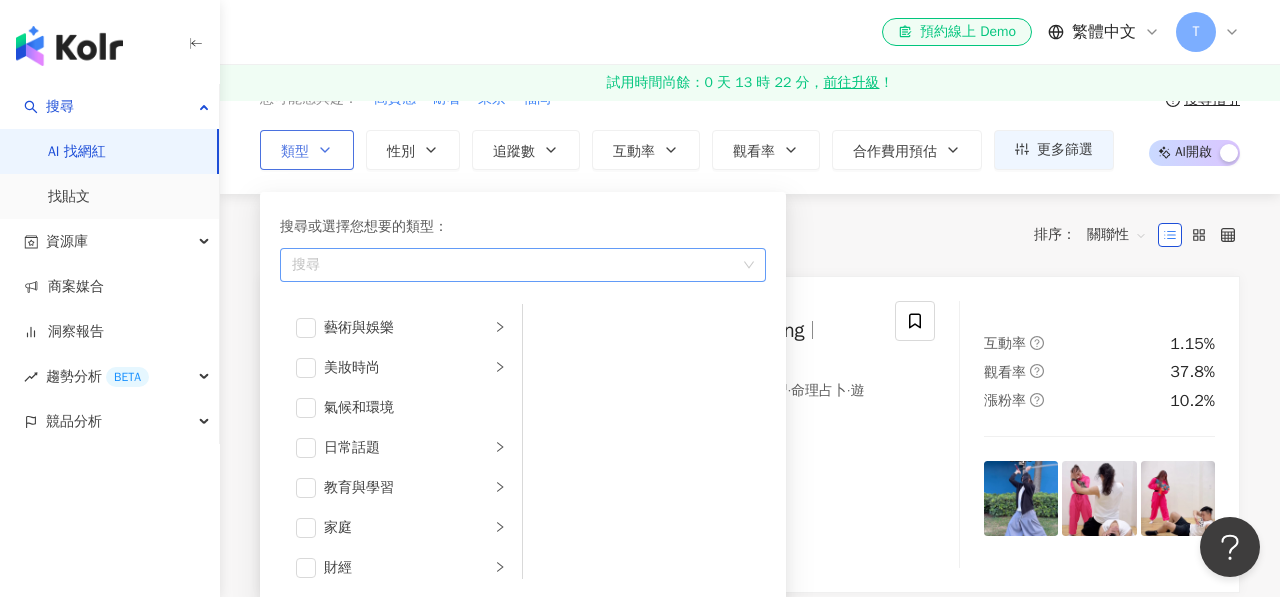 scroll, scrollTop: 112, scrollLeft: 0, axis: vertical 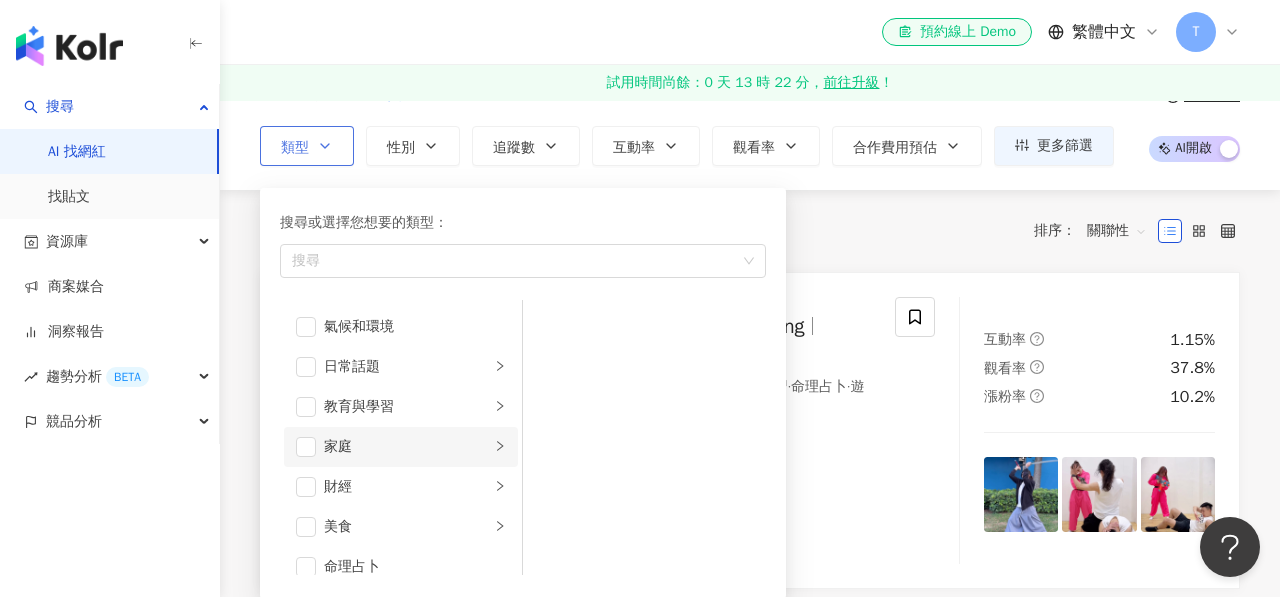 click on "家庭" at bounding box center (401, 447) 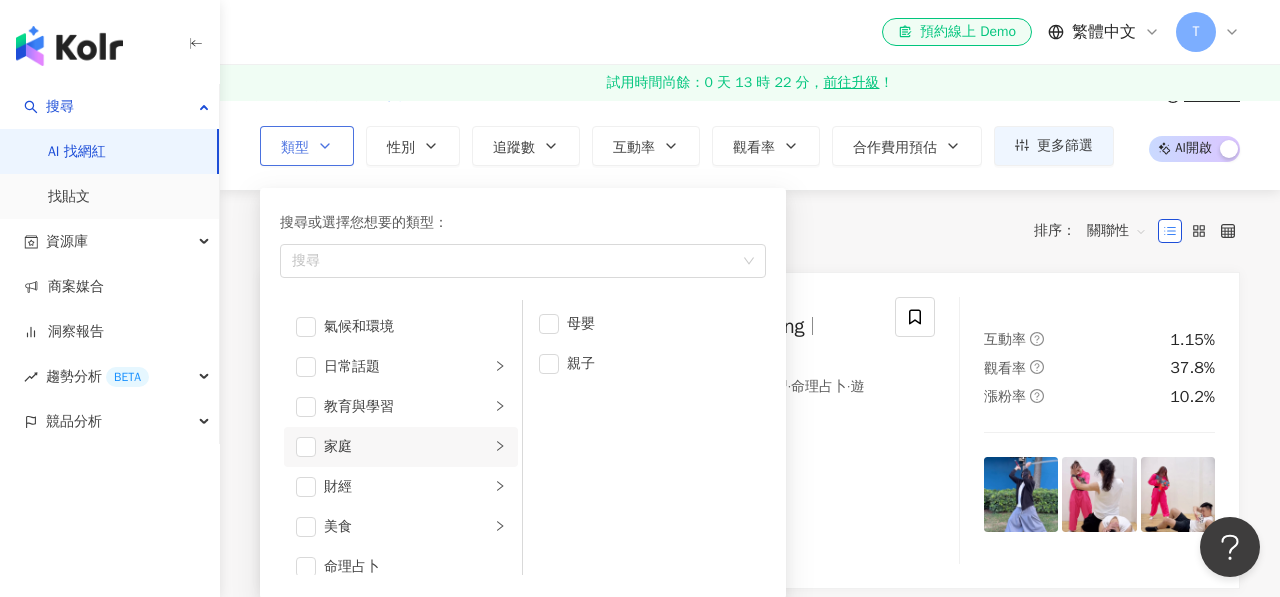 click on "家庭" at bounding box center [401, 447] 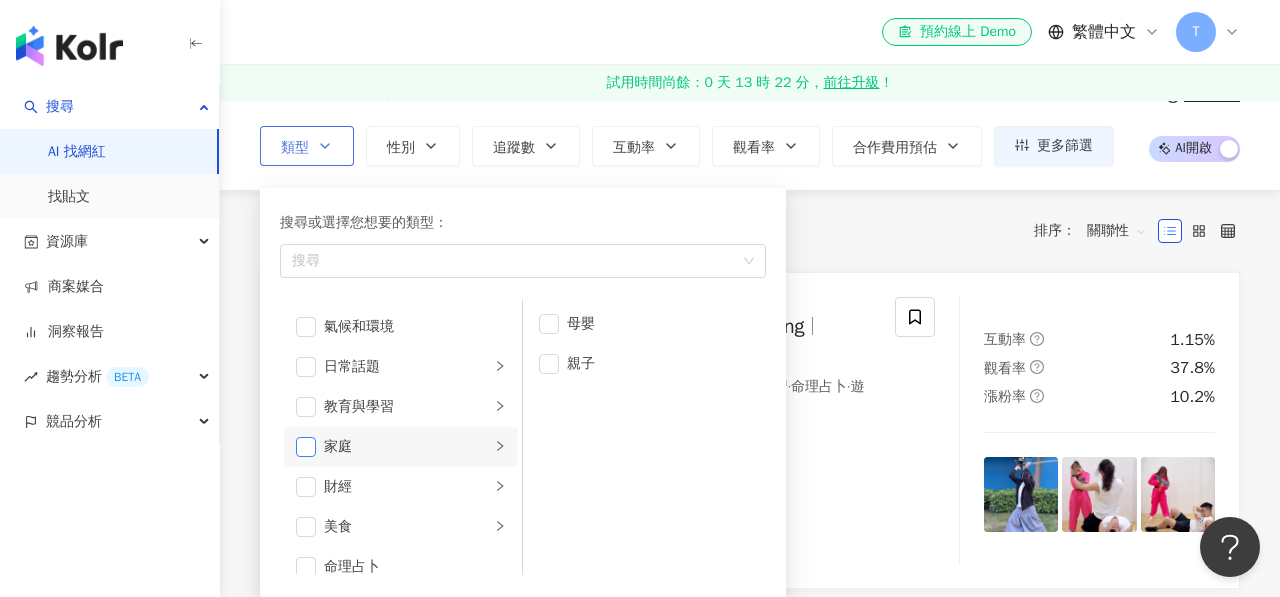 click at bounding box center [306, 447] 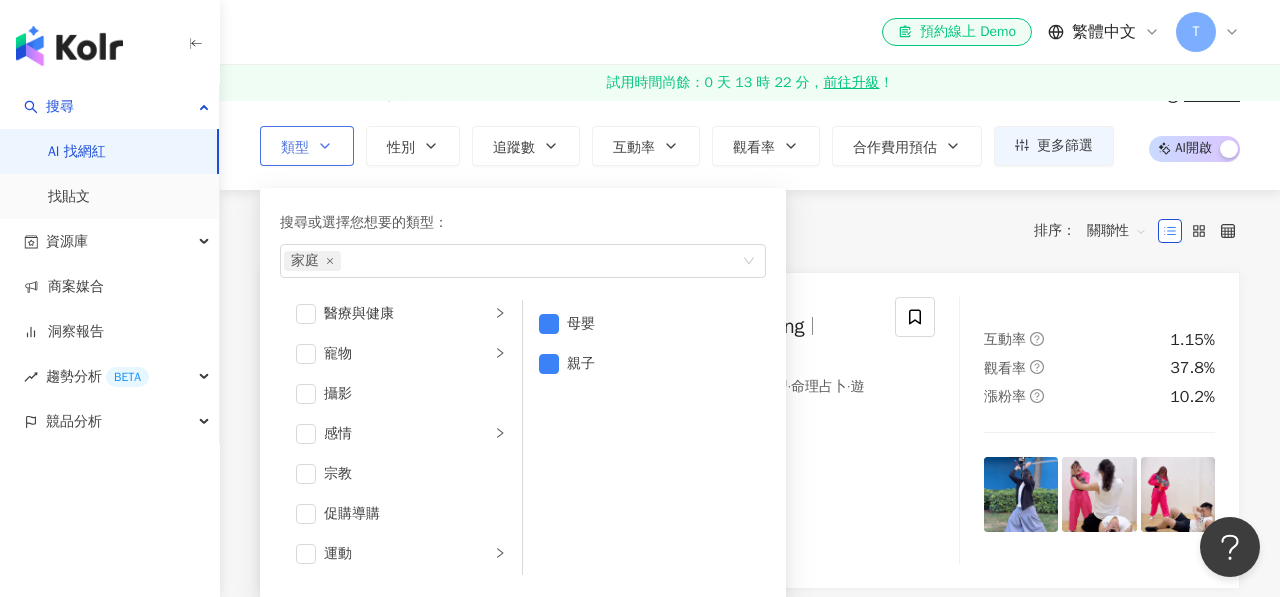 scroll, scrollTop: 524, scrollLeft: 0, axis: vertical 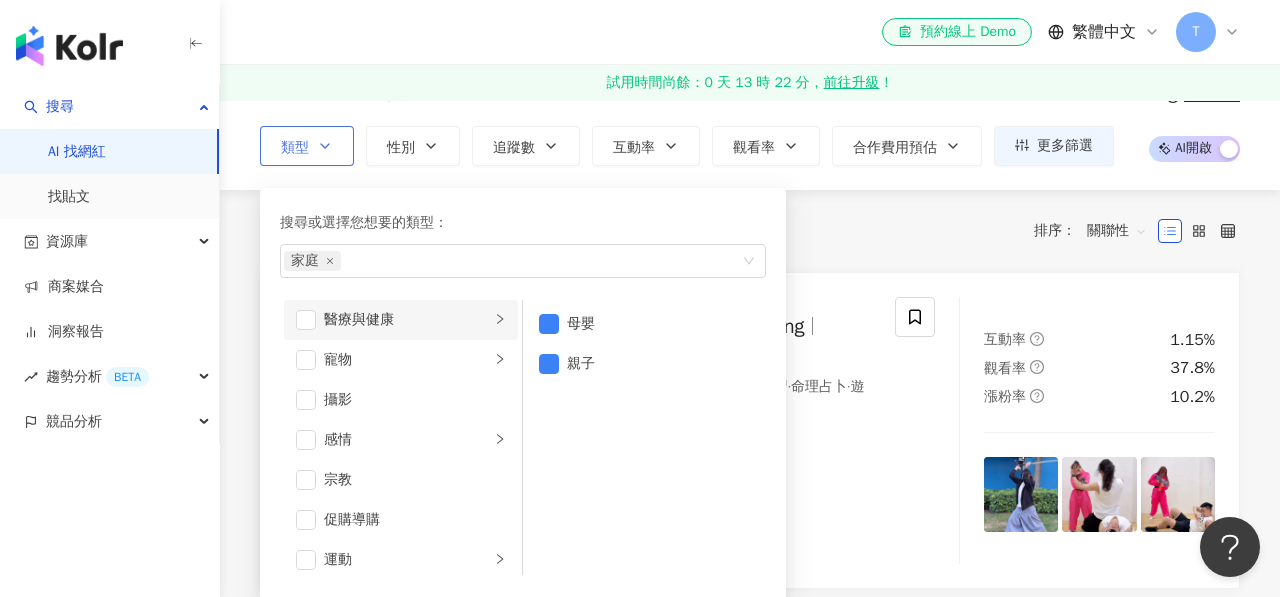 click 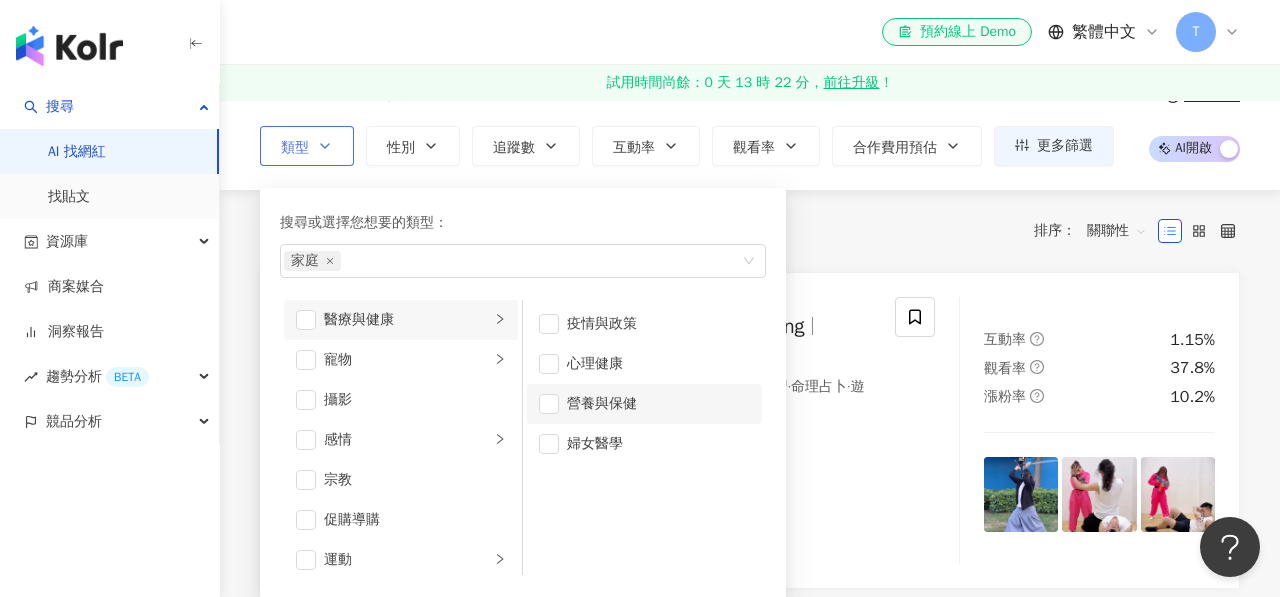 click on "營養與保健" at bounding box center [658, 404] 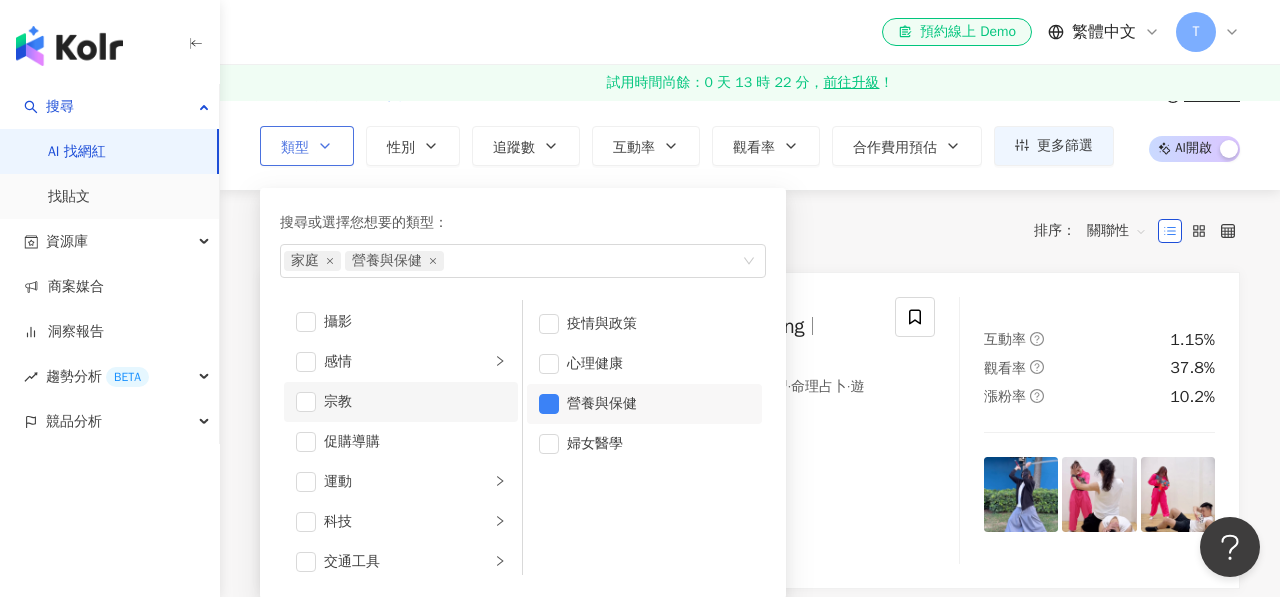 scroll, scrollTop: 693, scrollLeft: 0, axis: vertical 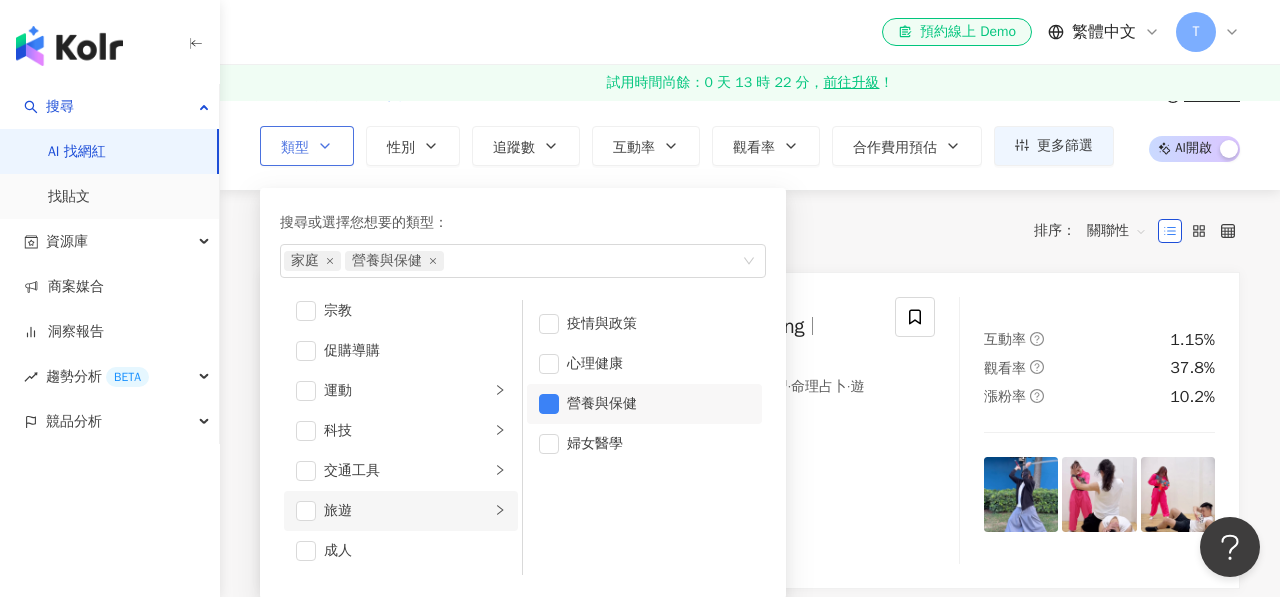 click on "旅遊" at bounding box center [407, 511] 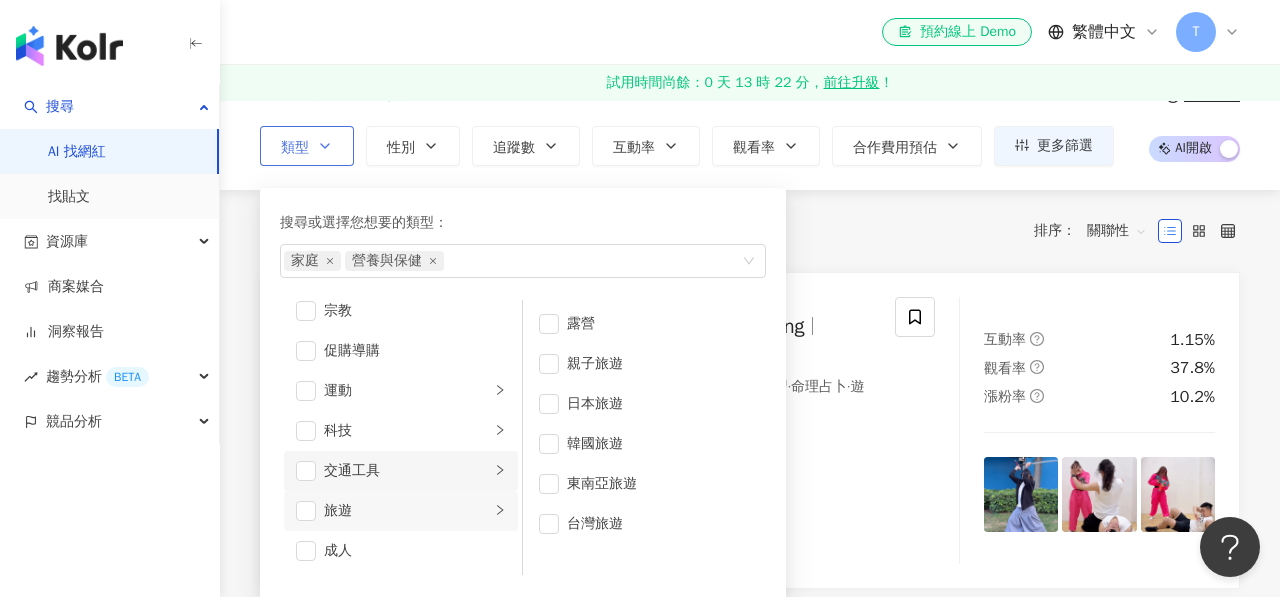 click on "交通工具" at bounding box center [401, 471] 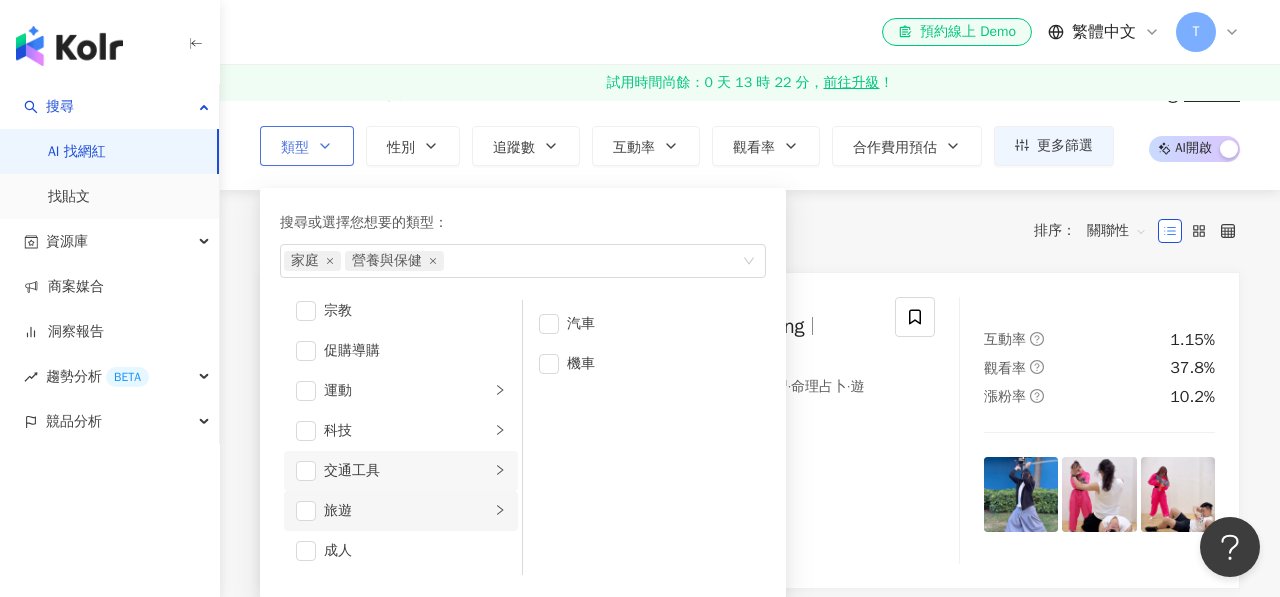 click on "旅遊" at bounding box center [401, 511] 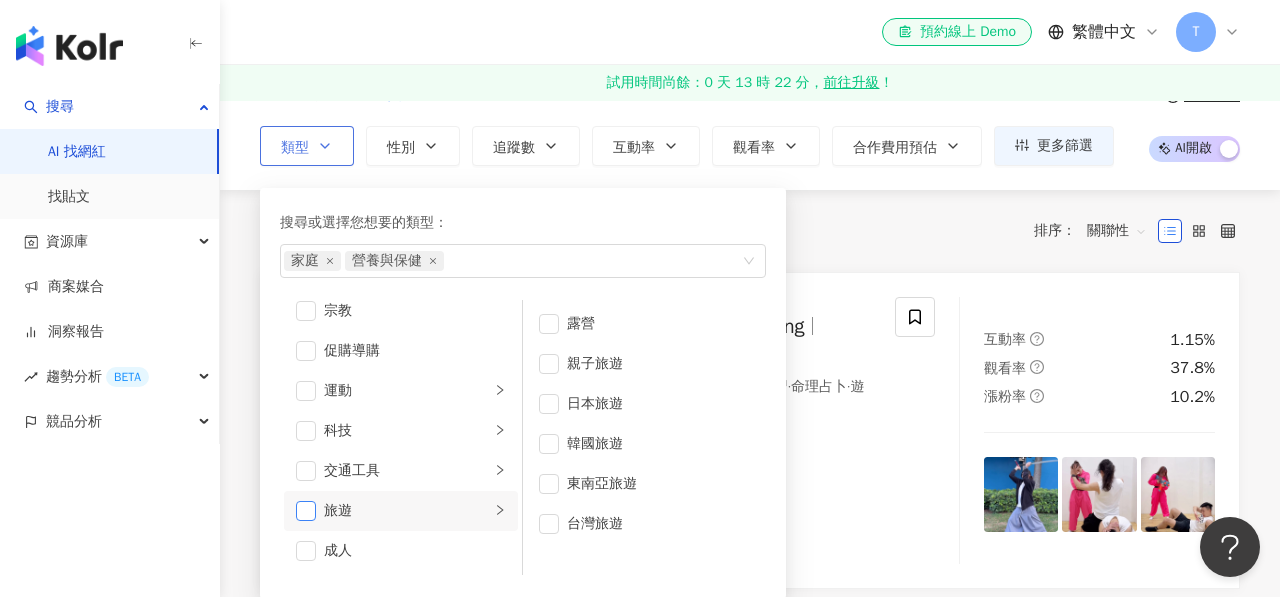 click at bounding box center [306, 511] 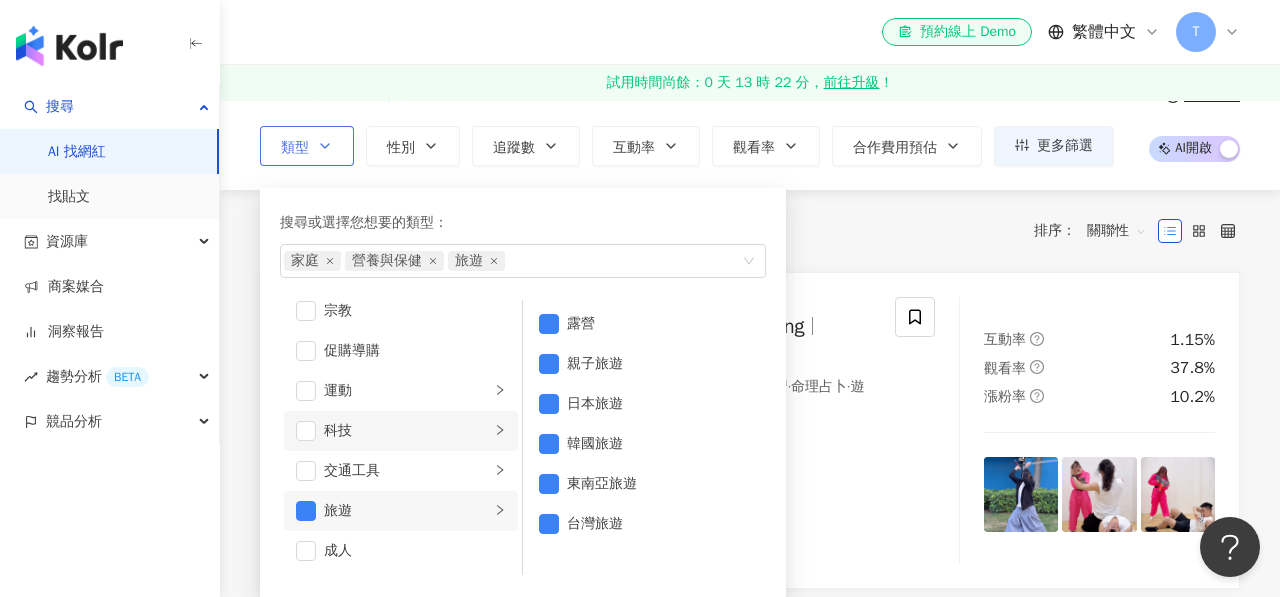 click on "科技" at bounding box center [407, 431] 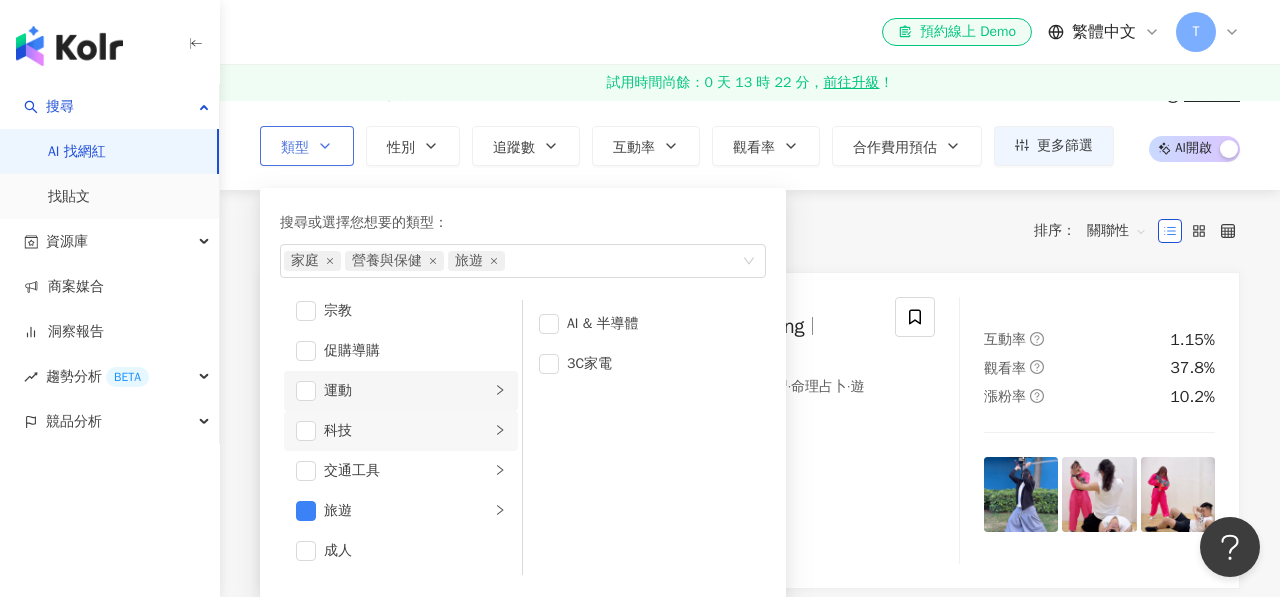 click on "運動" at bounding box center (407, 391) 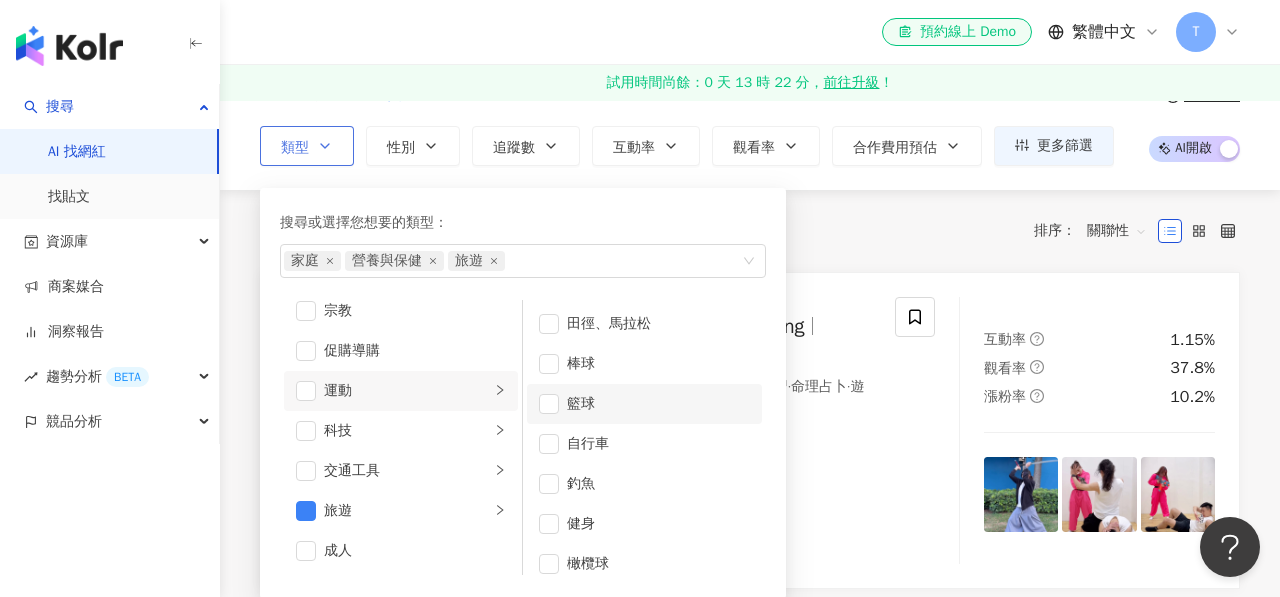 scroll, scrollTop: 253, scrollLeft: 0, axis: vertical 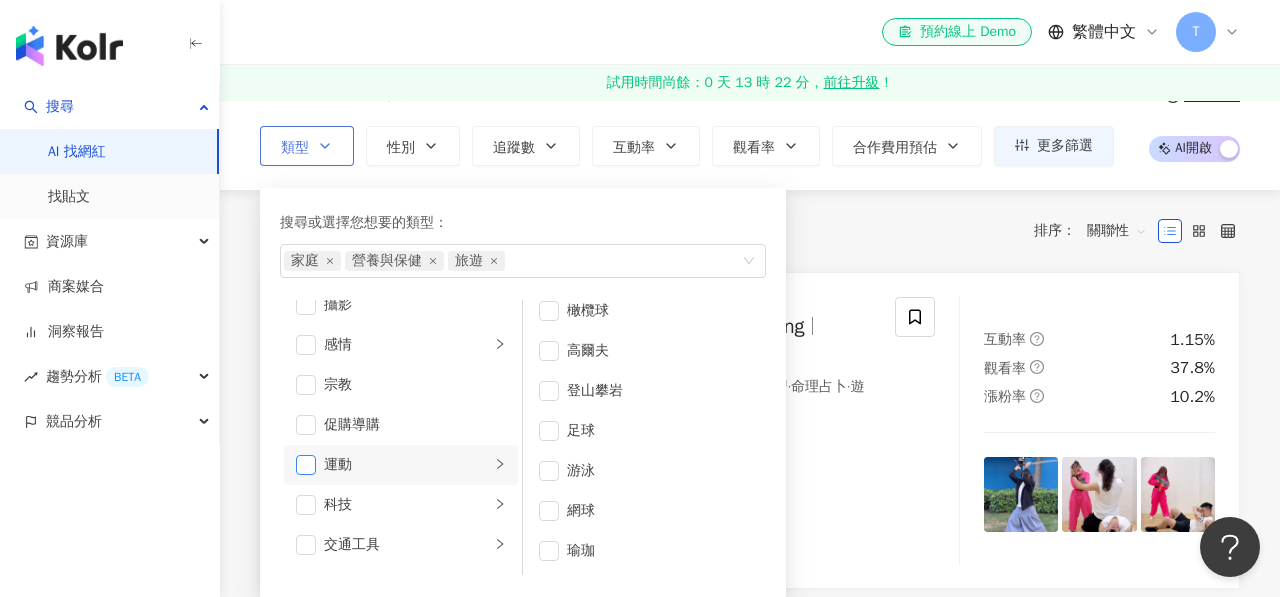 click at bounding box center (306, 465) 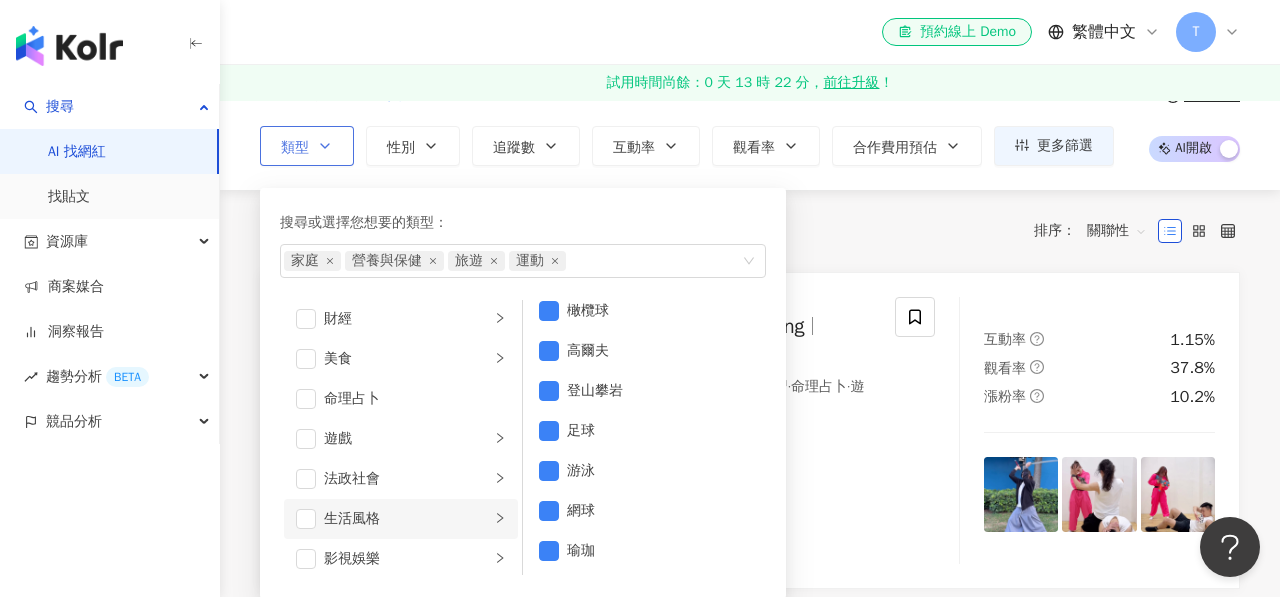 scroll, scrollTop: 285, scrollLeft: 0, axis: vertical 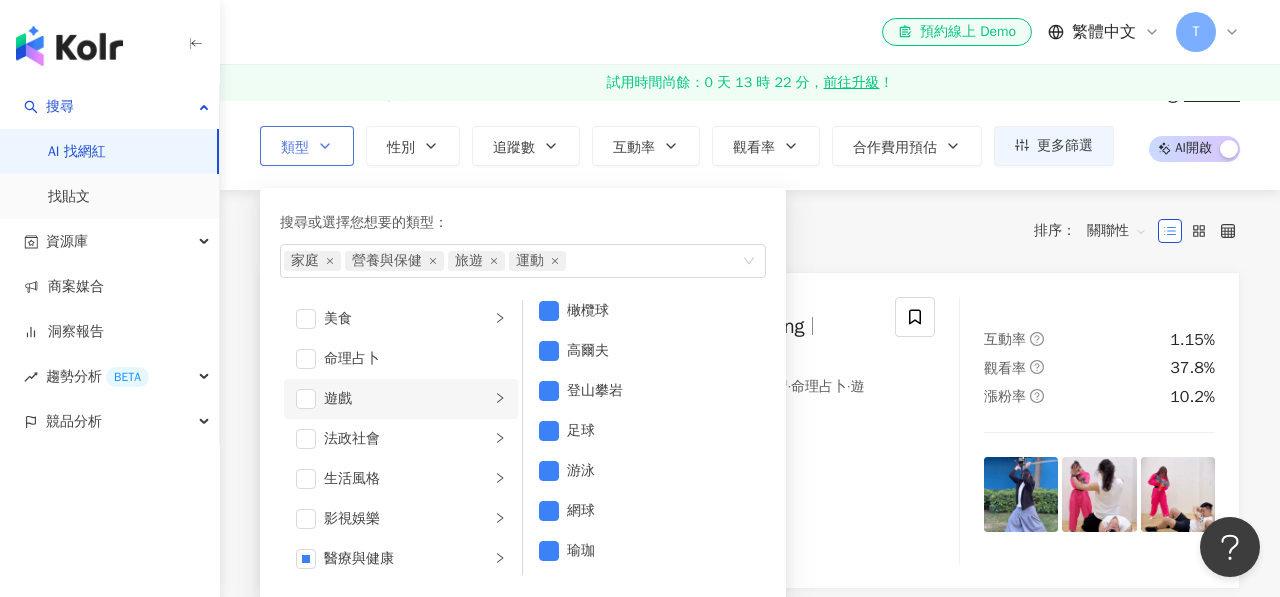 click on "遊戲" at bounding box center [407, 399] 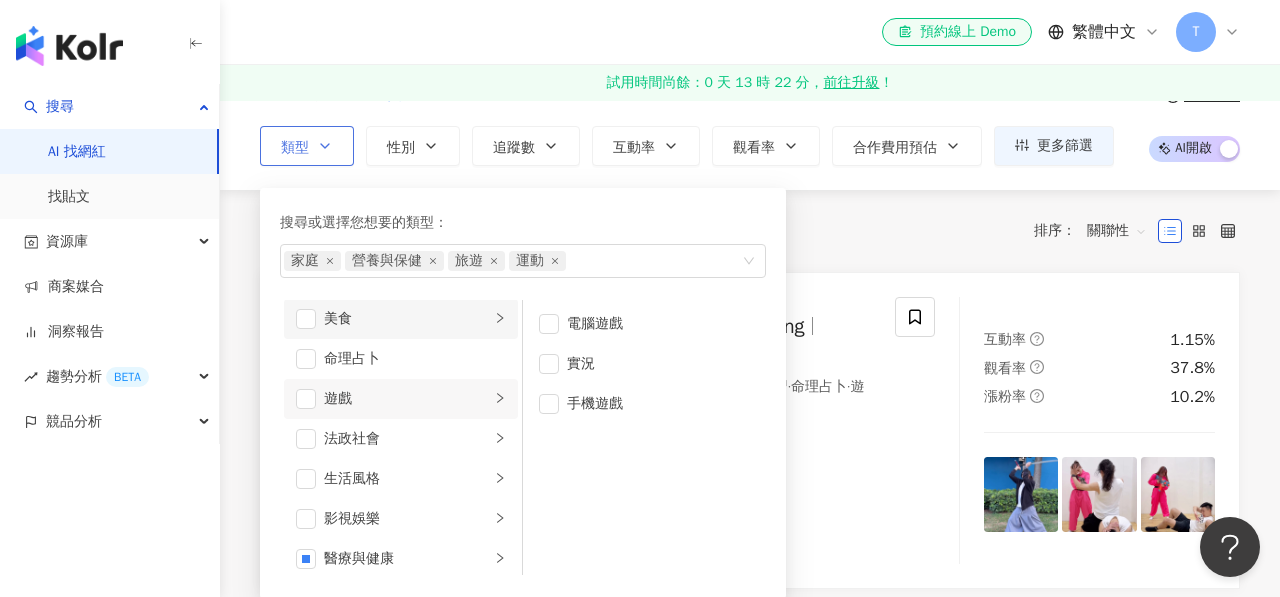 click on "美食" at bounding box center [407, 319] 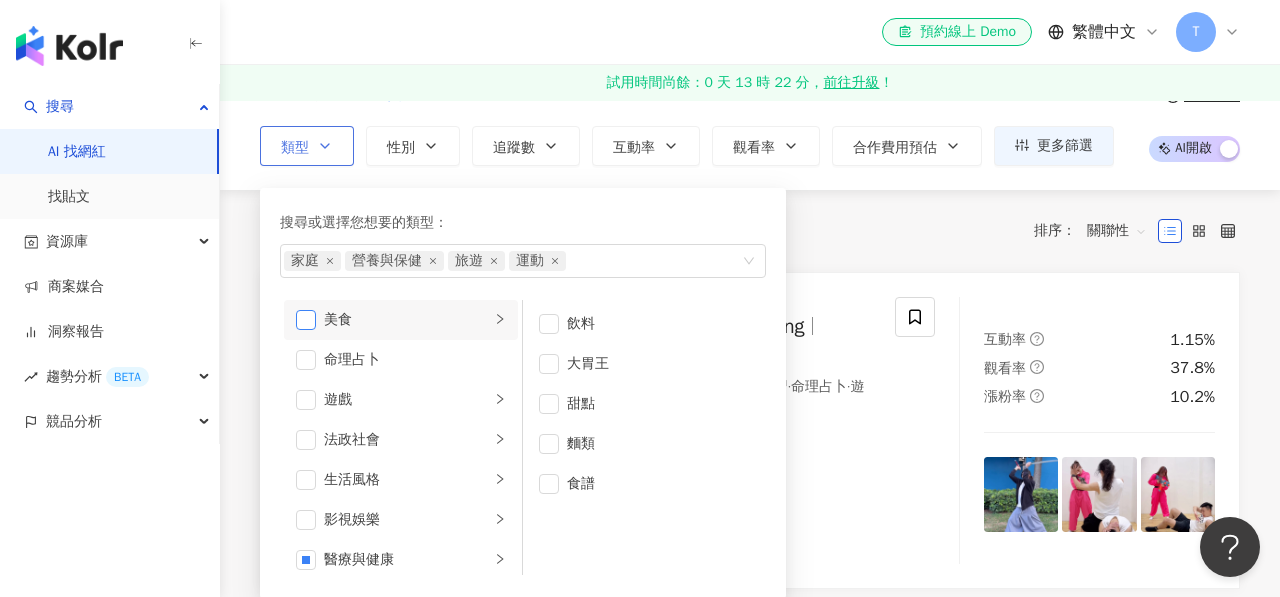 click at bounding box center (306, 320) 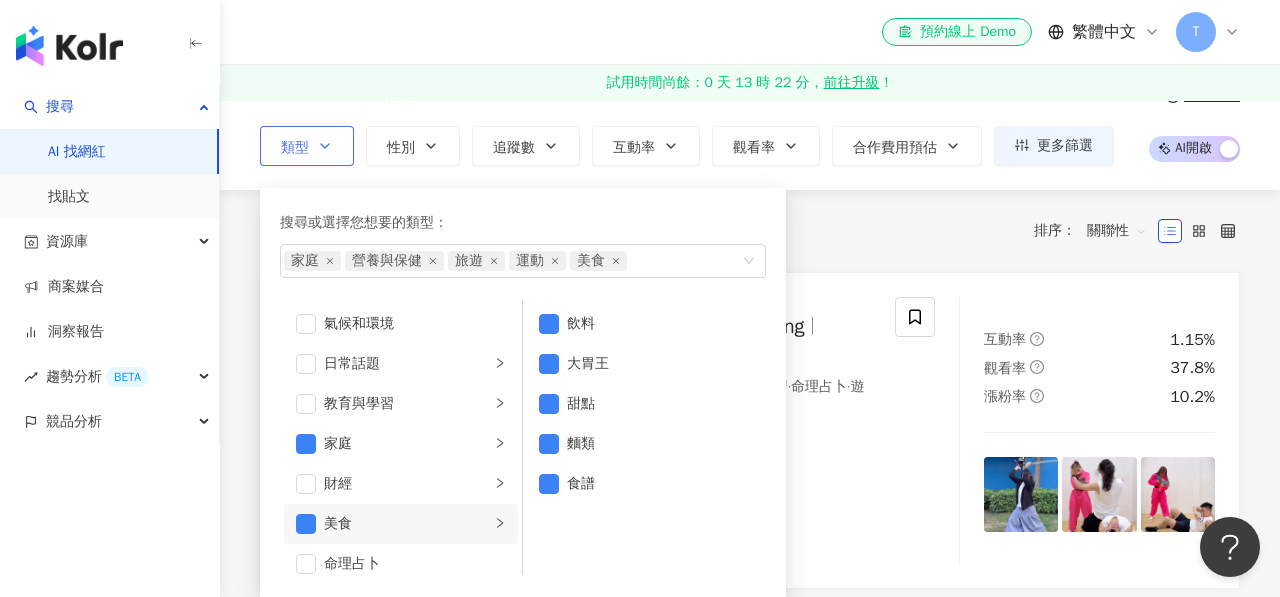 scroll, scrollTop: 18, scrollLeft: 0, axis: vertical 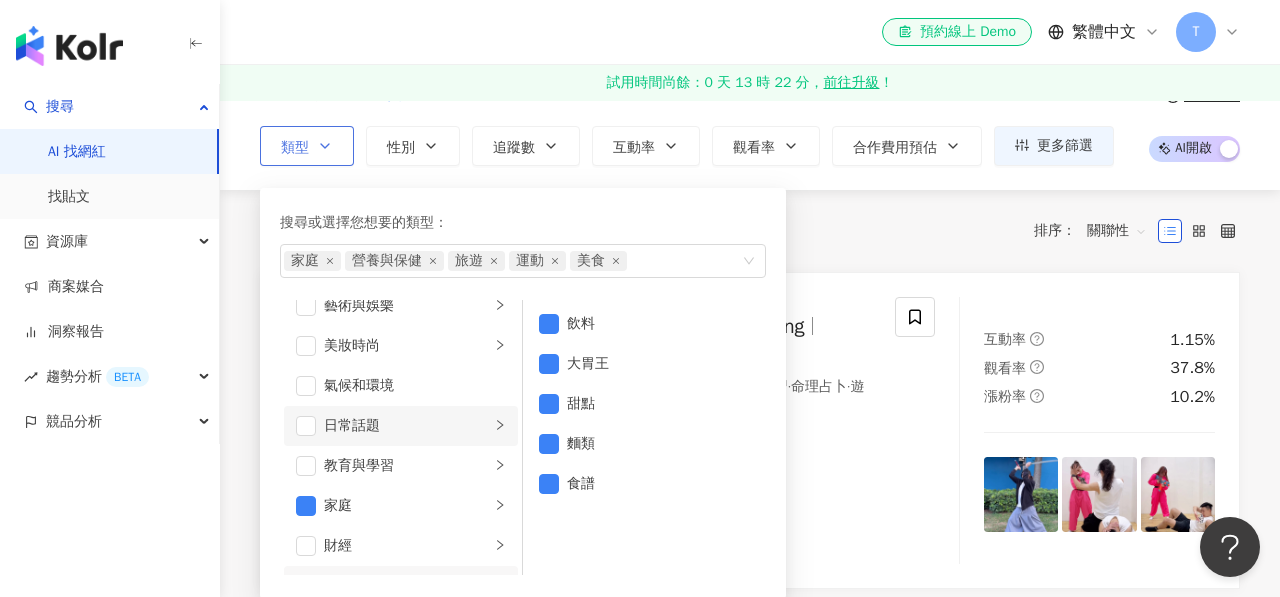click on "日常話題" at bounding box center (401, 426) 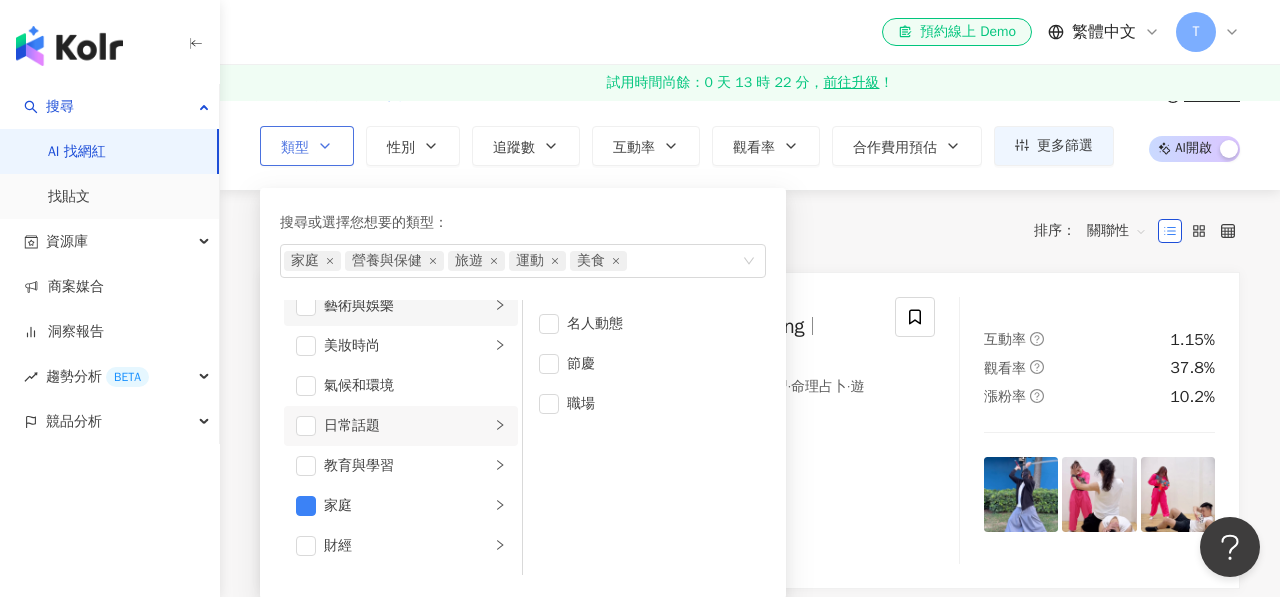 scroll, scrollTop: 0, scrollLeft: 0, axis: both 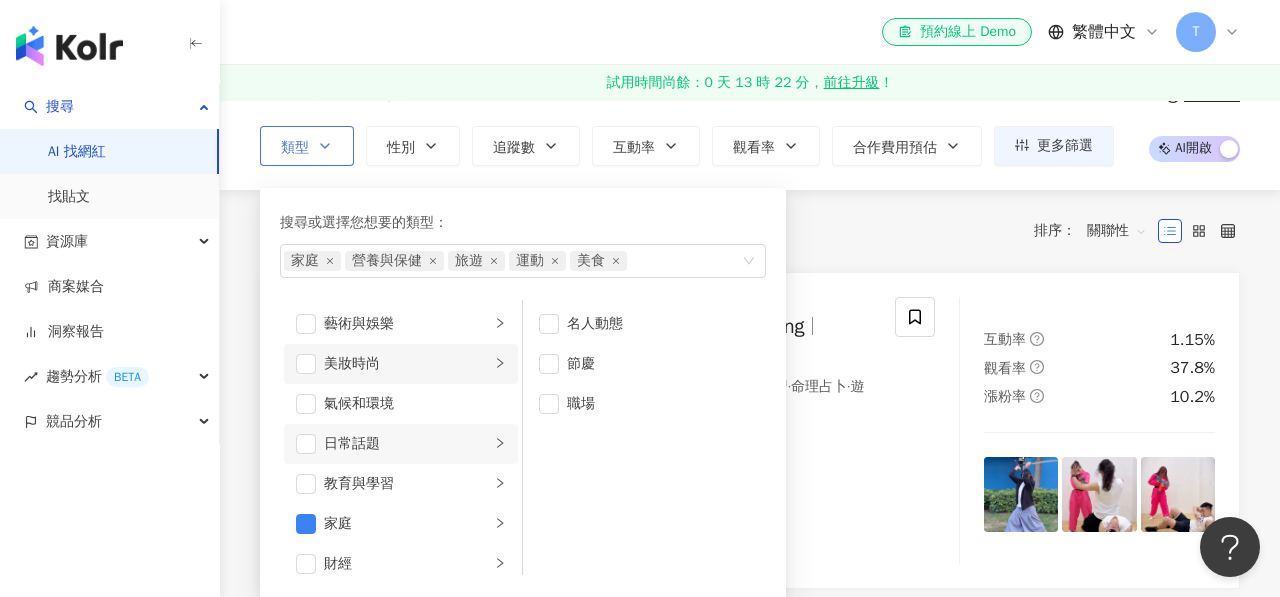 click on "美妝時尚" at bounding box center [401, 364] 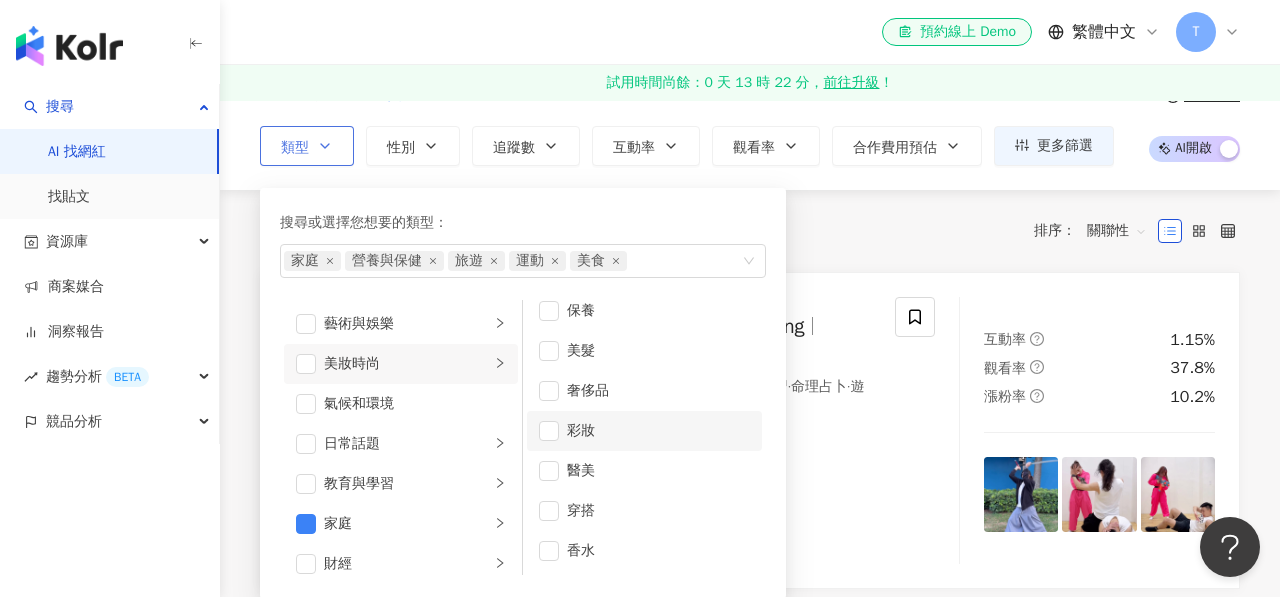 scroll, scrollTop: 0, scrollLeft: 0, axis: both 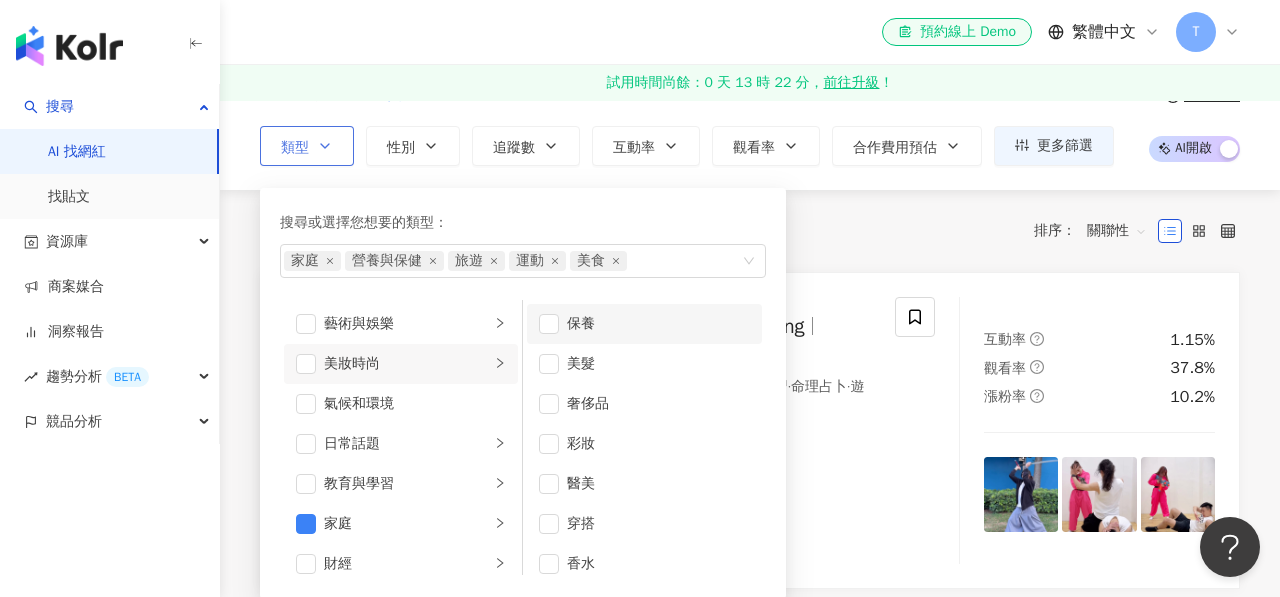 click on "保養" at bounding box center (658, 324) 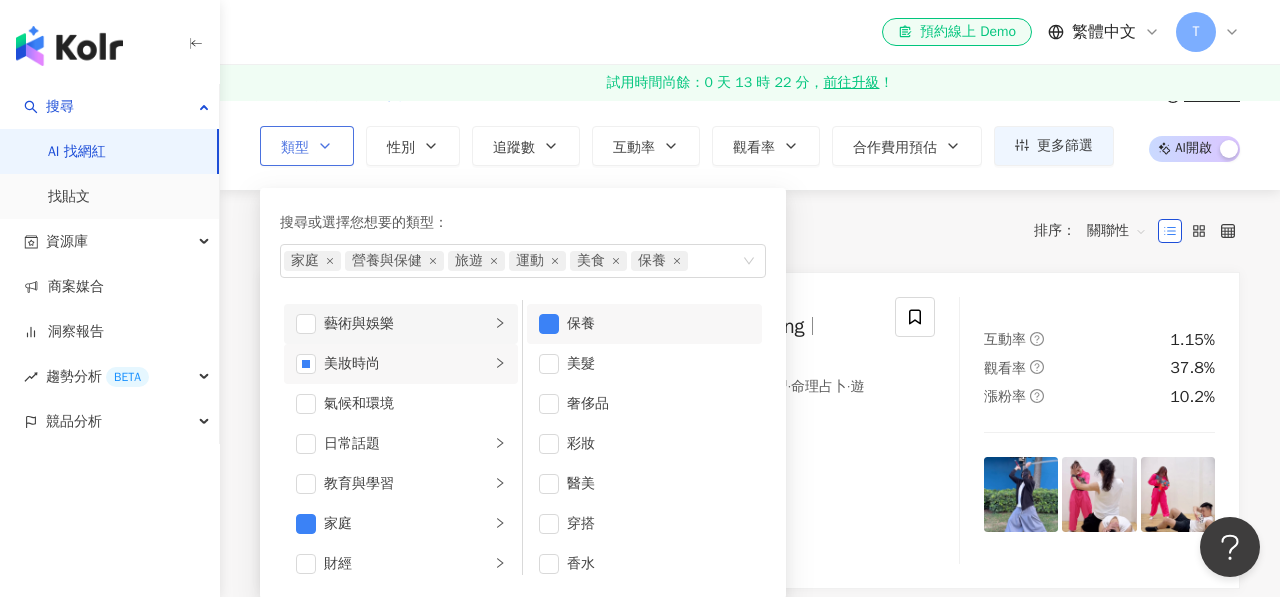 click on "藝術與娛樂" at bounding box center [407, 324] 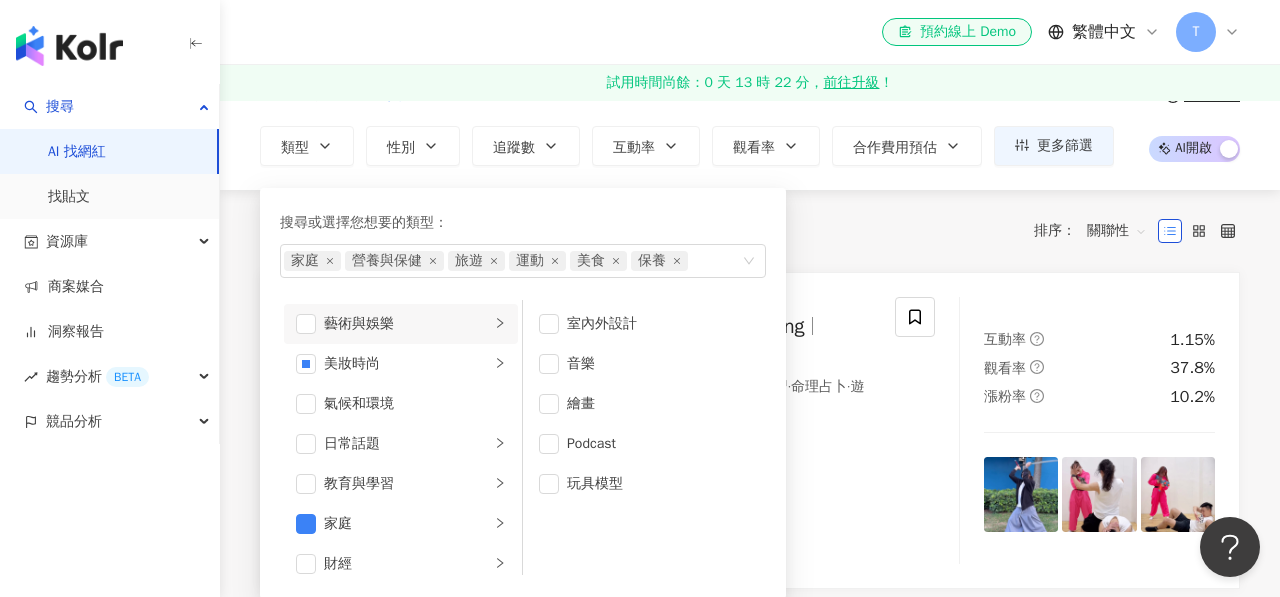 click on "共  10,000+  筆 條件 ： Instagram 重置 排序： 關聯性" at bounding box center (750, 231) 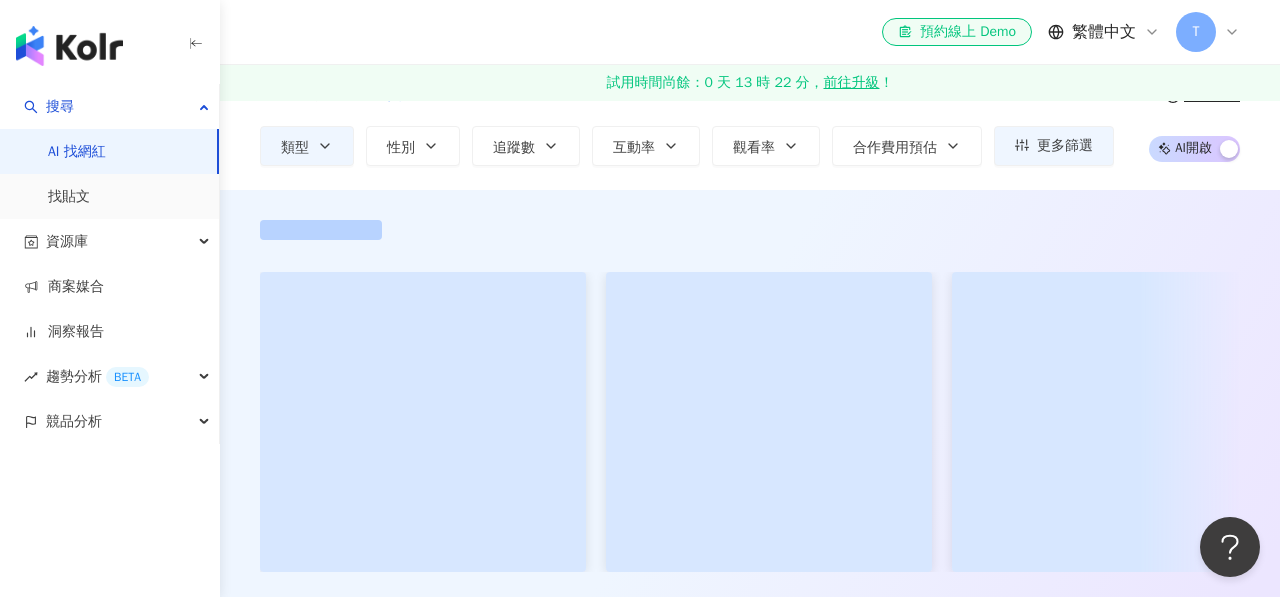 scroll, scrollTop: 0, scrollLeft: 0, axis: both 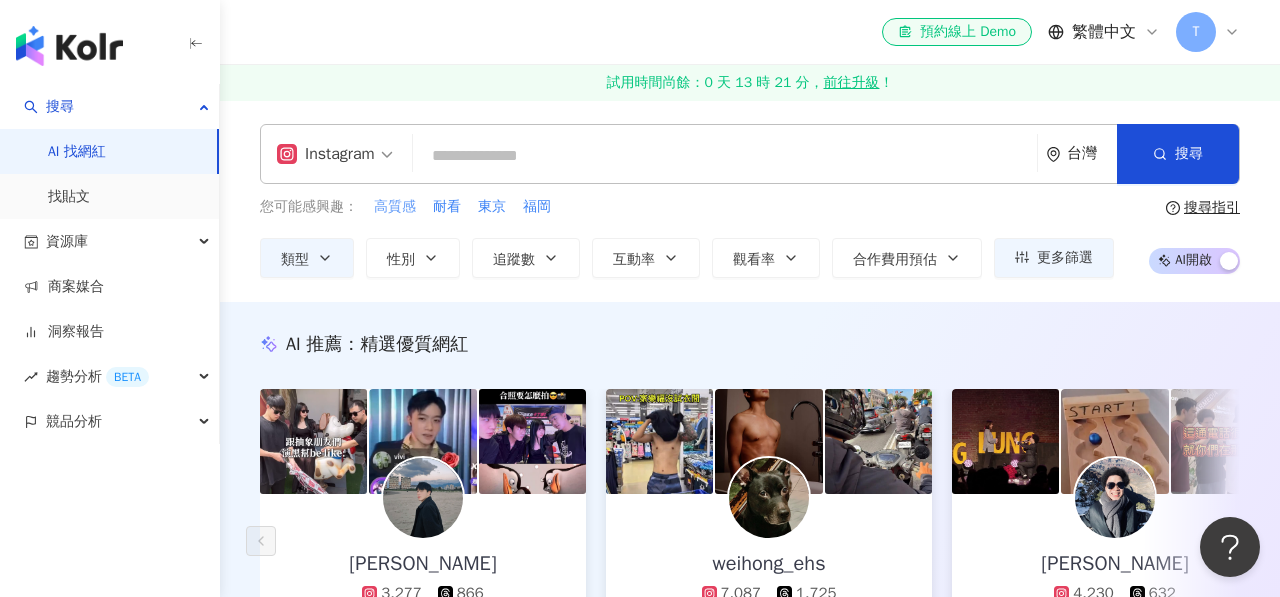 click on "高質感" at bounding box center [395, 207] 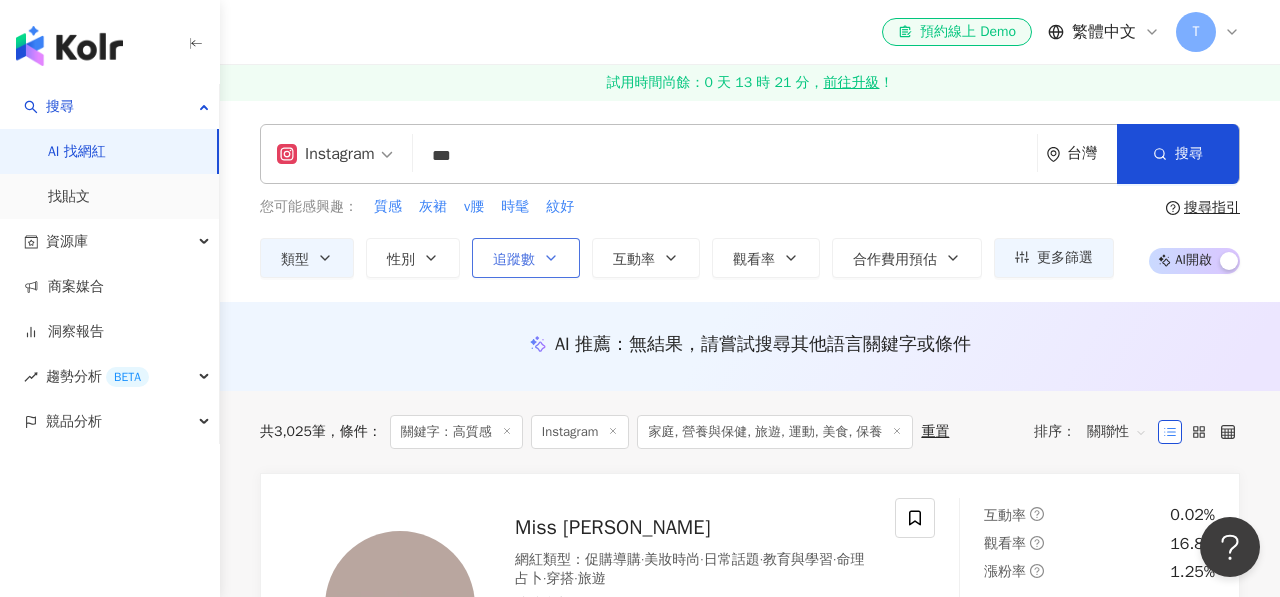 click on "追蹤數" at bounding box center [526, 258] 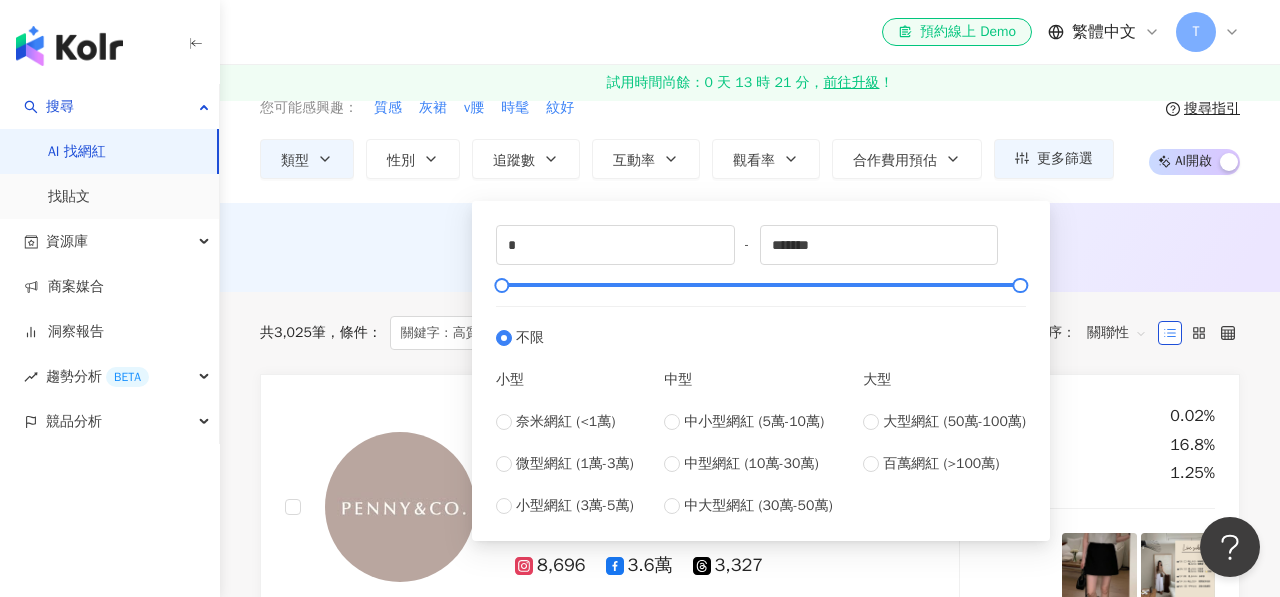 scroll, scrollTop: 118, scrollLeft: 0, axis: vertical 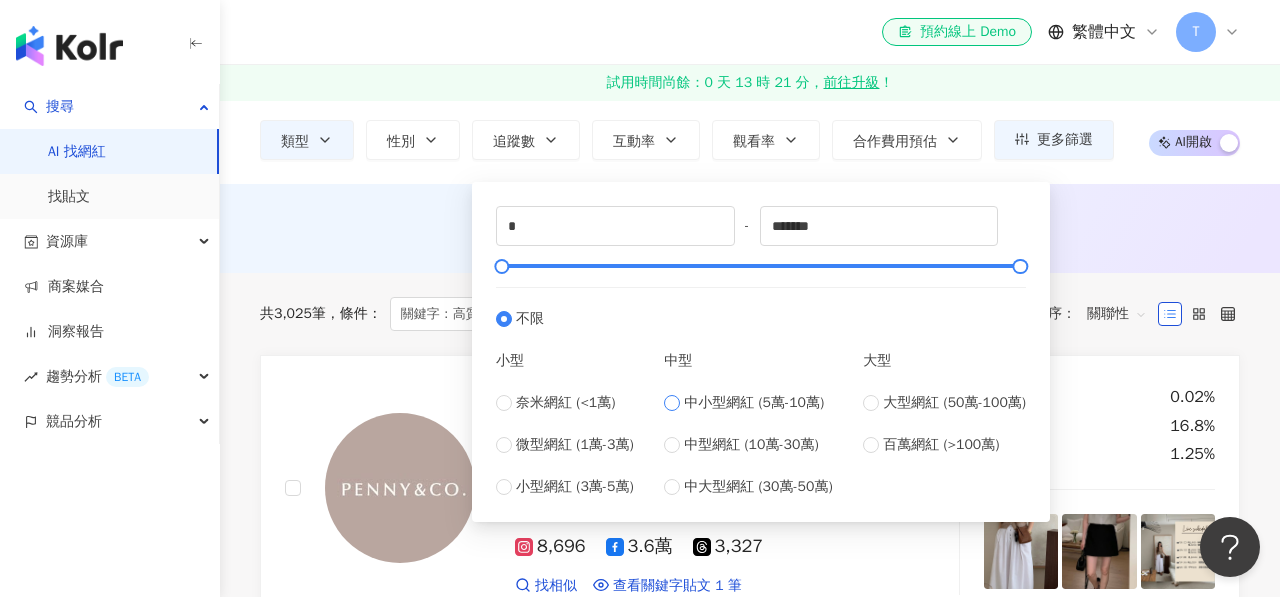 click on "中小型網紅 (5萬-10萬)" at bounding box center [748, 403] 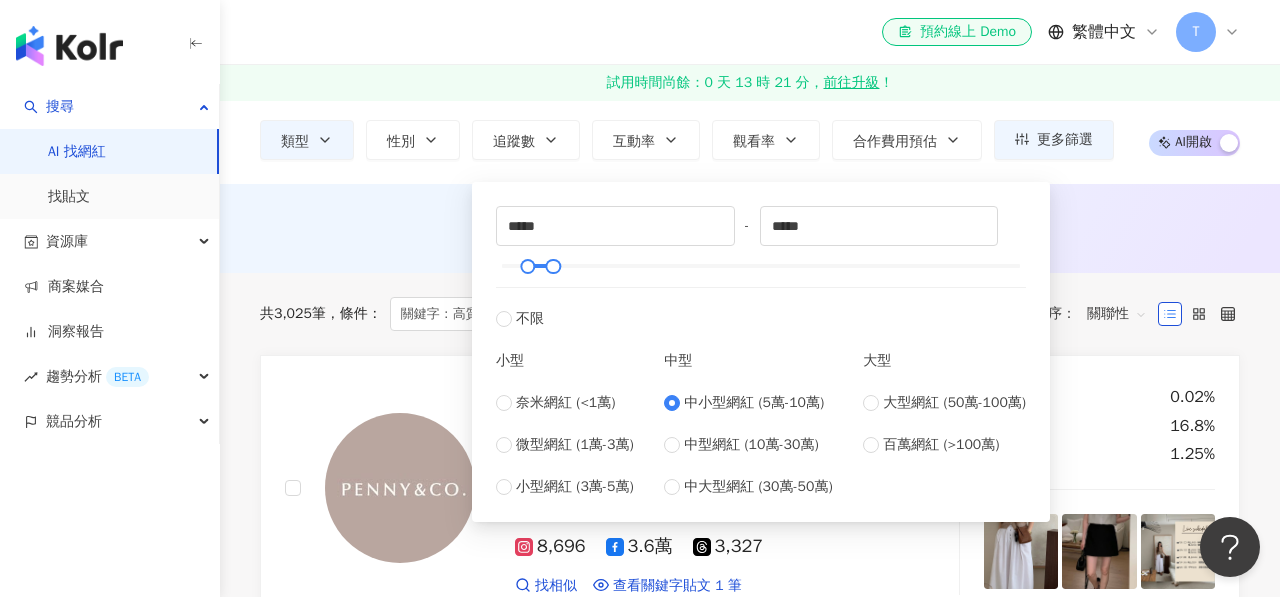 click on "AI 推薦 ： 無結果，請嘗試搜尋其他語言關鍵字或條件" at bounding box center [750, 226] 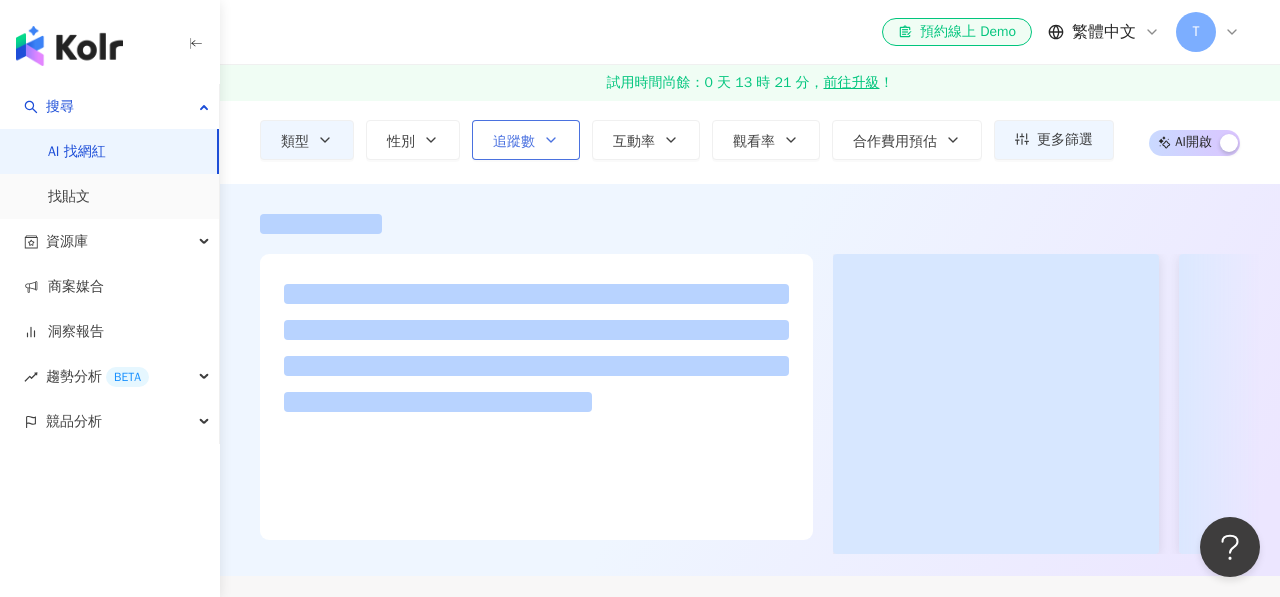 scroll, scrollTop: 0, scrollLeft: 0, axis: both 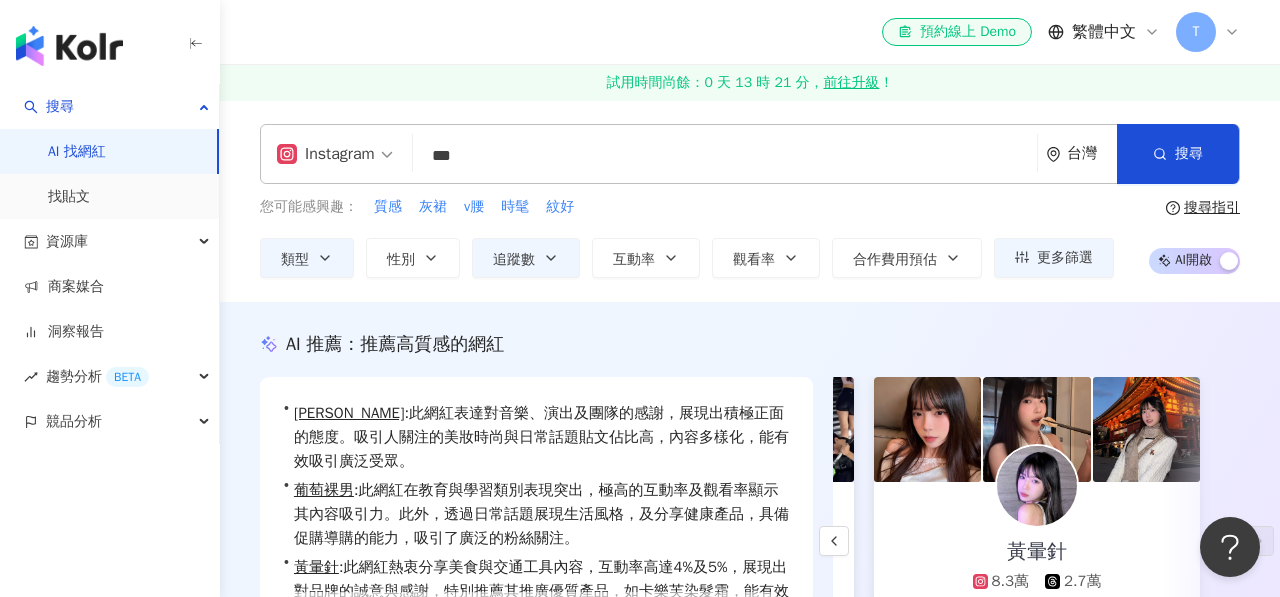 click on "Instagram *** 台灣 搜尋" at bounding box center [750, 154] 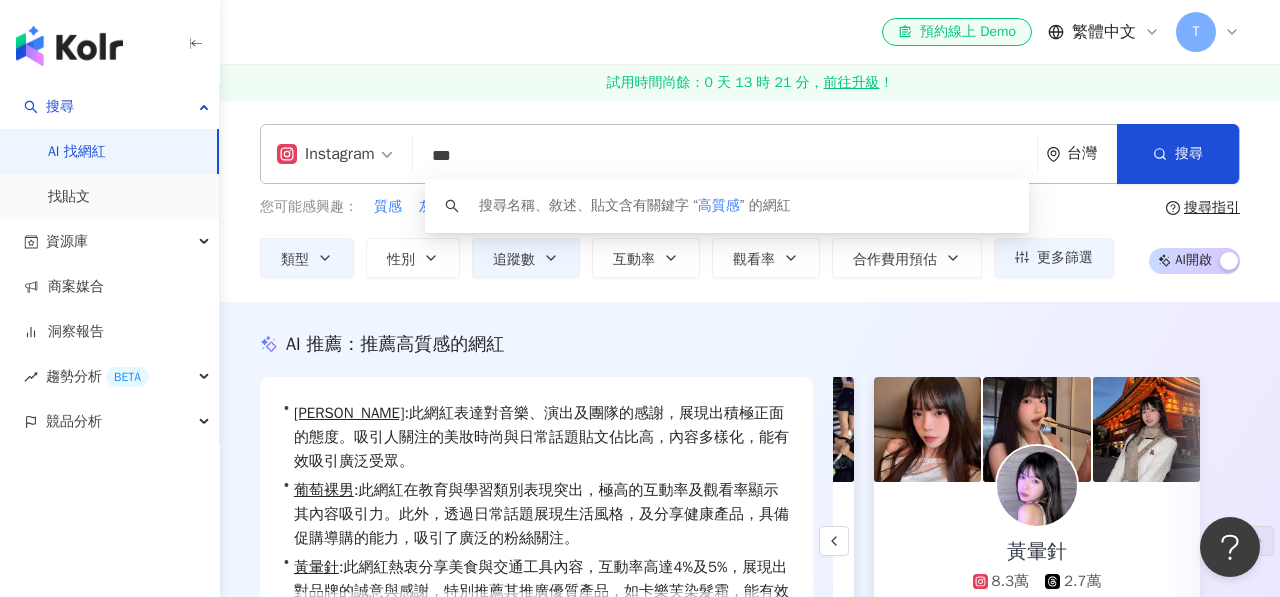 click on "***" at bounding box center (725, 156) 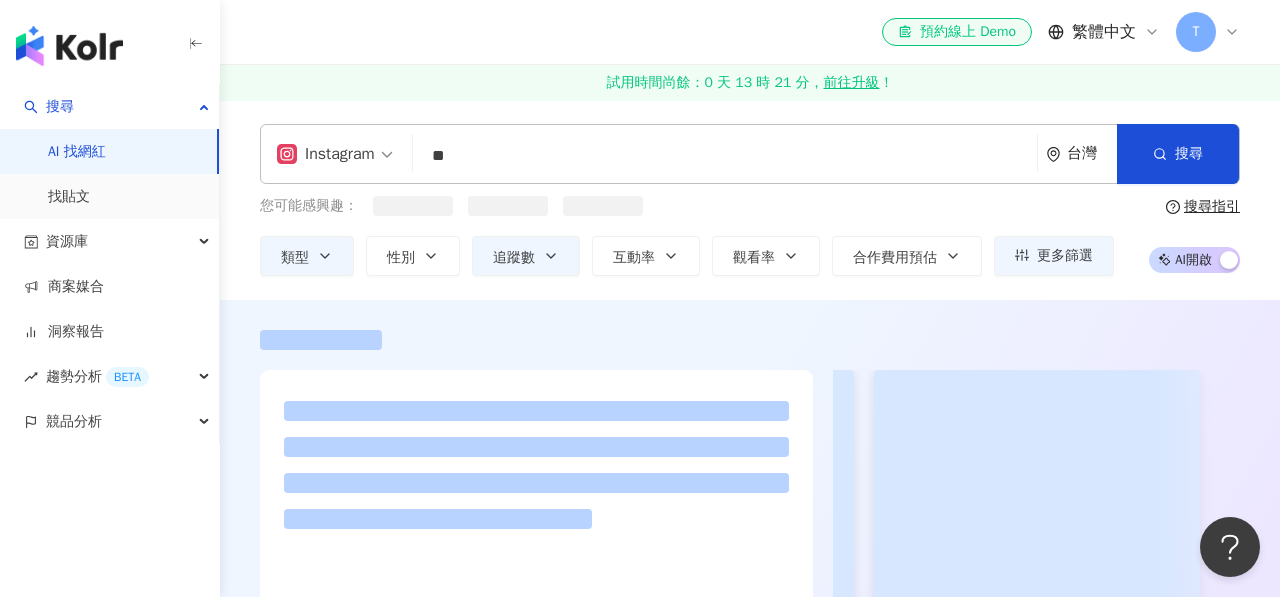 scroll, scrollTop: 0, scrollLeft: 0, axis: both 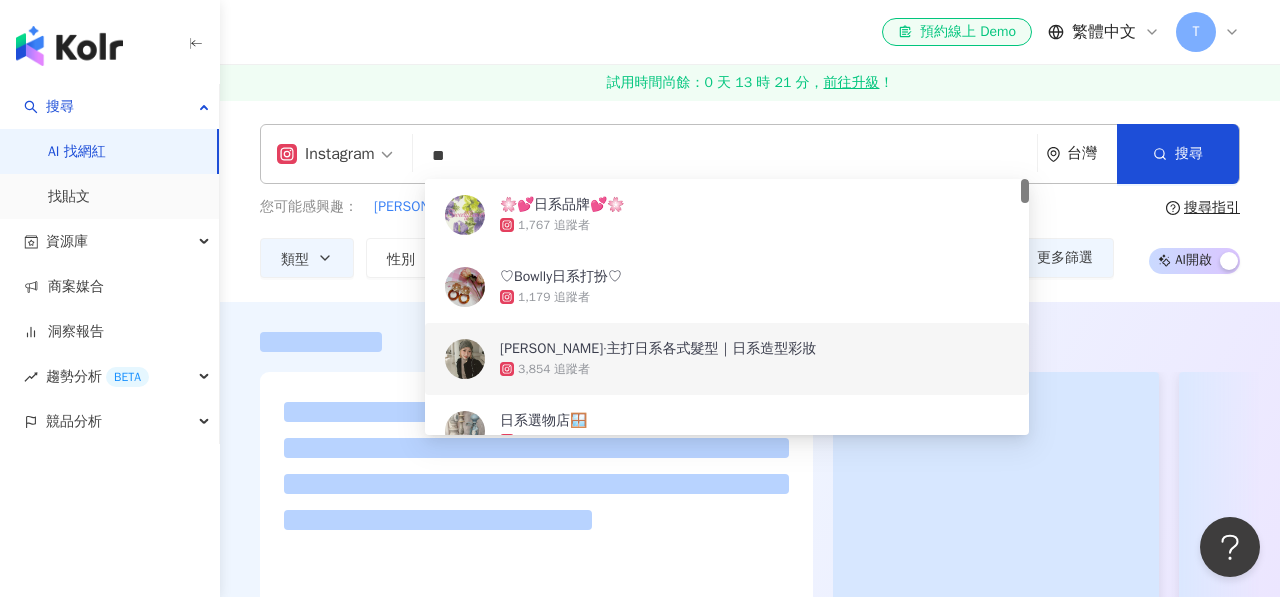 click on "Instagram ** 台灣 搜尋 39dc2359-928e-404a-b4d1-fff74447b228 5f7e76e6-5b89-48dc-9741-8559fe537336 3a2b8fc9-f758-40f9-abb4-e52e578abc9f 🌸💕日系品牌💕🌸 1,767   追蹤者 ♡Bowlly日系打扮♡ 1,179   追蹤者 TOBY·主打日系各式髮型｜日系造型彩妝 3,854   追蹤者 日系選物店🪟 2,132   追蹤者 新竹髮型師 • chris • 日系風格 • 日系燙髮 10,328   追蹤者 您可能感興趣： 小清  白T下身  韓系  軟妹  輕透感格紋  類型 性別 追蹤數 互動率 觀看率 合作費用預估  更多篩選 *****  -  ***** 不限 小型 奈米網紅 (<1萬) 微型網紅 (1萬-3萬) 小型網紅 (3萬-5萬) 中型 中小型網紅 (5萬-10萬) 中型網紅 (10萬-30萬) 中大型網紅 (30萬-50萬) 大型 大型網紅 (50萬-100萬) 百萬網紅 (>100萬) 搜尋指引 AI  開啟 AI  關閉" at bounding box center [750, 201] 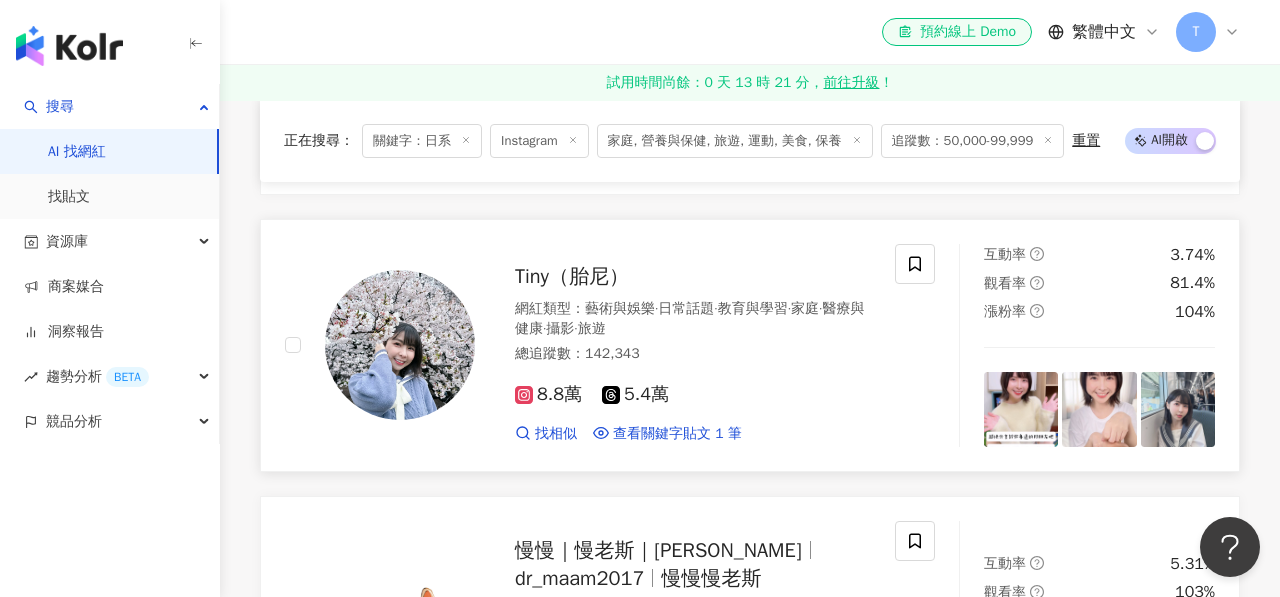 scroll, scrollTop: 1752, scrollLeft: 0, axis: vertical 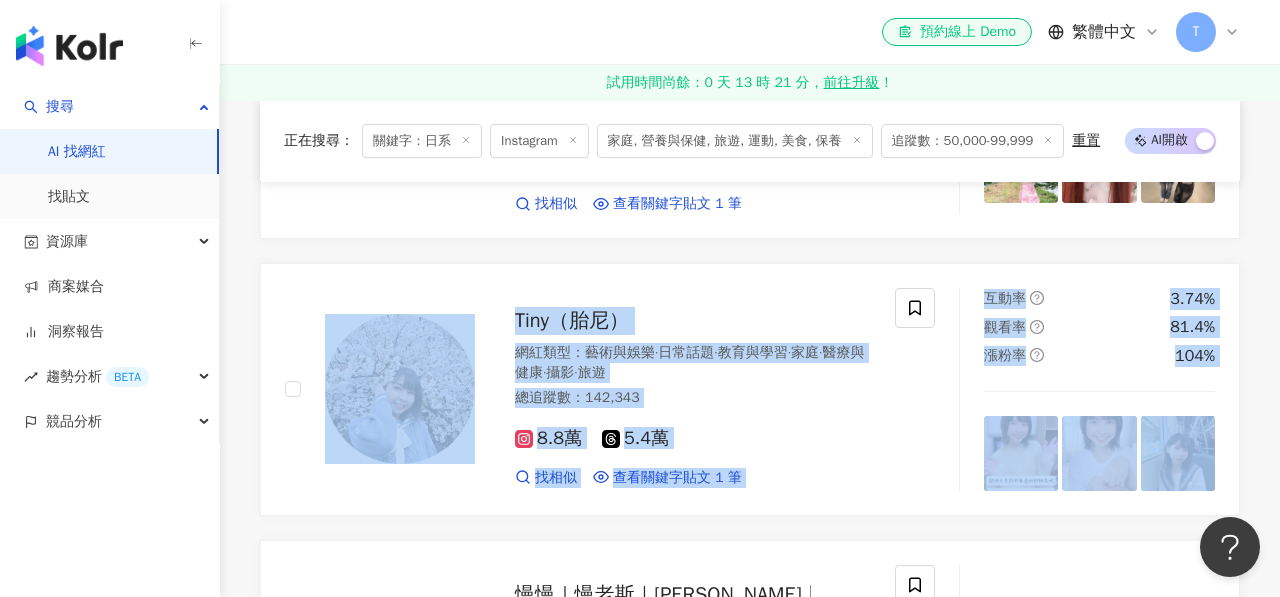 click on "ame soeur  日系 中性男女服飾 ame_soeur_selectshop 網紅類型 ： 促購導購  ·  飲料  ·  美食  ·  穿搭  ·  寵物 總追蹤數 ： 106,893 名稱 ： ame soeur  日系 選物品牌 簡介 ： 中性男女服飾 ｜ 日系 生活小物 . 🏷每週一新品上架/ 新品限時9折優惠！  🏷LINE 官方客服 🔍@amesoeur  . âme sœur (靈魂伴侶) 「找到適合你的衣服，屬於你的靈魂”扮”侶。」 8.2萬 2.5萬 找相似 查看關鍵字貼文 41 筆 互動率 0% 觀看率 20.4% 漲粉率 0.21% 宛兒ゆずき｜ 日系 穿搭、購物、小知識｜ 網紅類型 ： 藝術與娛樂  ·  家庭  ·  美食  ·  旅遊 總追蹤數 ： 68,554 6.9萬 找相似 查看關鍵字貼文 3 筆 互動率 7.27% 觀看率 357% 漲粉率 12.1% 瑋瑋 朴俊道 l520ove3q yo1314520 網紅類型 ： 氣候和環境  ·  日常話題  ·  美食  ·  命理占卜 總追蹤數 ： 522,381 5.6萬 tiktok-icon 44.8萬 1.8萬 找相似 查看關鍵字貼文 1 筆 互動率 8.52% 243% ：" at bounding box center [750, 871] 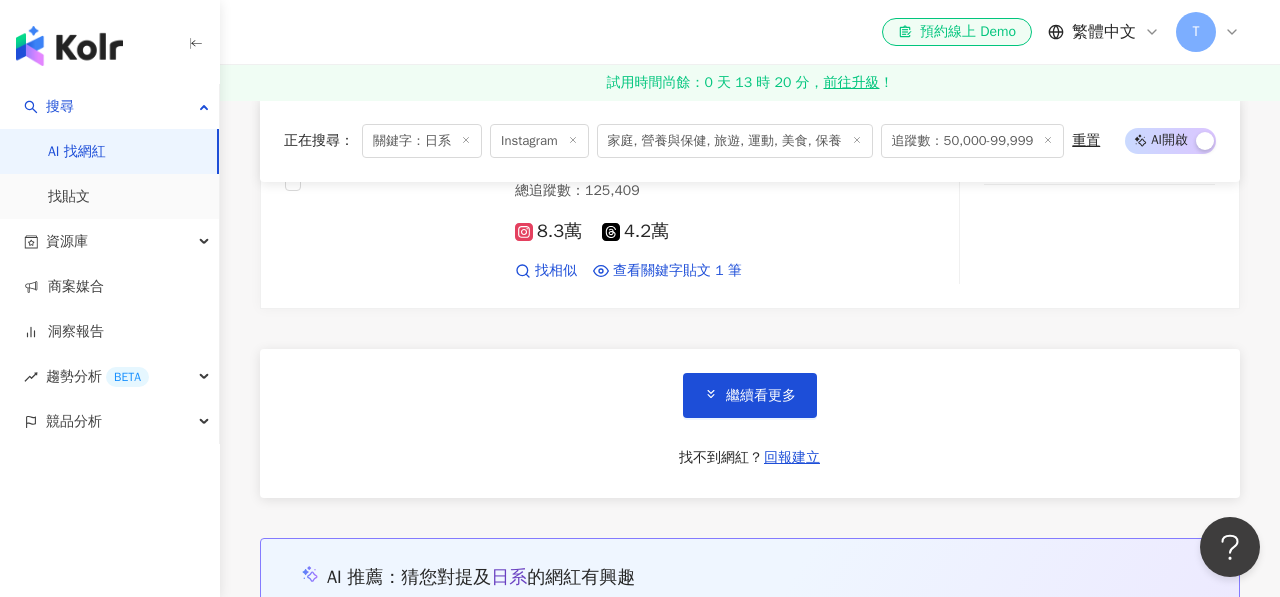 scroll, scrollTop: 4086, scrollLeft: 0, axis: vertical 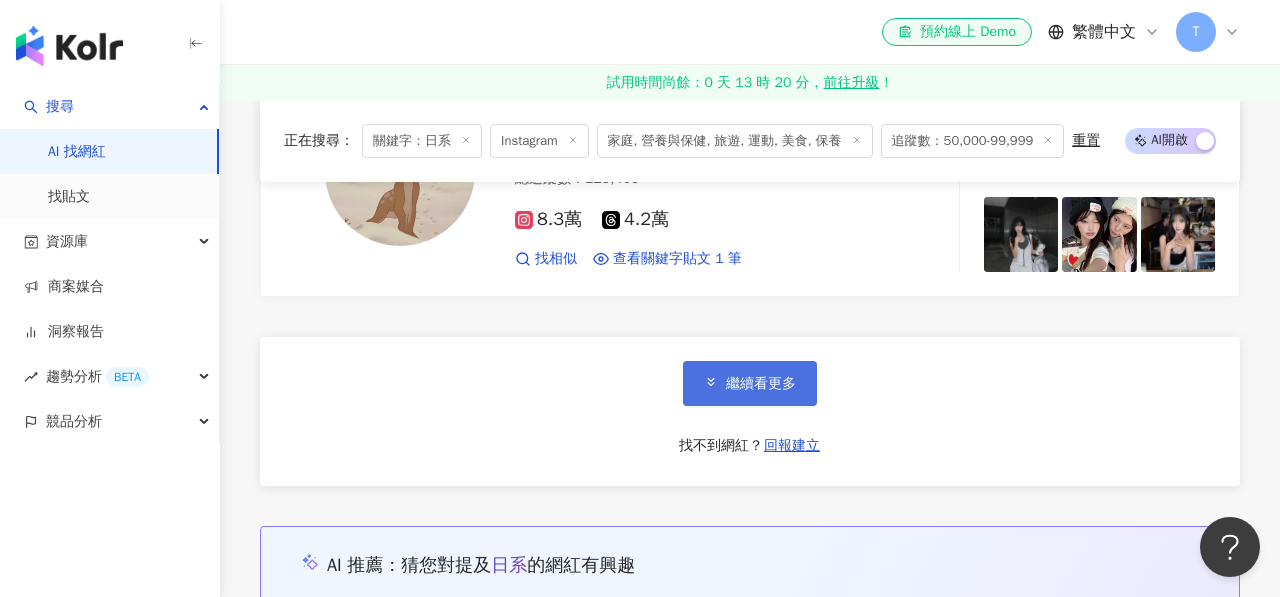 click on "繼續看更多" at bounding box center (761, 384) 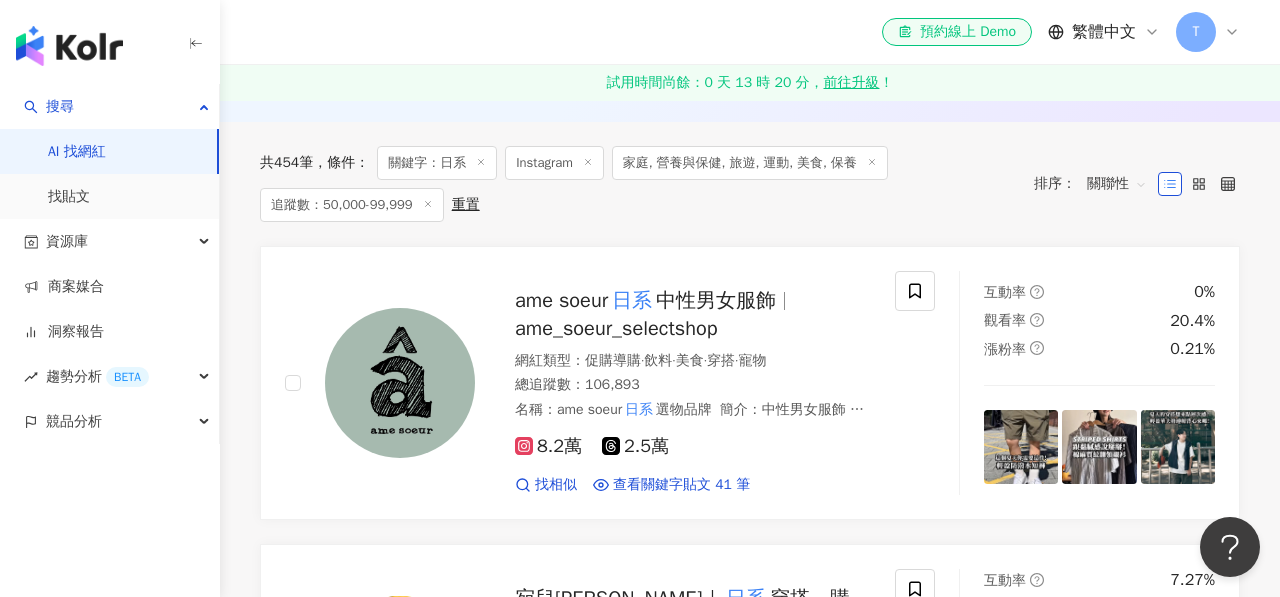 scroll, scrollTop: 0, scrollLeft: 0, axis: both 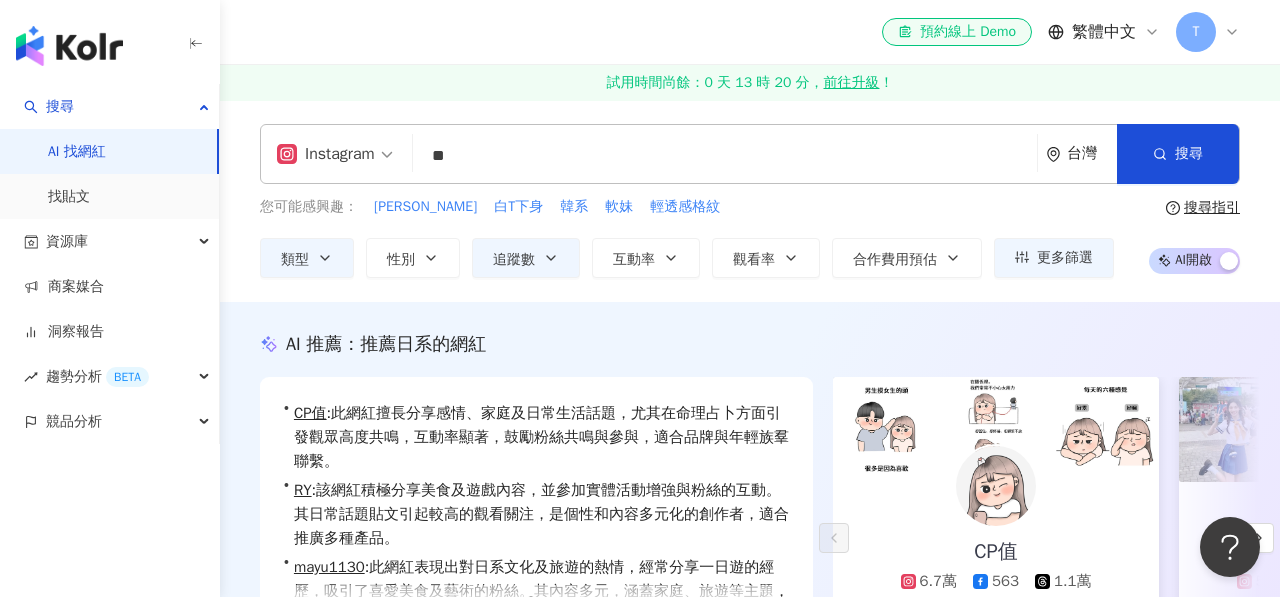 click on "**" at bounding box center [725, 156] 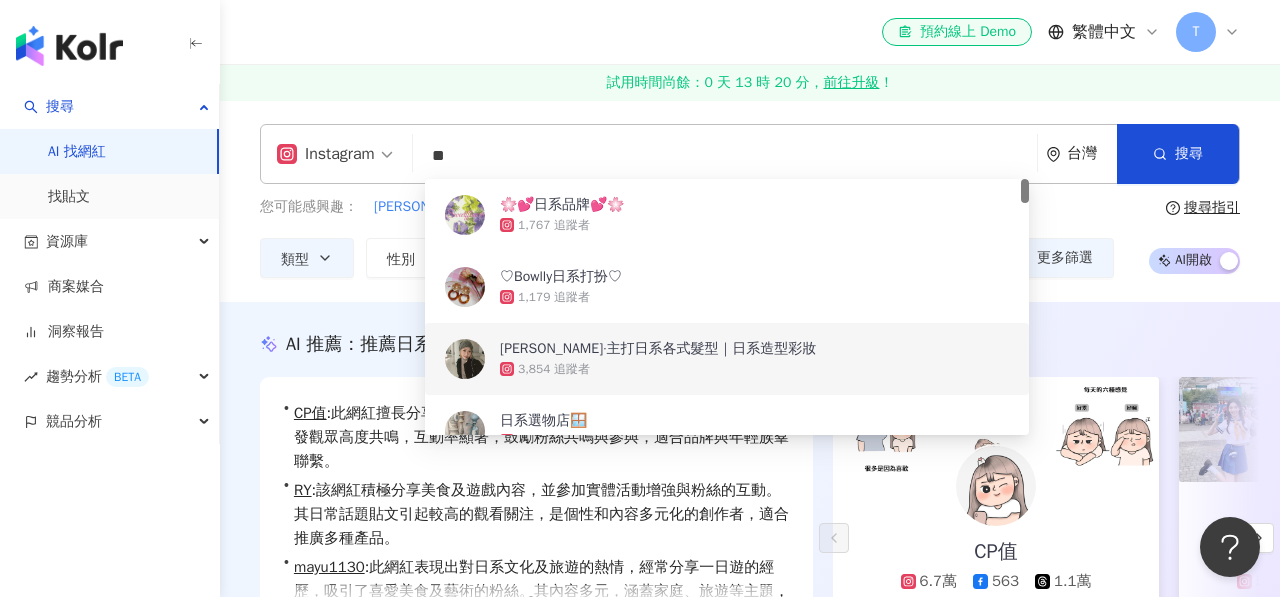 click on "**" at bounding box center [725, 156] 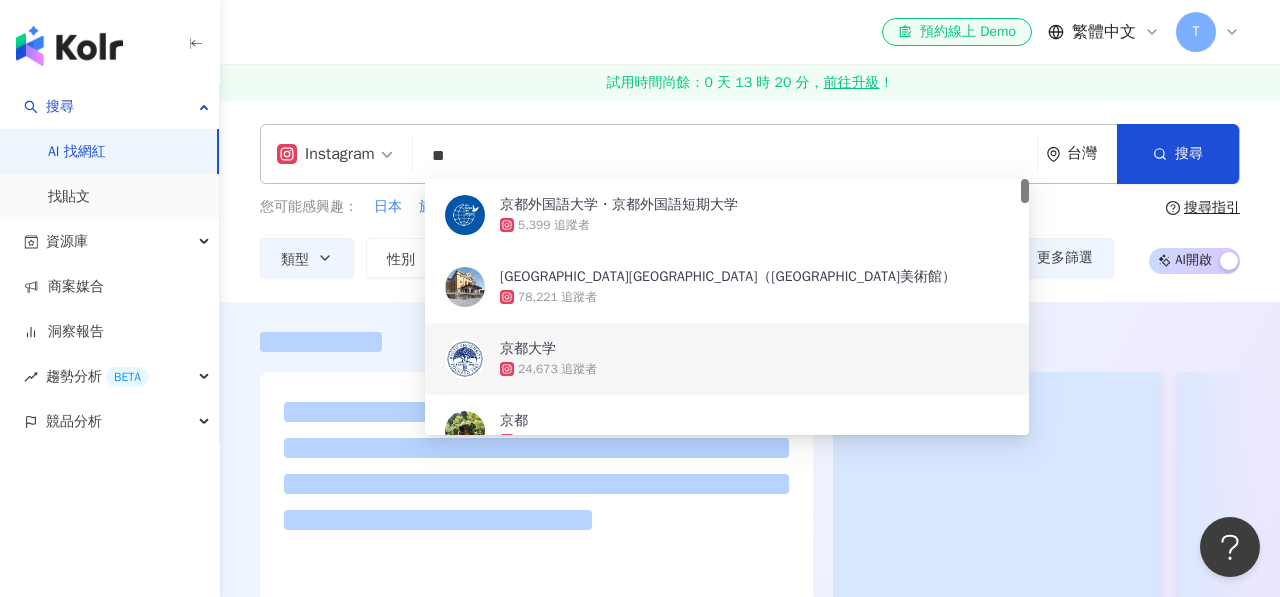 type on "**" 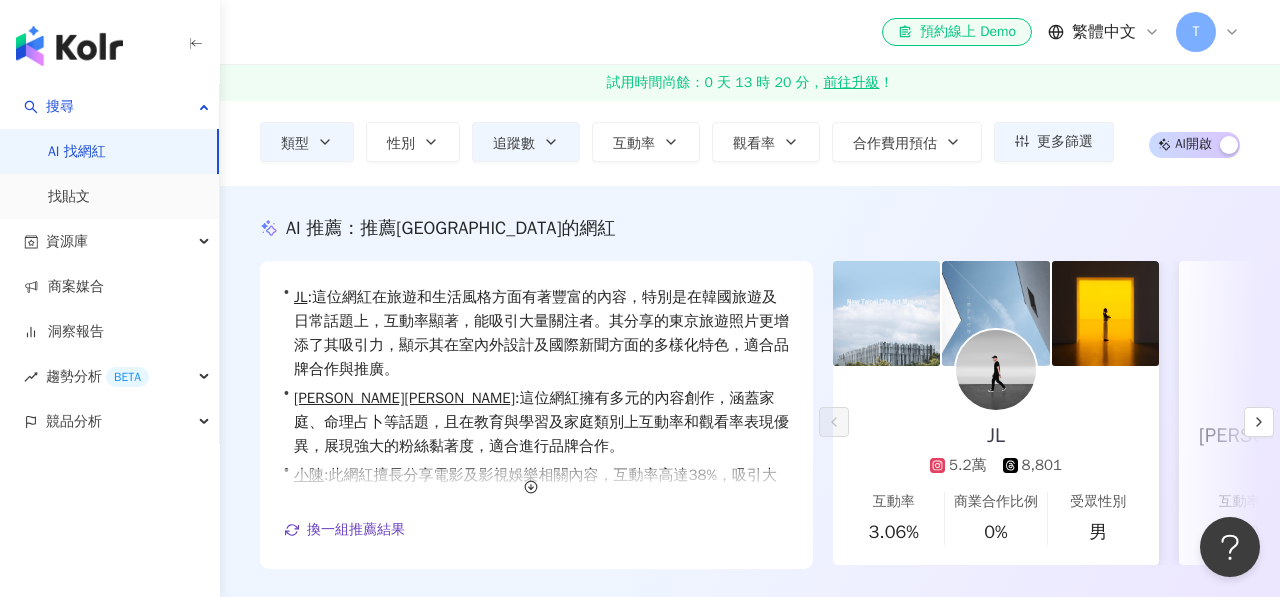 scroll, scrollTop: 121, scrollLeft: 0, axis: vertical 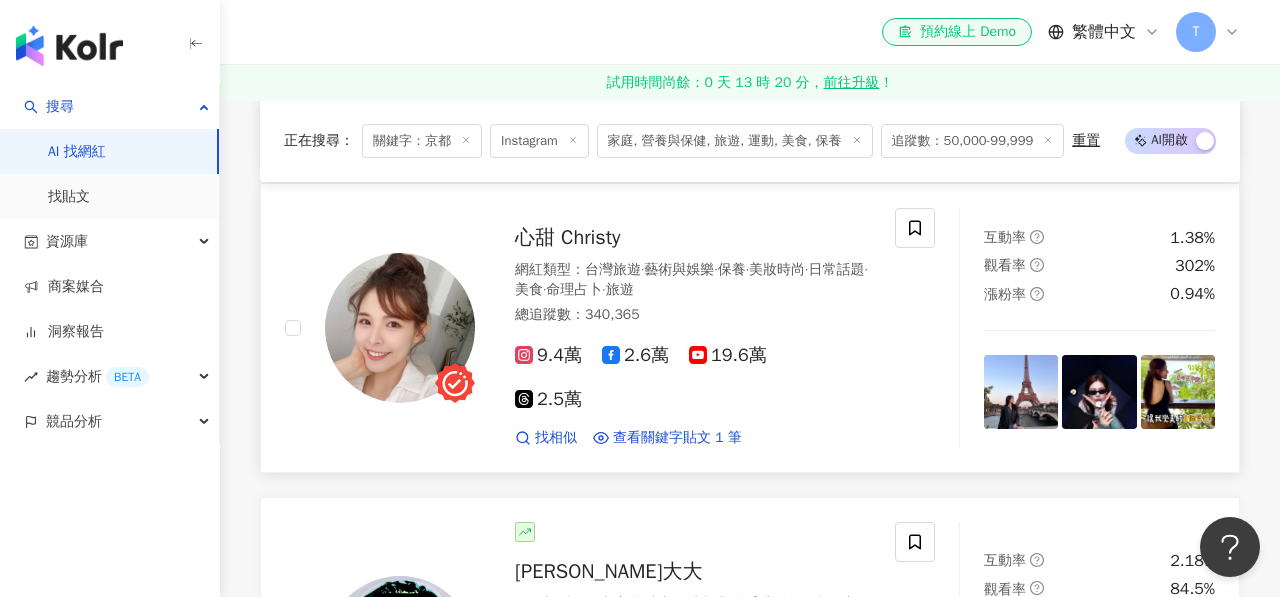 click on "心甜 Christy" at bounding box center (568, 237) 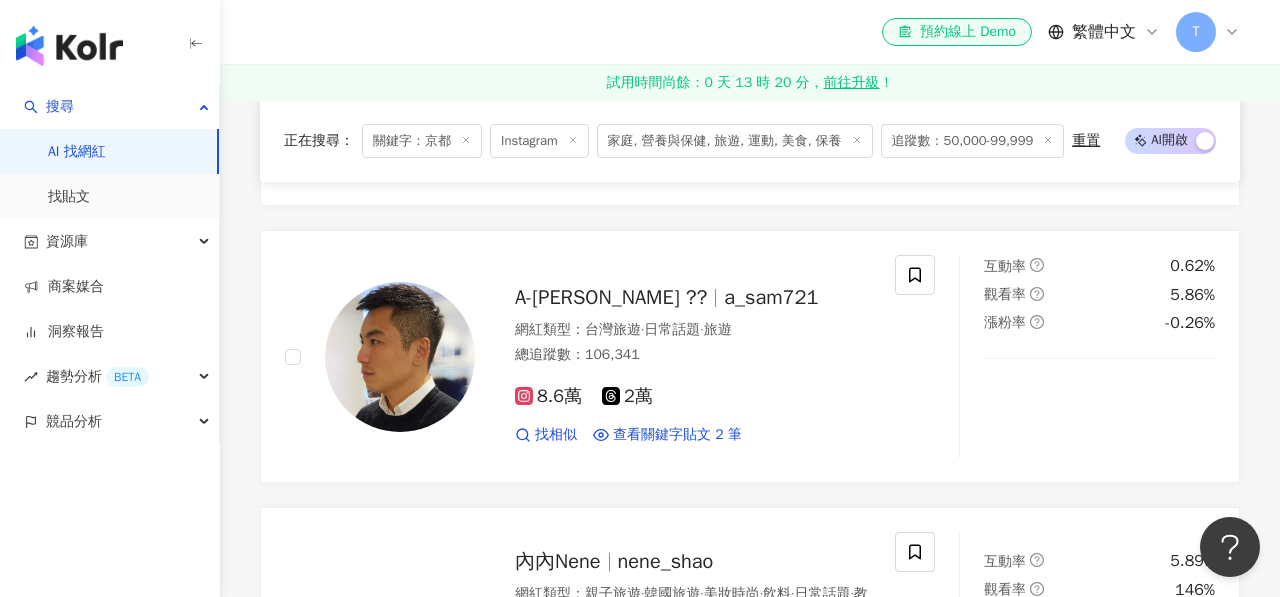 scroll, scrollTop: 2991, scrollLeft: 0, axis: vertical 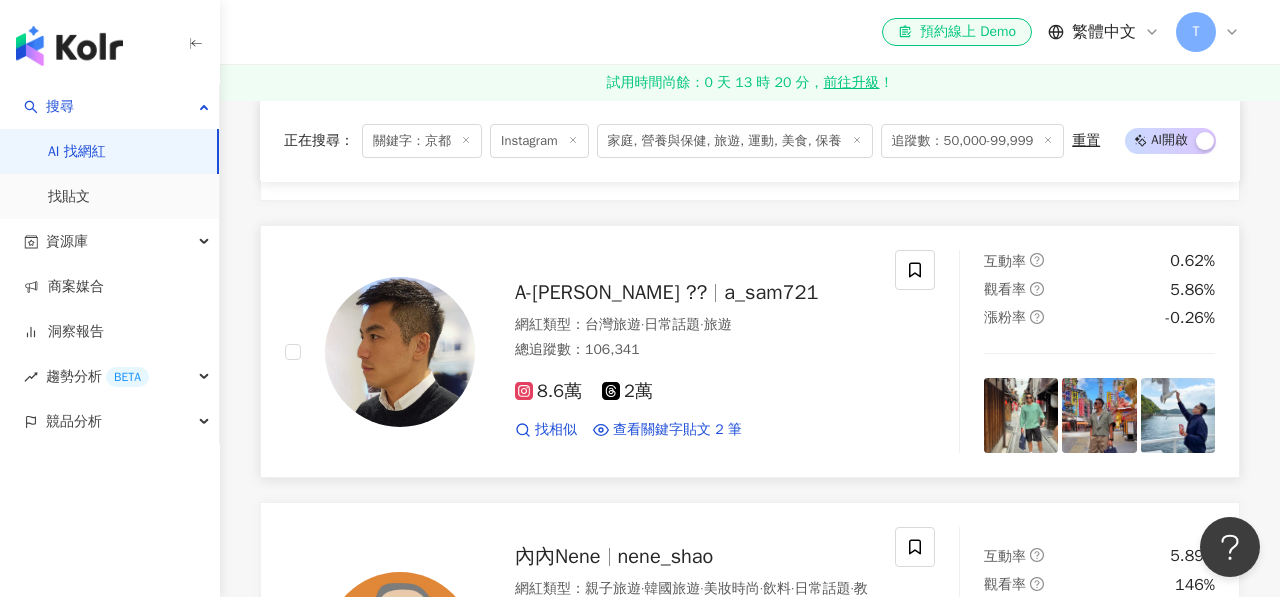 click on "a_sam721" at bounding box center (771, 292) 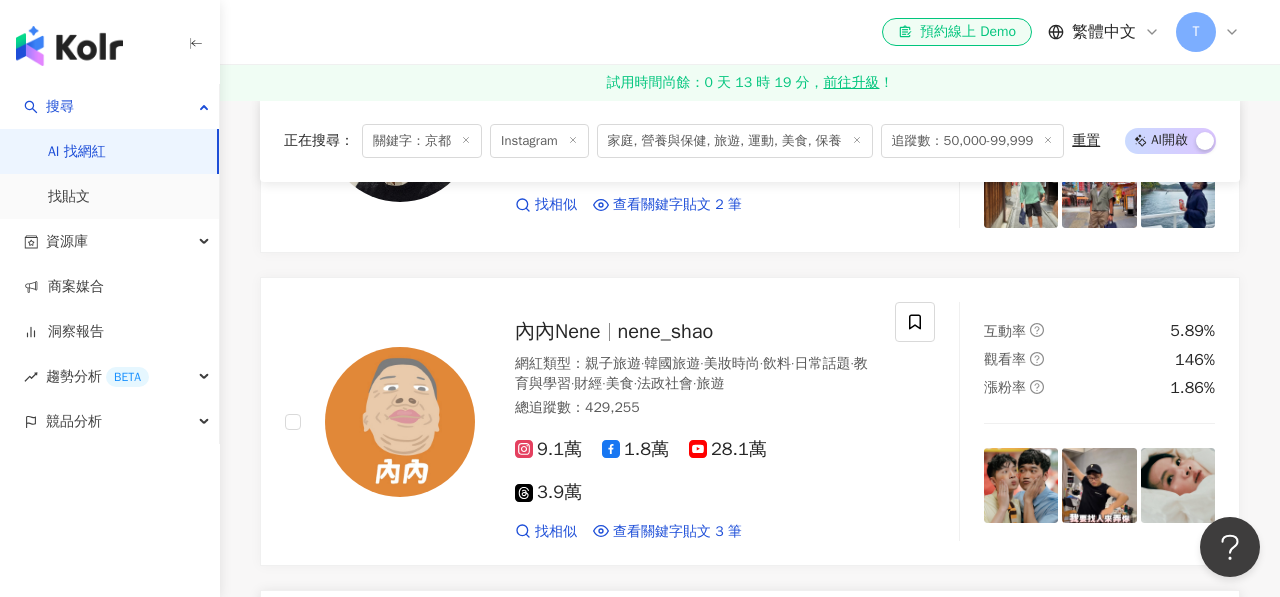 scroll, scrollTop: 3174, scrollLeft: 0, axis: vertical 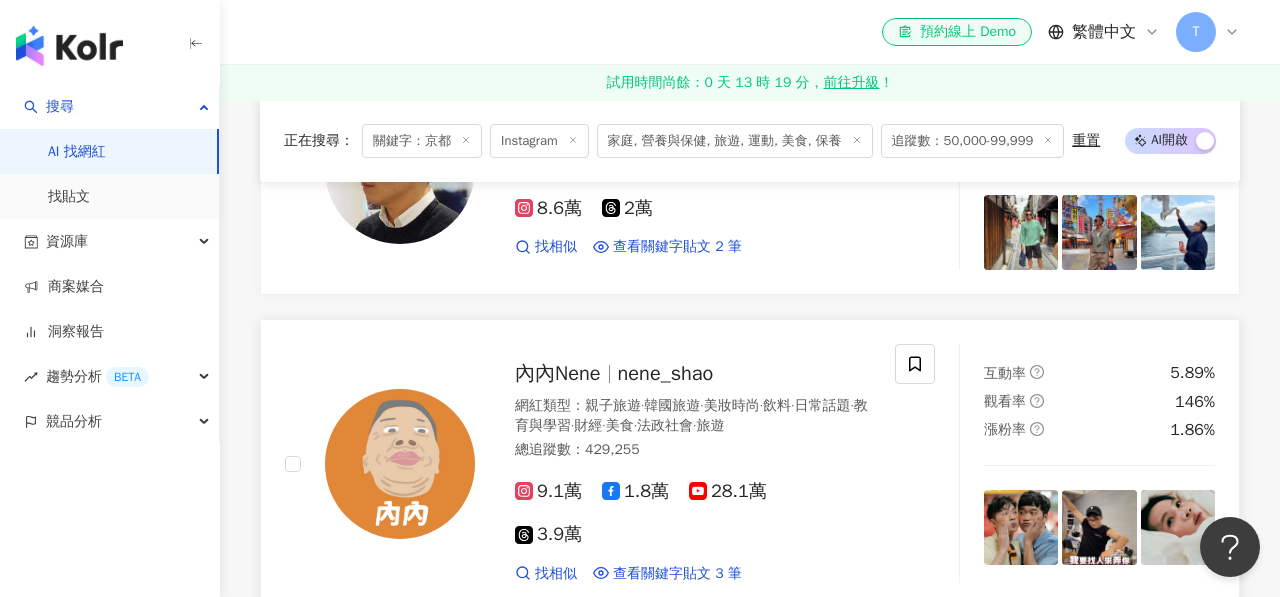 click on "nene_shao" at bounding box center (666, 373) 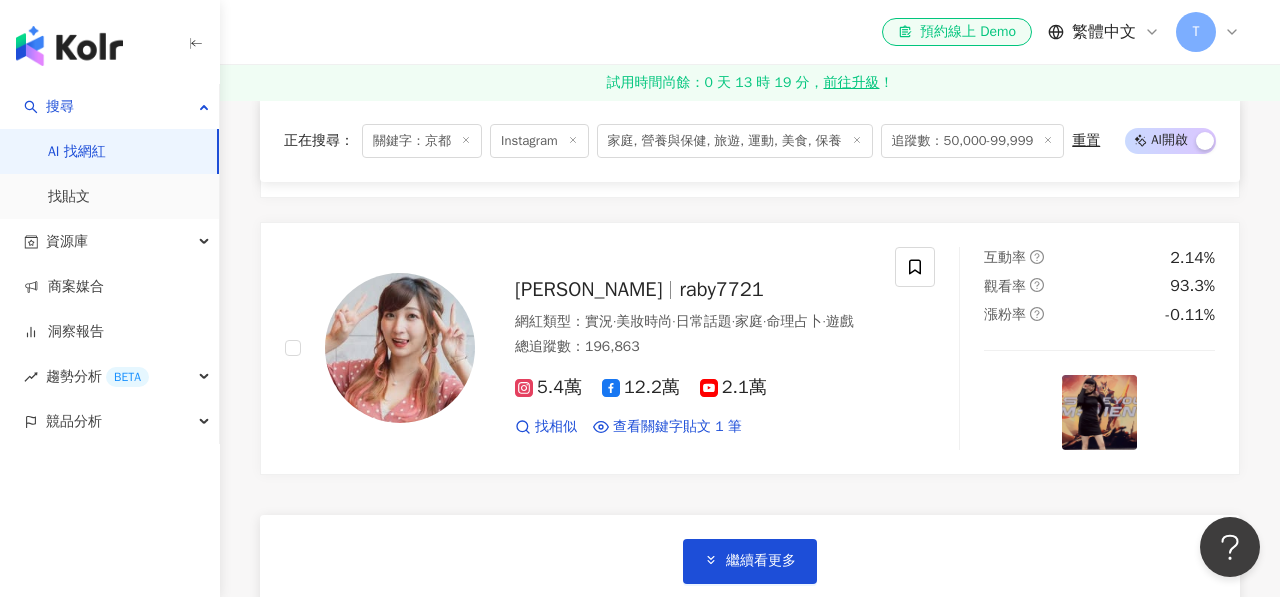 scroll, scrollTop: 3879, scrollLeft: 0, axis: vertical 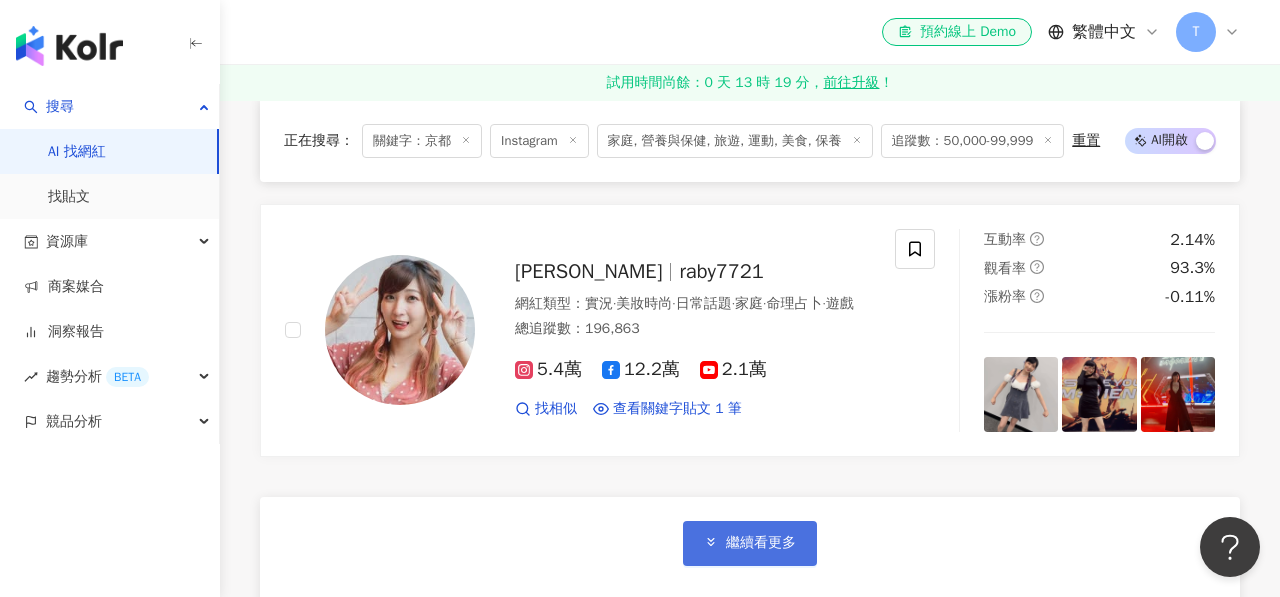 click on "繼續看更多" at bounding box center (761, 543) 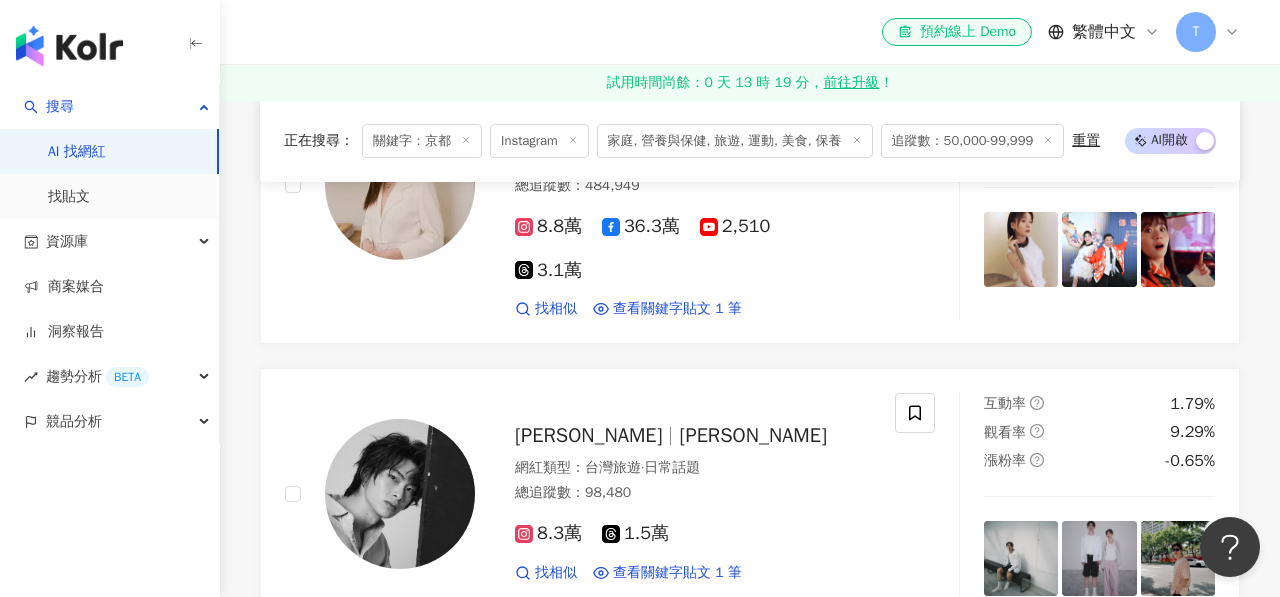scroll, scrollTop: 4364, scrollLeft: 0, axis: vertical 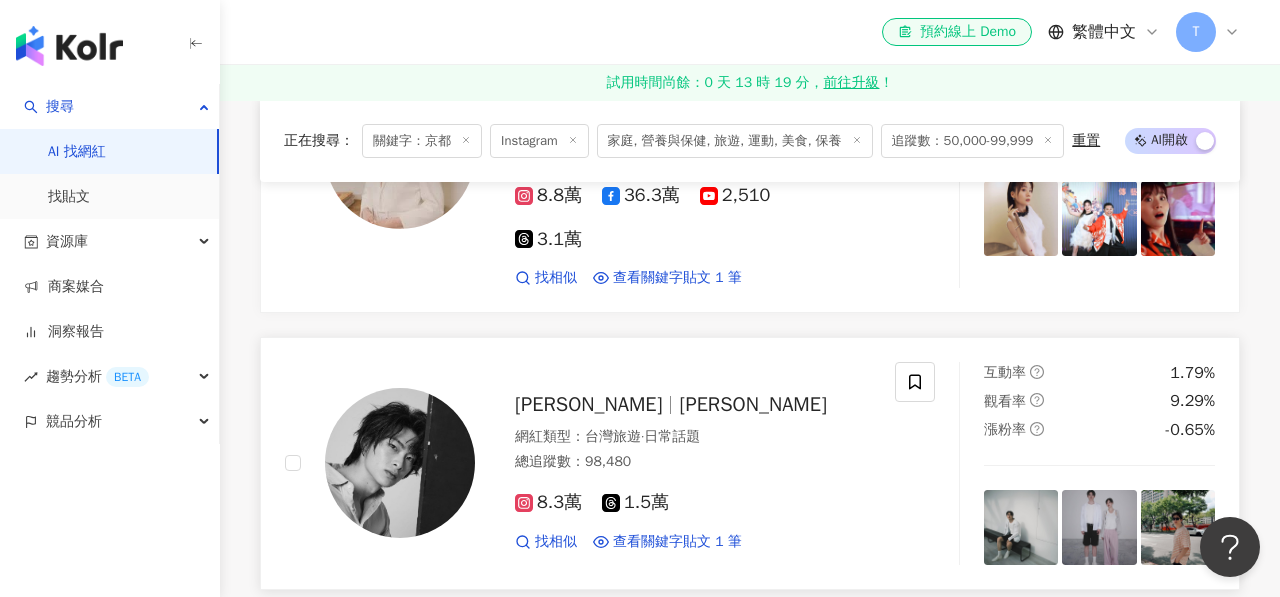 click on "王庭勻" at bounding box center [597, 404] 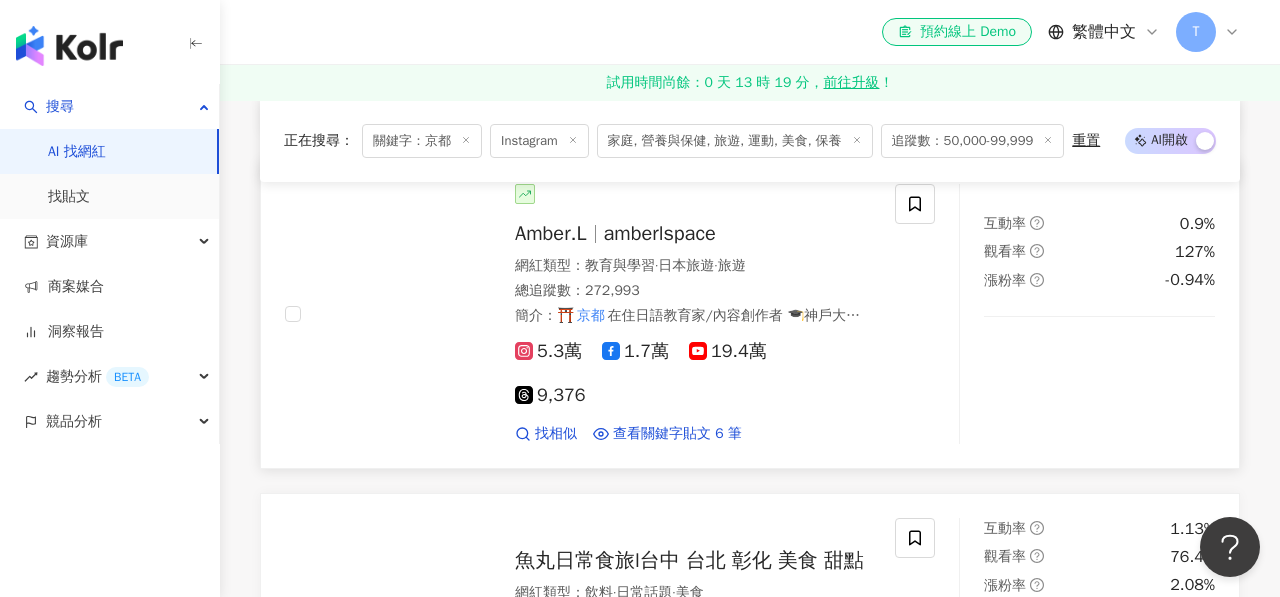 scroll, scrollTop: 5654, scrollLeft: 0, axis: vertical 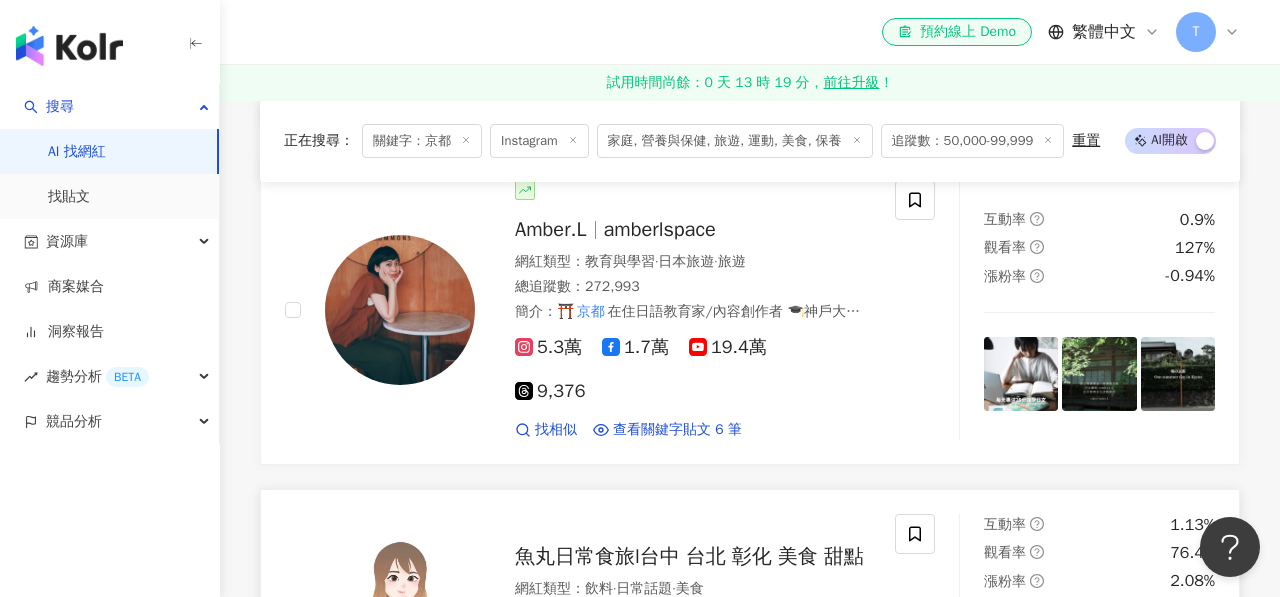 click on "魚丸日常食旅l台中 台北 彰化 美食 甜點" at bounding box center [689, 556] 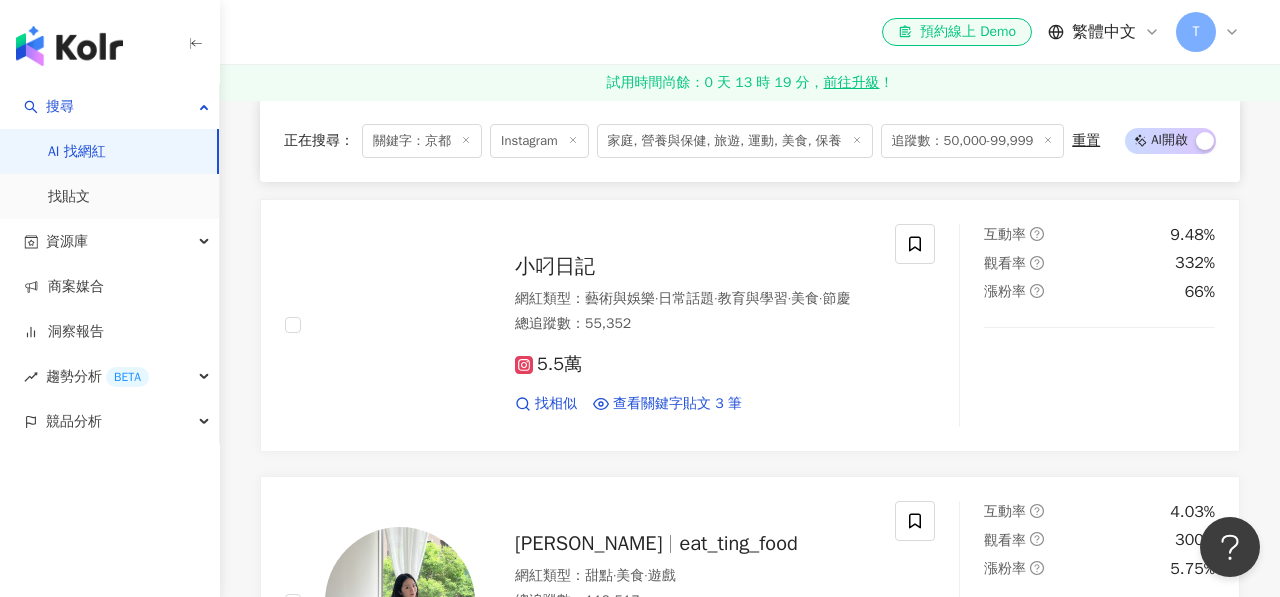 scroll, scrollTop: 6501, scrollLeft: 0, axis: vertical 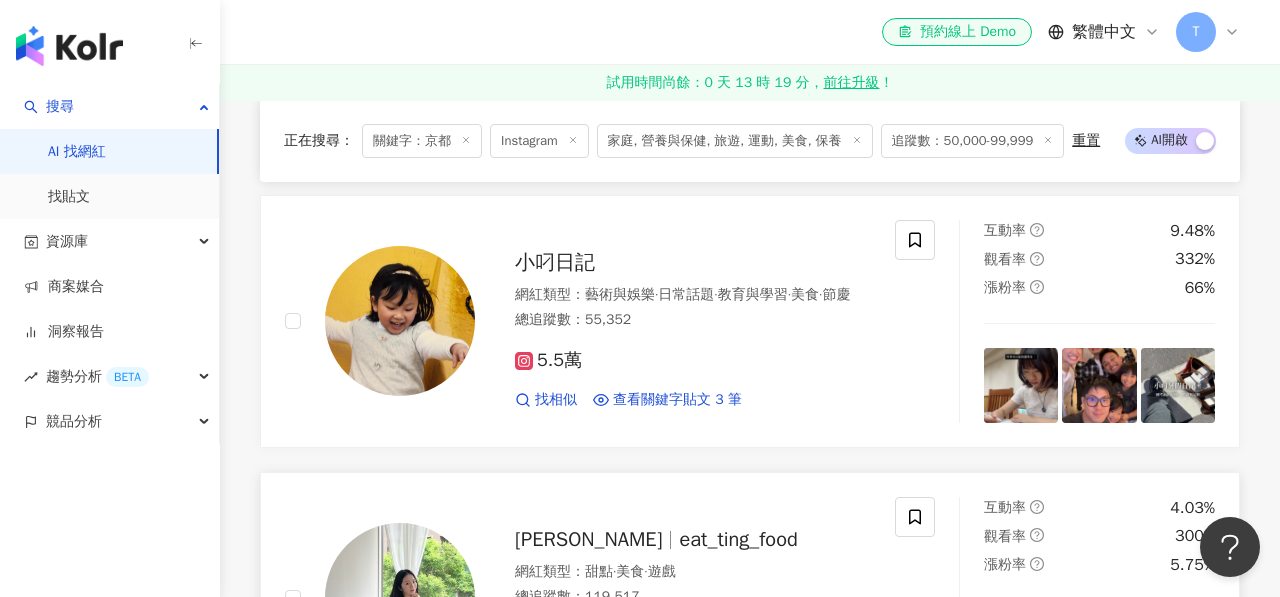 click on "eat_ting_food" at bounding box center (738, 539) 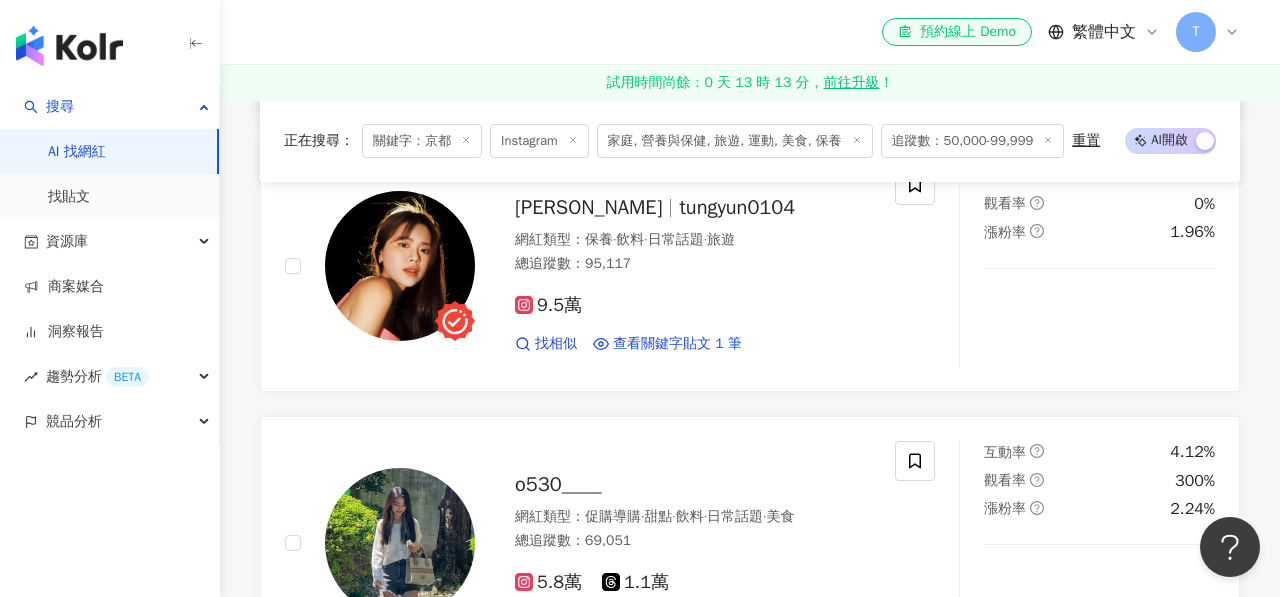 scroll, scrollTop: 7107, scrollLeft: 0, axis: vertical 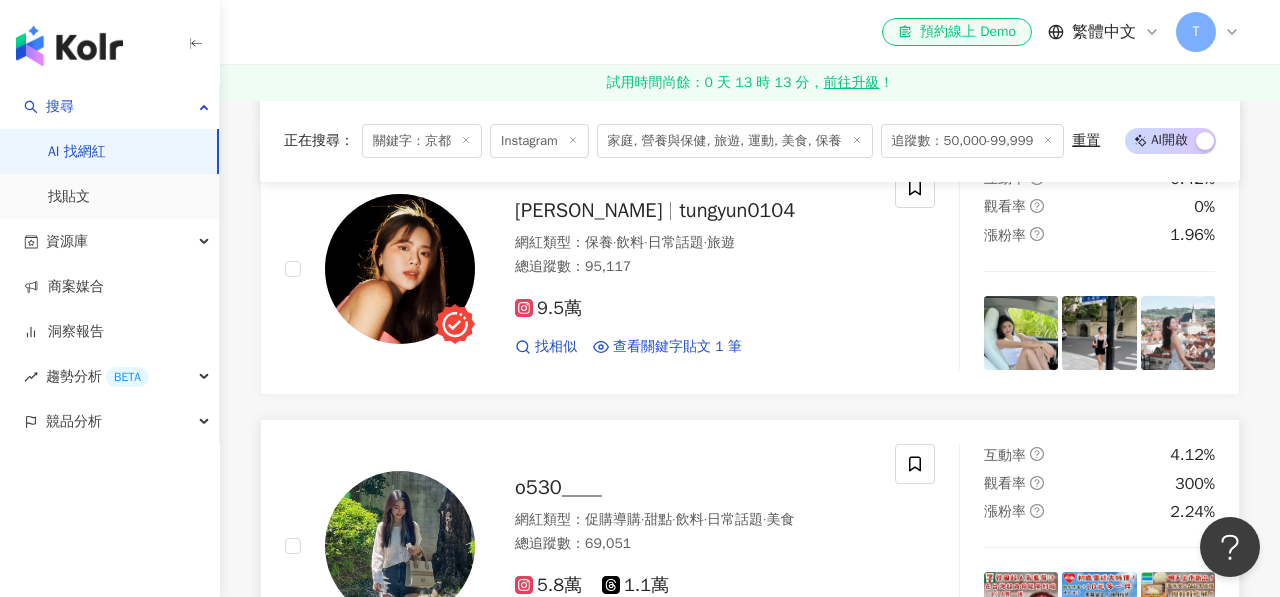 click on "網紅類型 ： 促購導購  ·  甜點  ·  飲料  ·  日常話題  ·  美食" at bounding box center (693, 520) 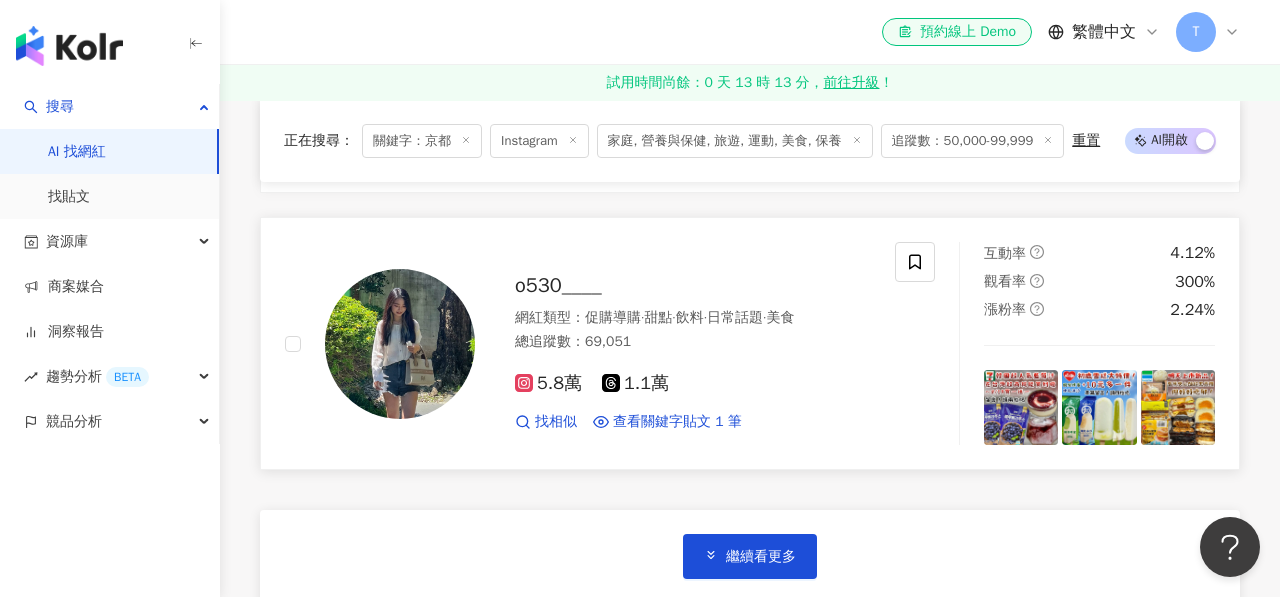scroll, scrollTop: 7332, scrollLeft: 0, axis: vertical 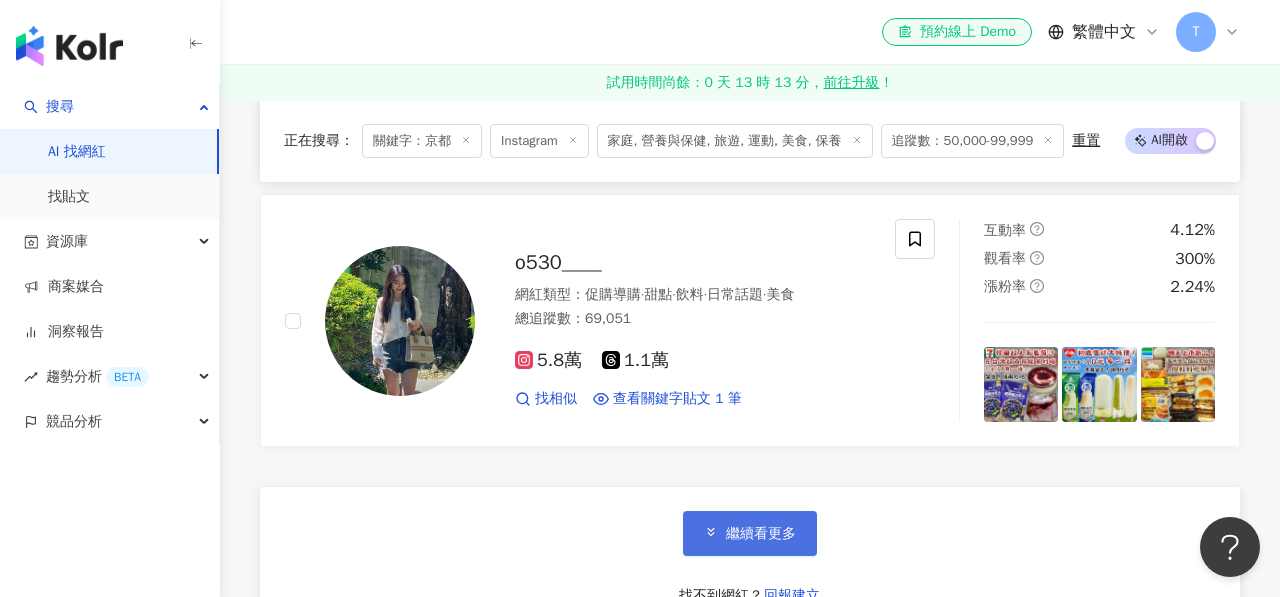 click on "繼續看更多" at bounding box center [761, 534] 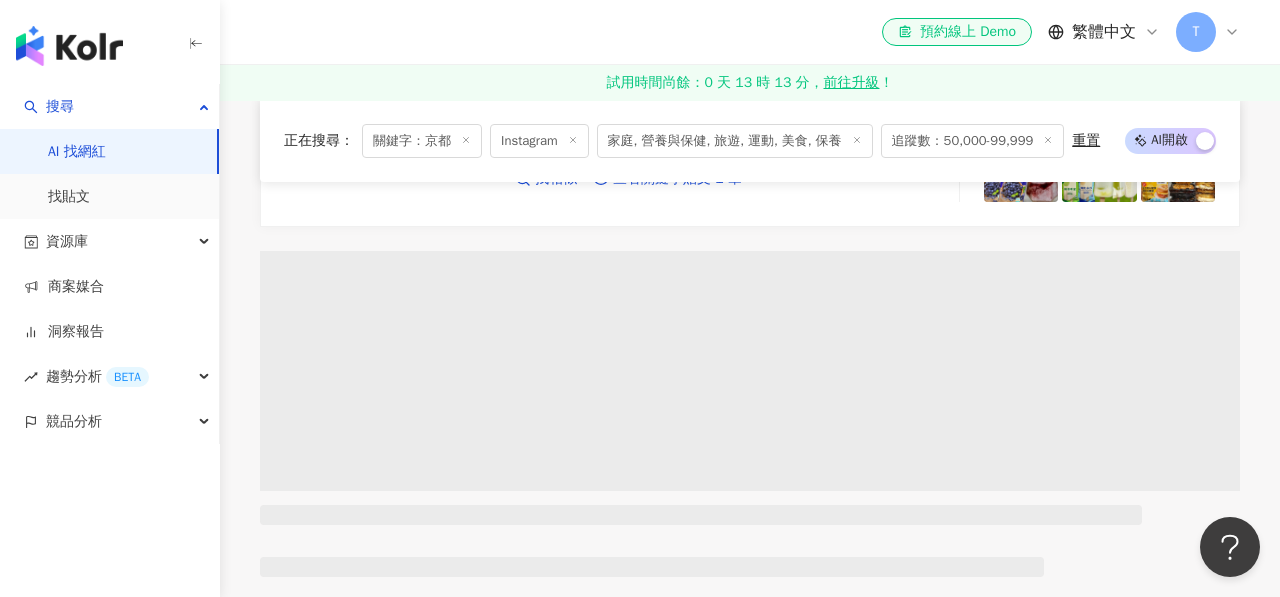 scroll, scrollTop: 6995, scrollLeft: 0, axis: vertical 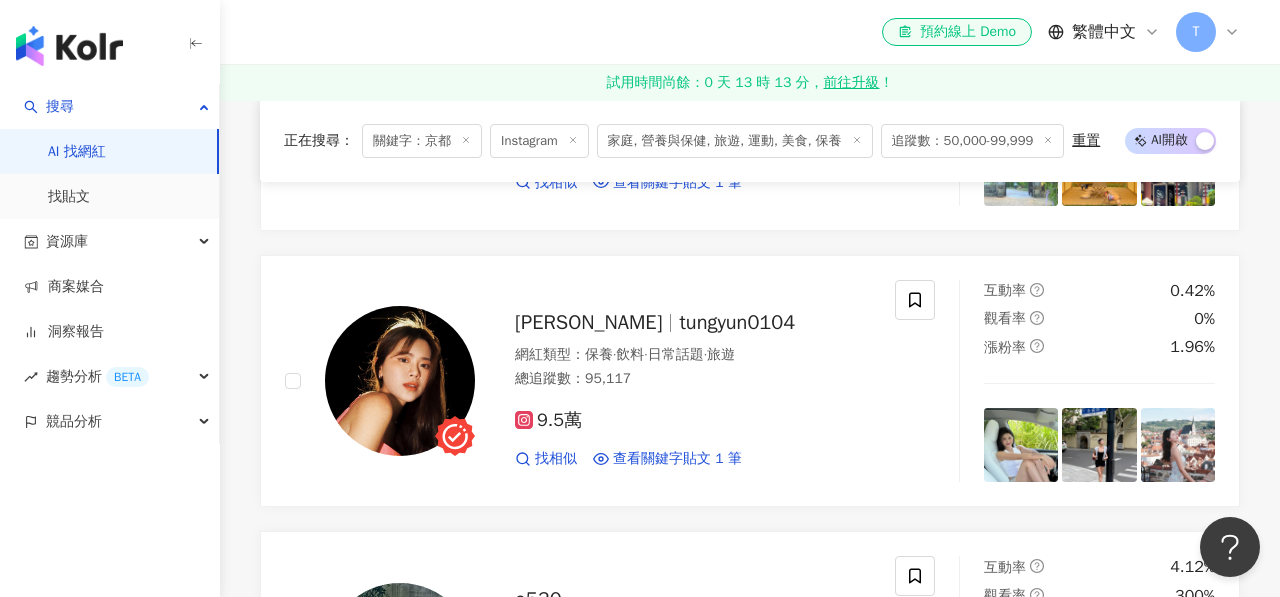 click on "家庭, 營養與保健, 旅遊, 運動, 美食, 保養" at bounding box center [735, 141] 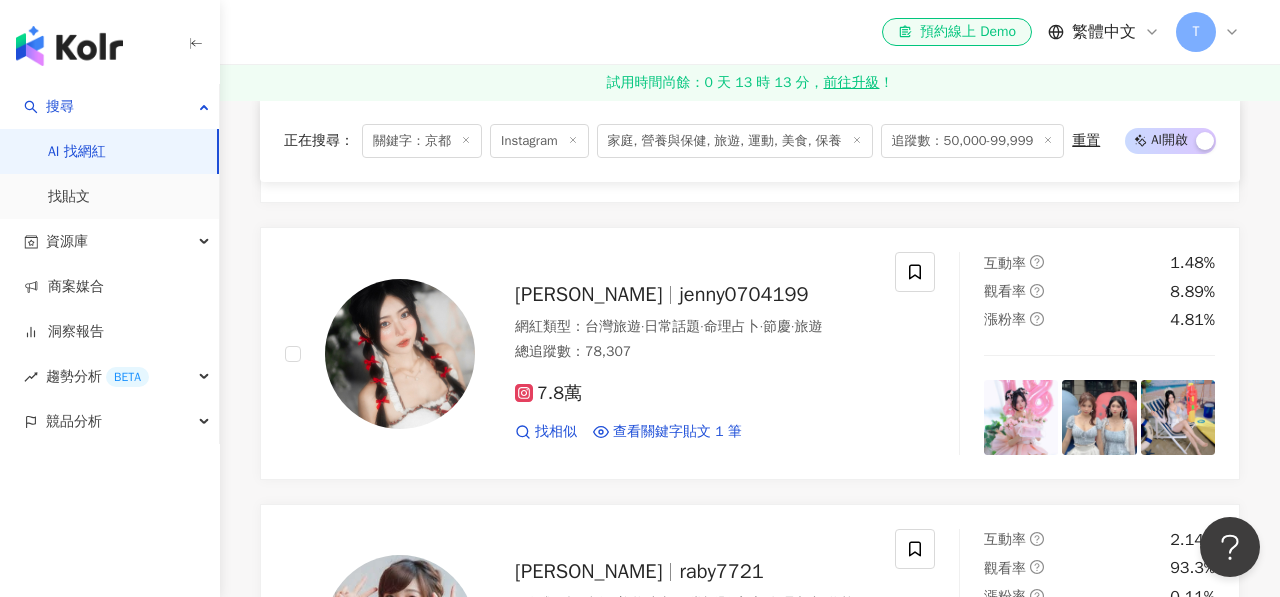 click on "家庭, 營養與保健, 旅遊, 運動, 美食, 保養" at bounding box center (735, 141) 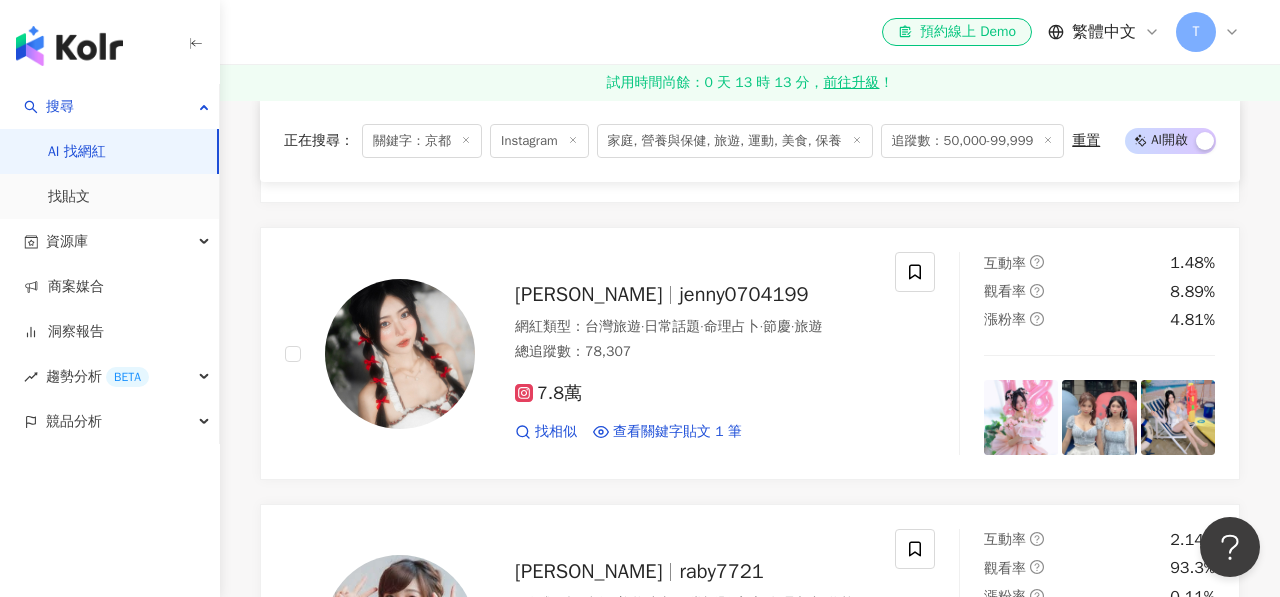 click on "家庭, 營養與保健, 旅遊, 運動, 美食, 保養" at bounding box center (735, 141) 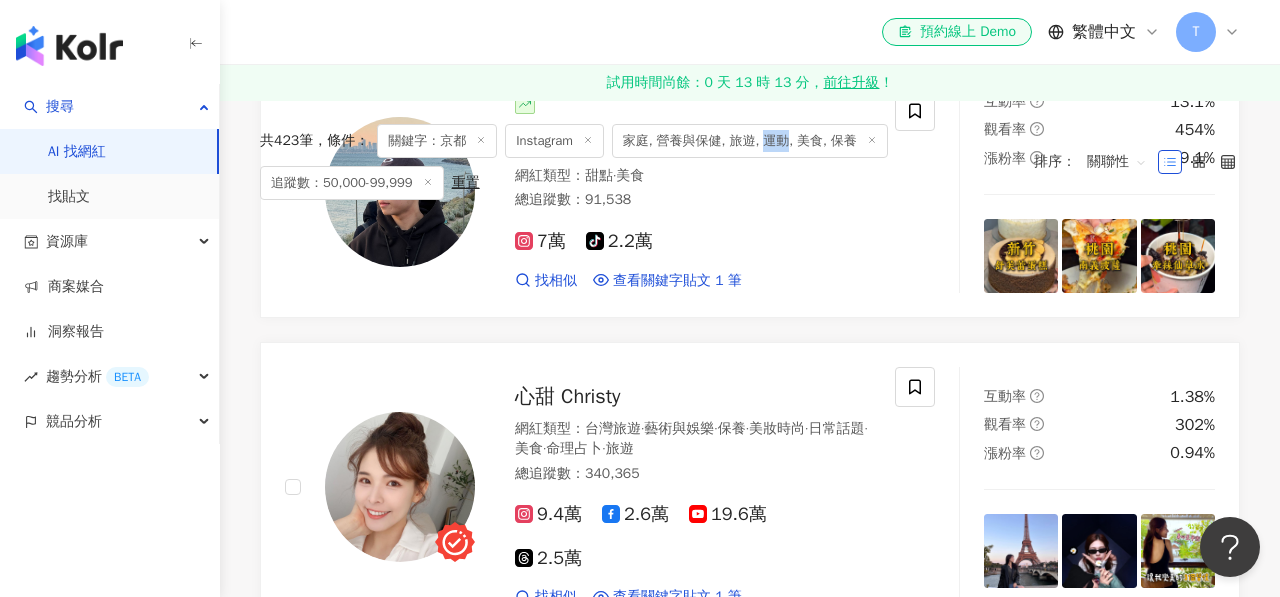 scroll, scrollTop: 0, scrollLeft: 0, axis: both 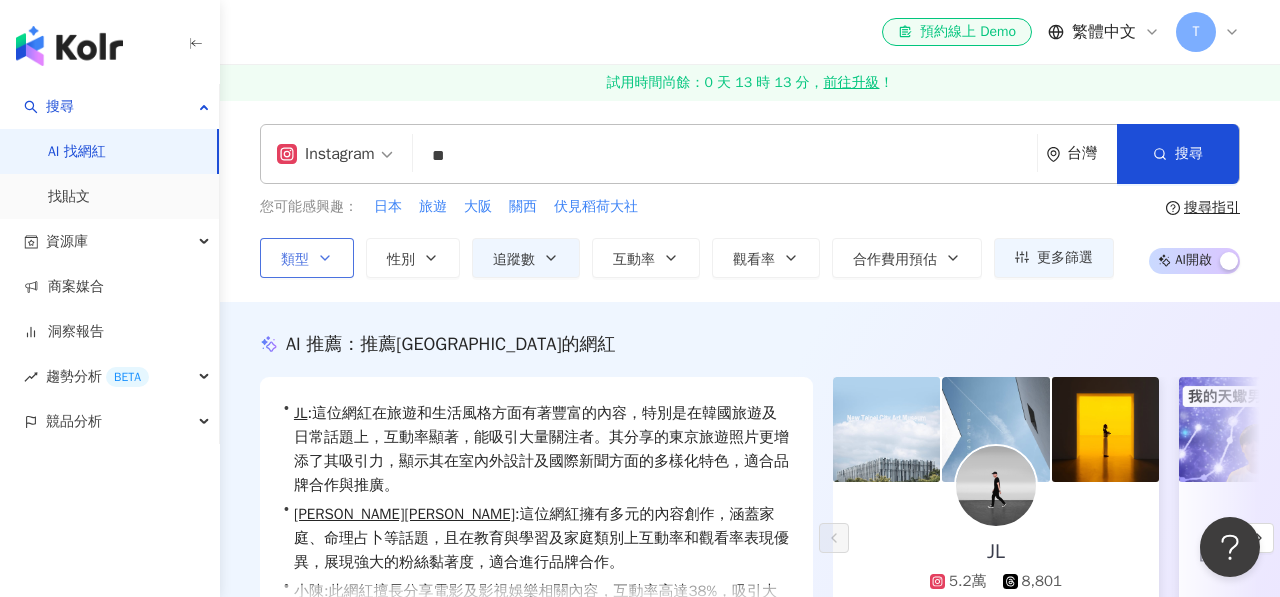 click on "類型" at bounding box center [307, 258] 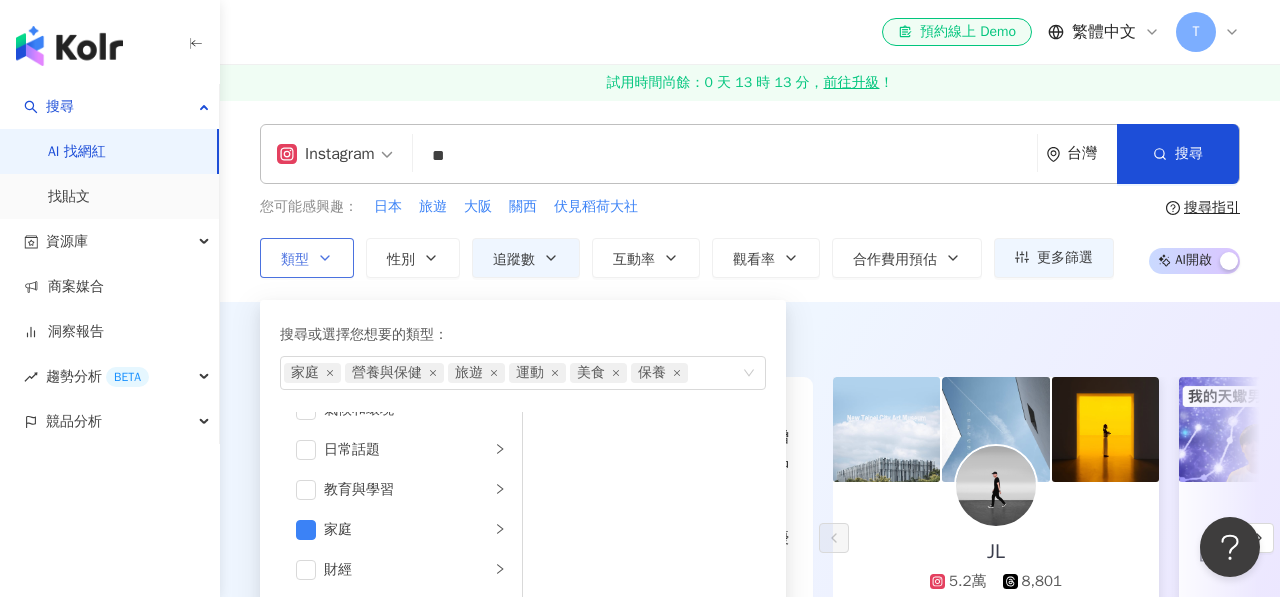 scroll, scrollTop: 135, scrollLeft: 0, axis: vertical 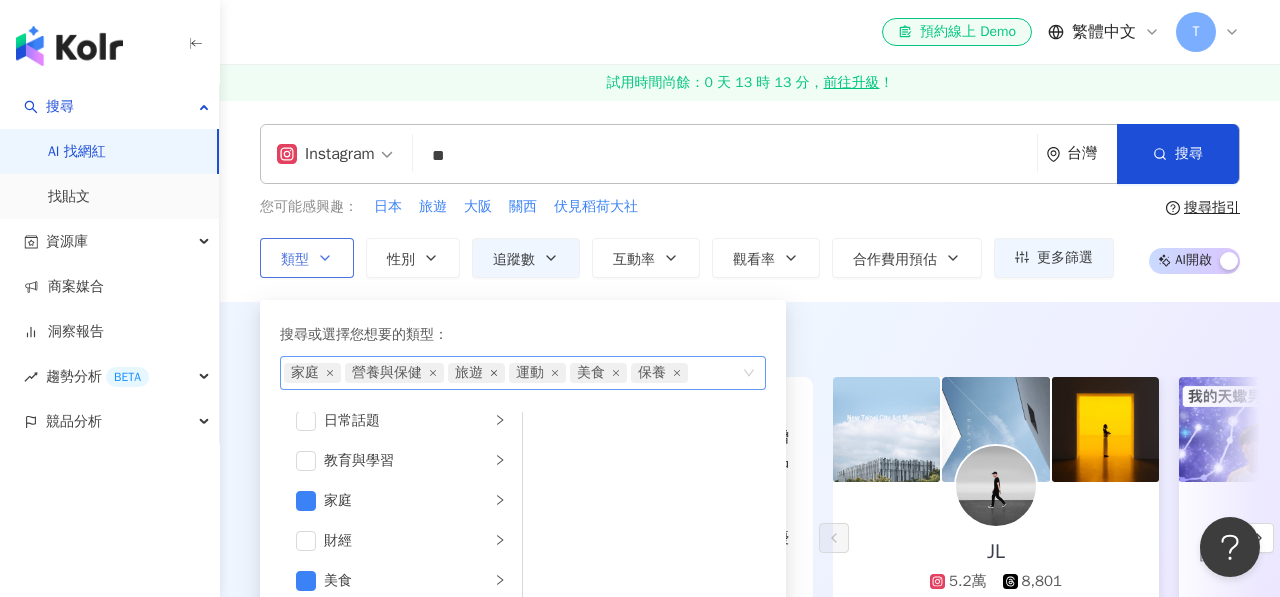 click 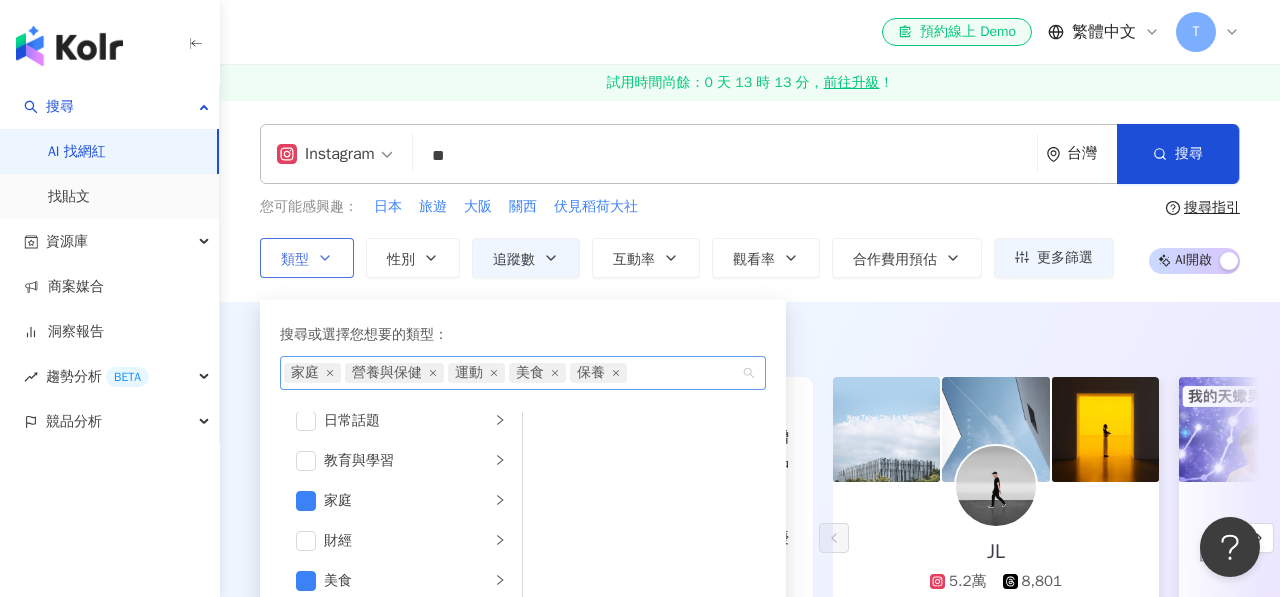 click 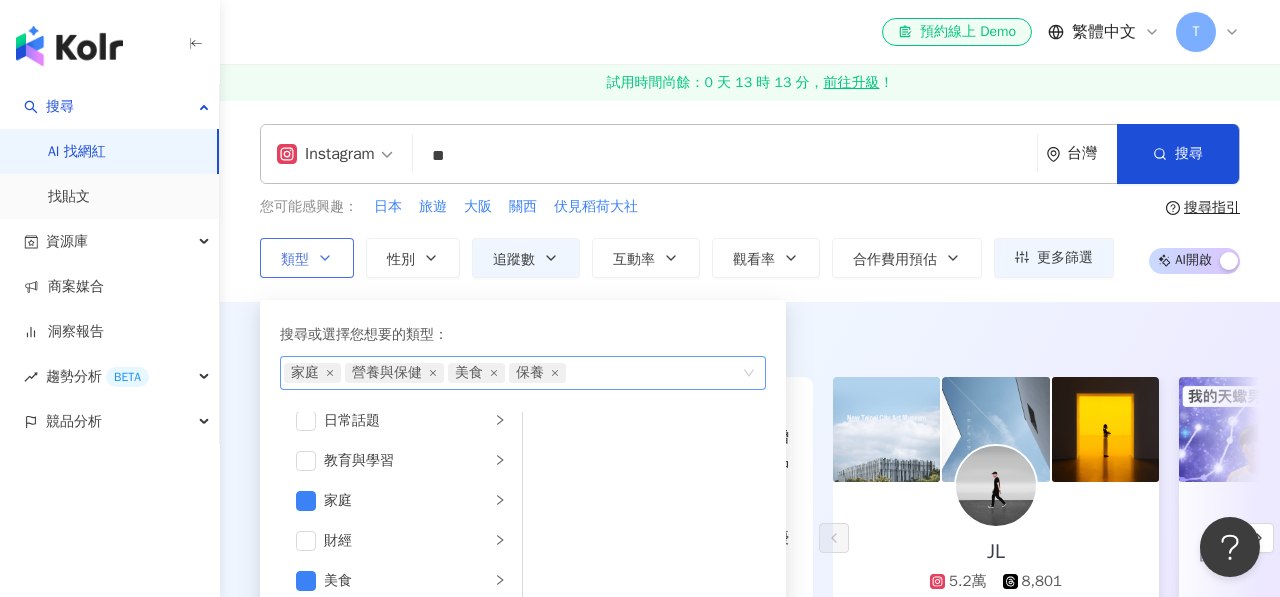 click on "您可能感興趣： 日本  旅遊  大阪  關西  伏見稻荷大社" at bounding box center [687, 207] 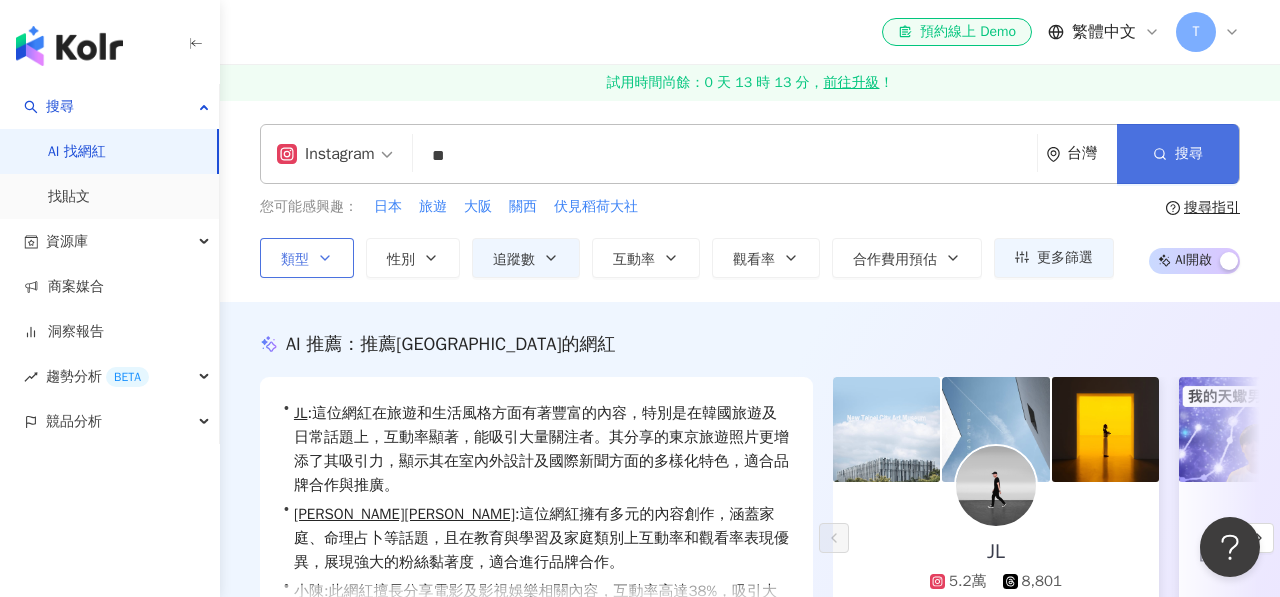 click on "搜尋" at bounding box center [1178, 154] 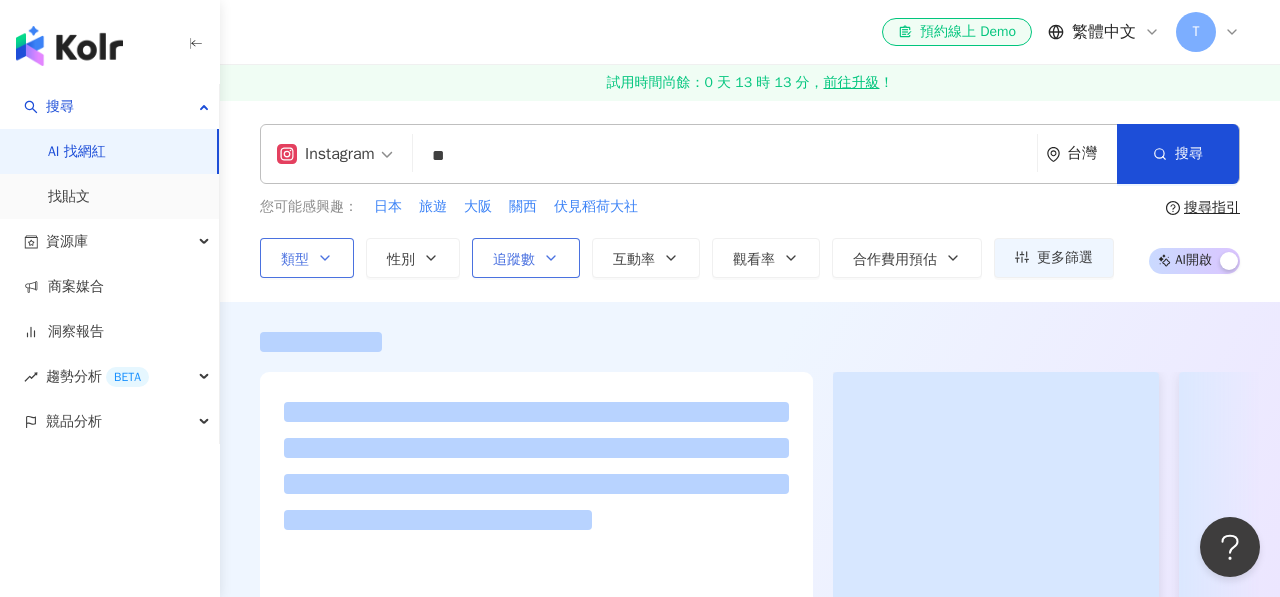 click on "追蹤數" at bounding box center (526, 258) 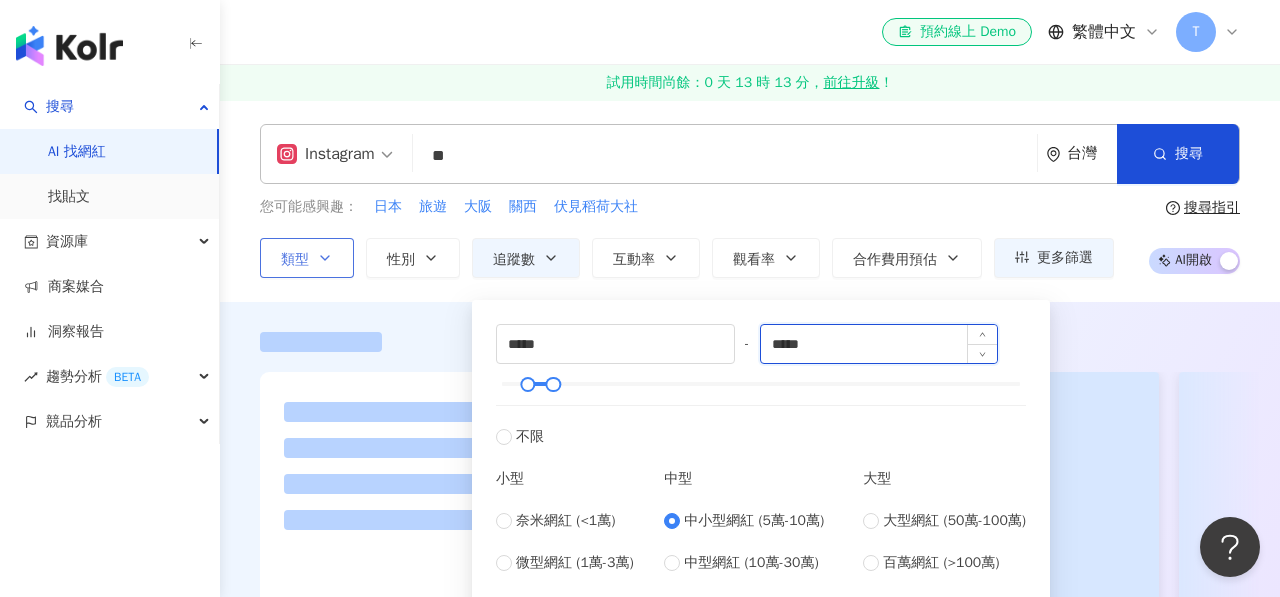 click on "*****" at bounding box center (879, 344) 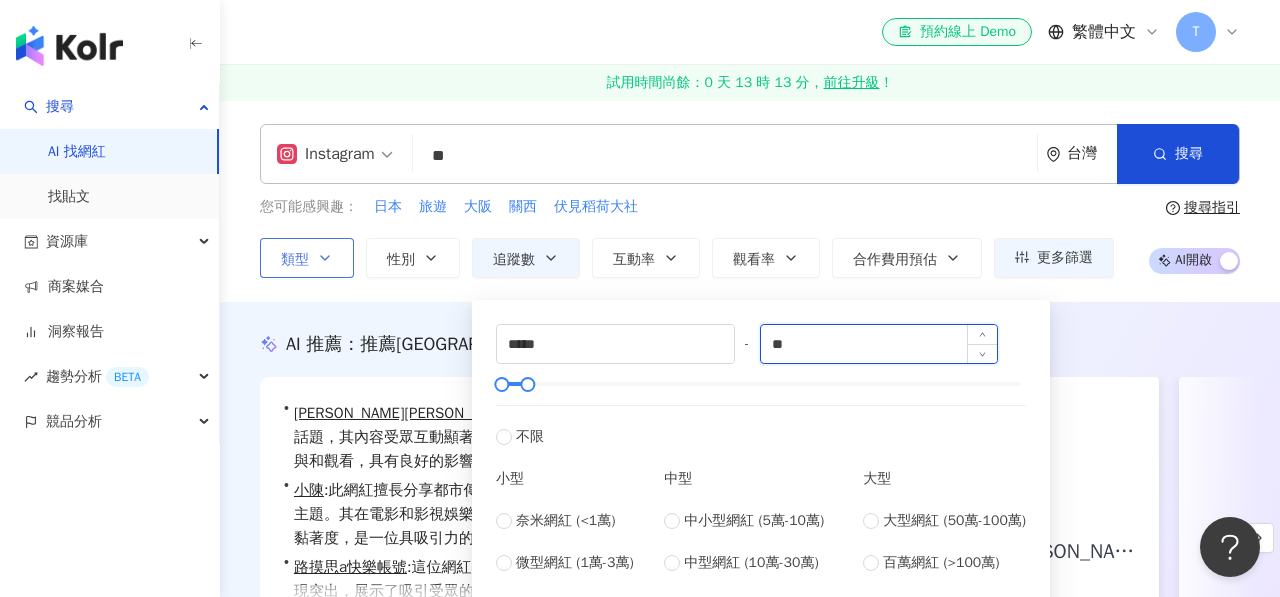 type on "*" 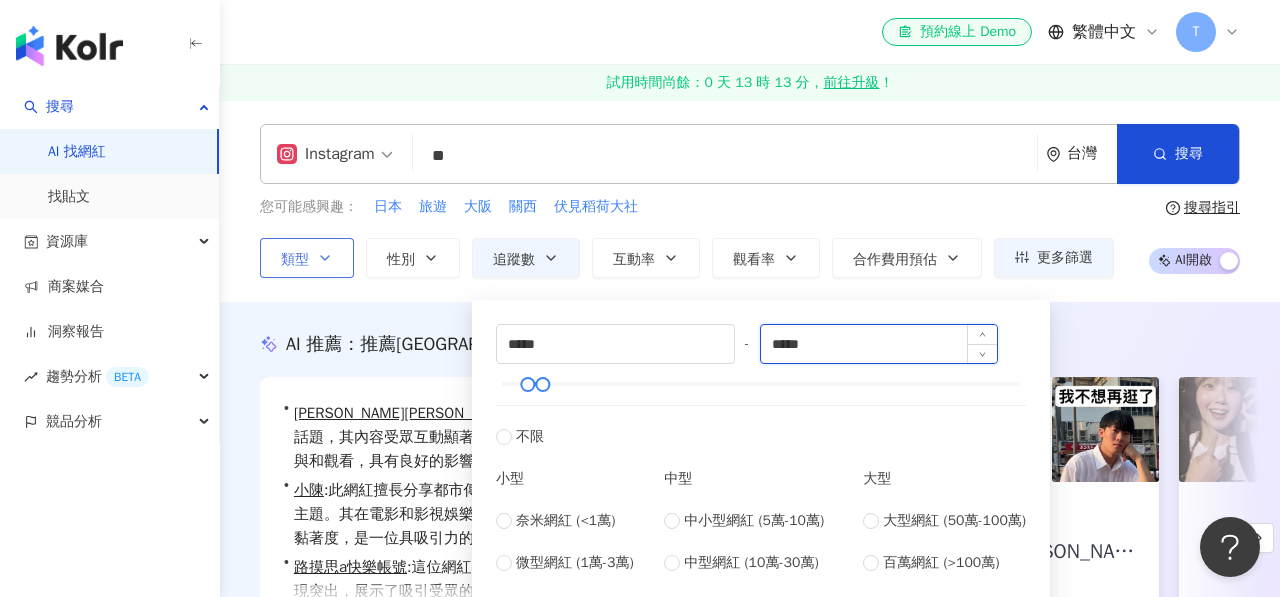 type on "*****" 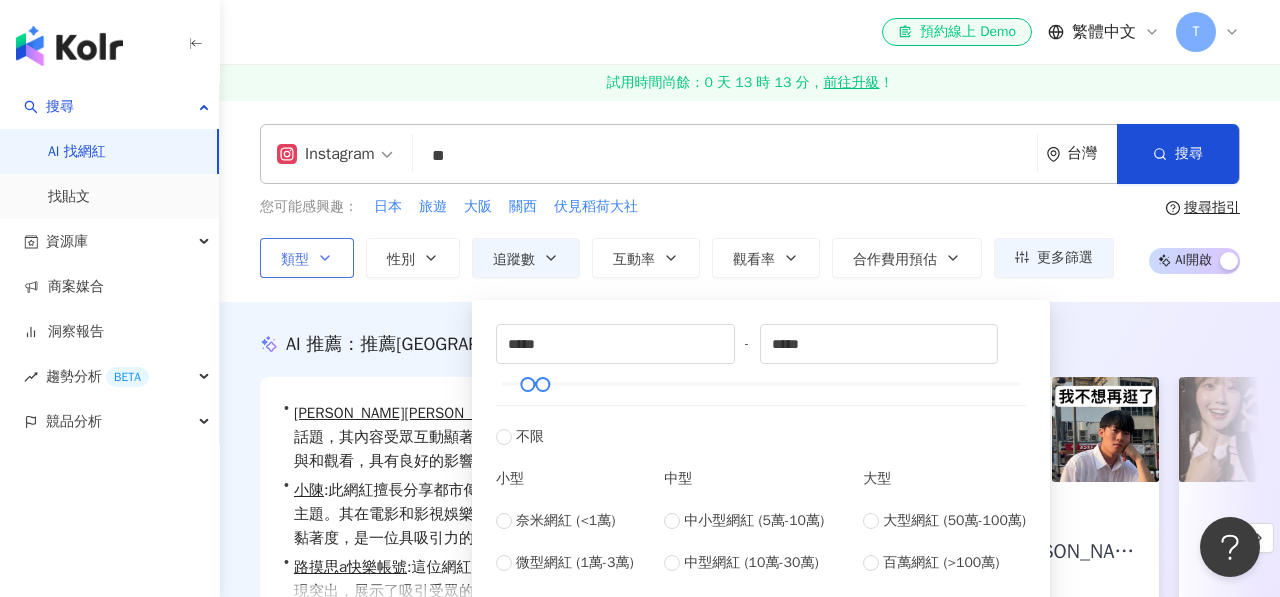 click on "AI 推薦 ： 推薦京都市的網紅 • 王惟漢Kevin  :  此網紅擅長分享家庭、命理占卜及日常話題，其內容受眾互動顯著，尤其在家庭和命理占卜方面吸引了高比例的參與和觀看，具有良好的影響力及吸引力，適合與相關品牌合作。 • 小陳  :  此網紅擅長分享都市傳說與個人生活，涵蓋藝術、娛樂及美食等多元主題。其在電影和影視娛樂的互動率高，有助於吸引觀眾注意力，增強粉絲黏著度，是一位具吸引力的內容創作者。 • 路摸思a快樂帳號  :  這位網紅在教育與學習及家庭話題上的互動率和觀看率表現突出，展示了吸引受眾的能力。此外，涉獵多元主題，能夠提供豐富的內容，符合不同粉絲的需求，值得推薦。 換一組推薦結果 對您有幫助嗎？ 王惟漢Kevin 8.6萬 互動率 76.4% 商業合作比例 0% 受眾性別 男 小陳 9.6萬 互動率 15.8% 商業合作比例 0% 受眾性別 男 7.9萬 9,022 19.6%" at bounding box center [750, 541] 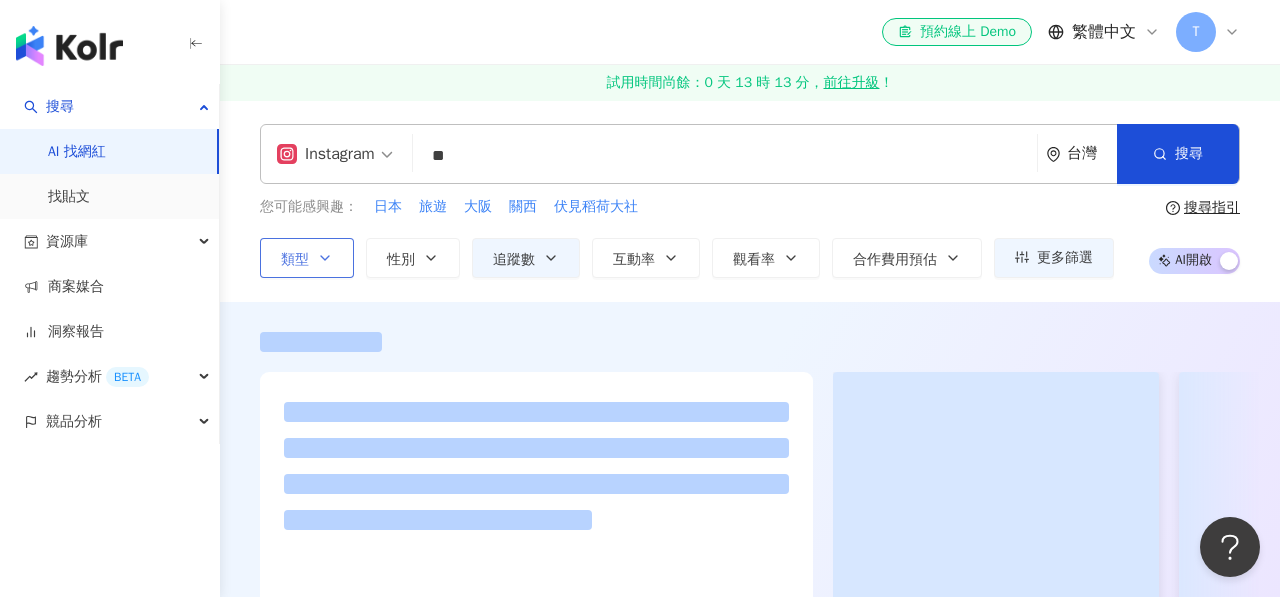 scroll, scrollTop: 22, scrollLeft: 0, axis: vertical 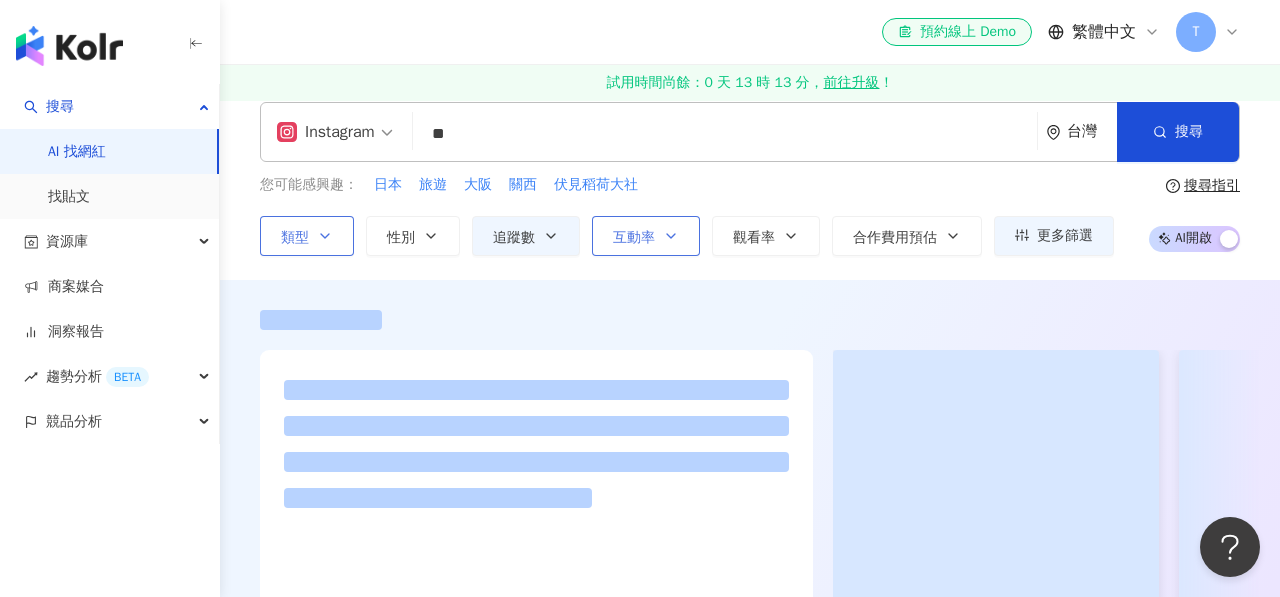 click 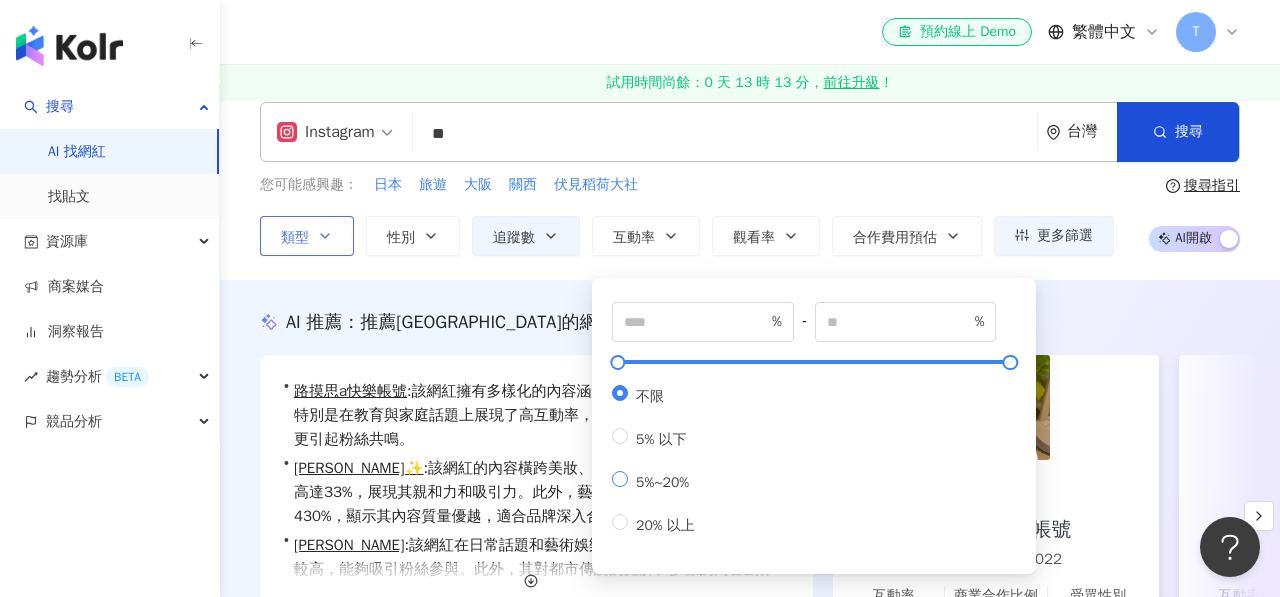 click on "5%~20%" at bounding box center [662, 482] 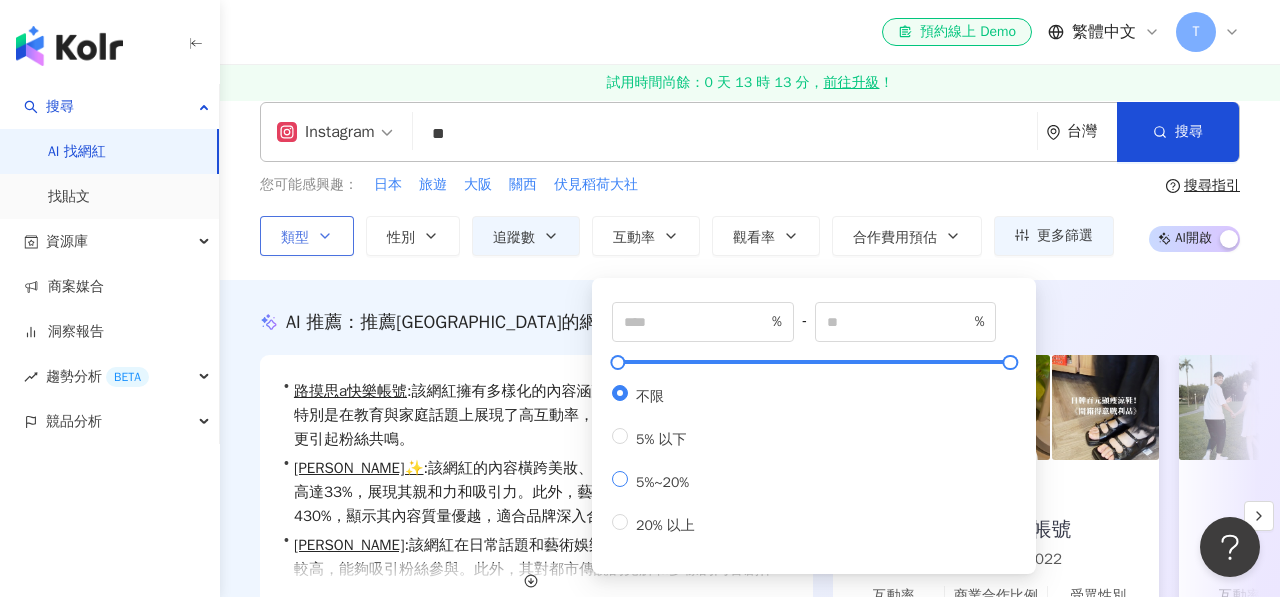 type on "*" 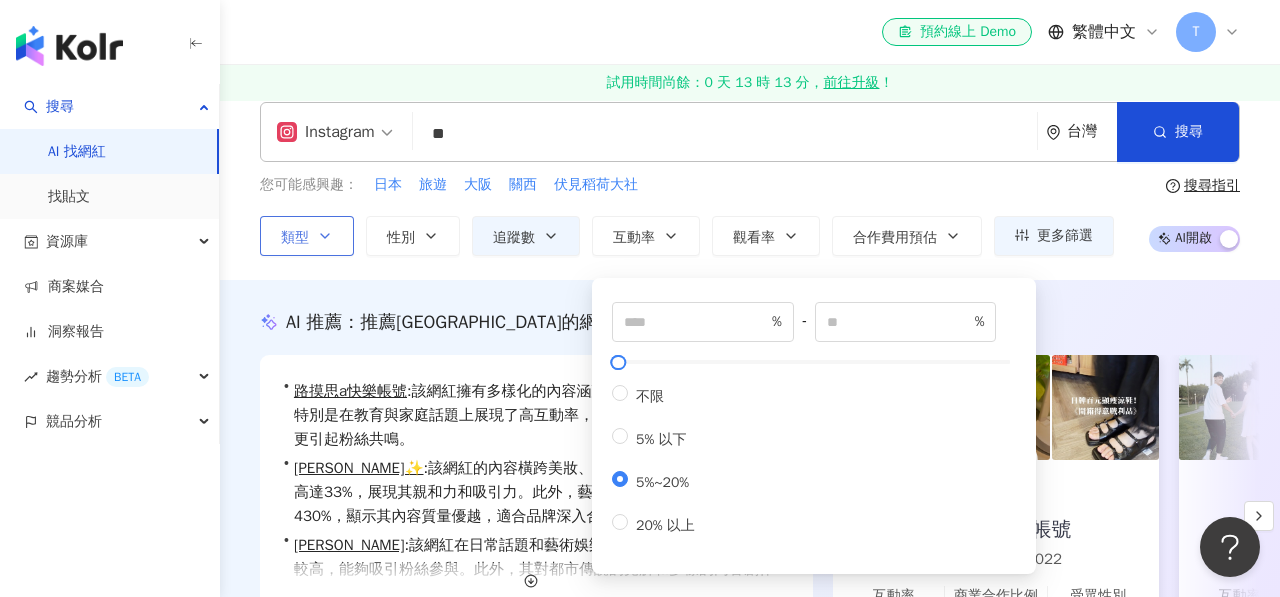 click on "AI 推薦 ： 推薦京都市的網紅 • 路摸思a快樂帳號  :  該網紅擁有多樣化的內容涵蓋棒球、美妝、日常及旅遊，特別是在教育與家庭話題上展現了高互動率，吸引了廣泛關注，其旅遊分享更引起粉絲共鳴。 • 亞妮✨  :  該網紅的內容橫跨美妝、家庭與美食，家庭主題互動率高達33%，展現其親和力和吸引力。此外，藝術與娛樂類型的觀看率達到430%，顯示其內容質量優越，適合品牌深入合作。 • 珍德瑟  :  該網紅在日常話題和藝術娛樂方面表現突出，互動率相對較高，能夠吸引粉絲參與。此外，其對都市傳說的見解和多樣的內容創作（如美食與教育）也顯示出其多元化的吸引力，值得關注。 換一組推薦結果 對您有幫助嗎？ 路摸思a快樂帳號 7.9萬 9,022 互動率 19.6% 商業合作比例 59.1% 受眾性別 女 亞妮✨ 7.5萬 3.6萬 互動率 14.5% 商業合作比例 37.5% 受眾性別 女 珍德瑟 7萬 3.7%" at bounding box center (750, 519) 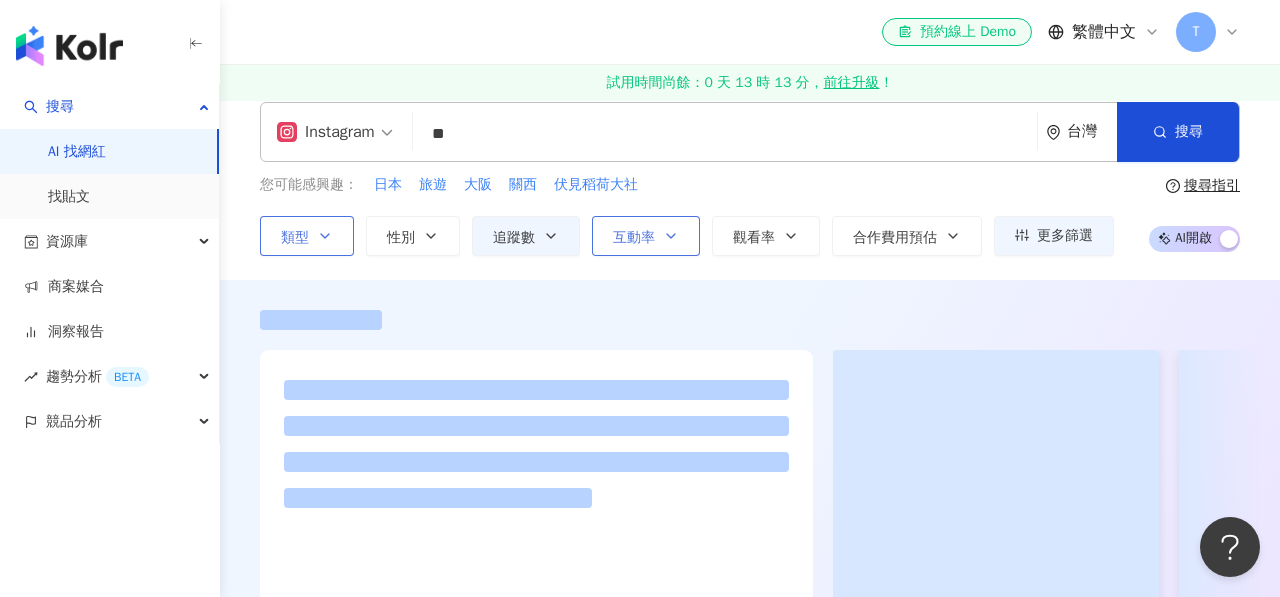 scroll, scrollTop: 0, scrollLeft: 0, axis: both 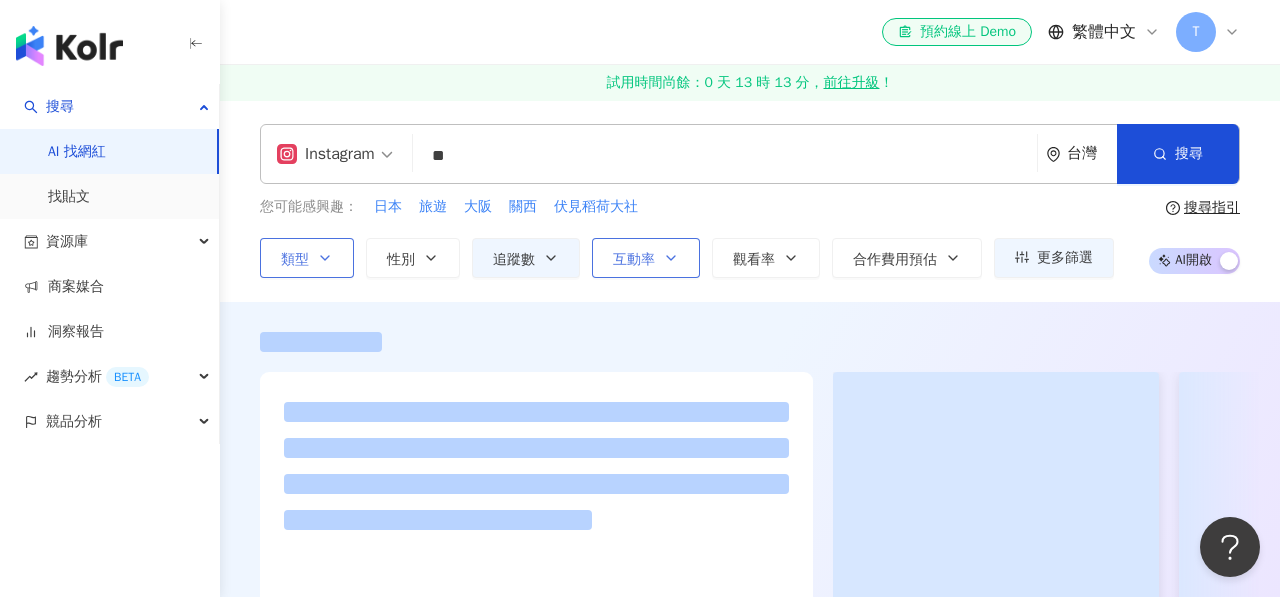 click on "互動率" at bounding box center [634, 260] 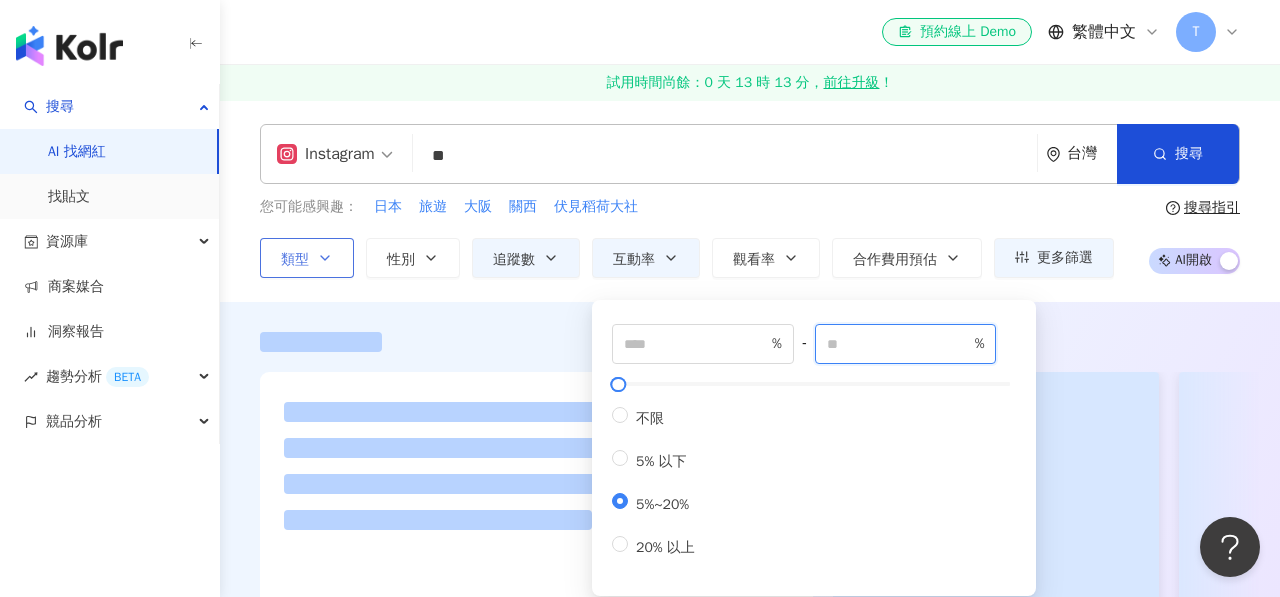 click on "**" at bounding box center (899, 344) 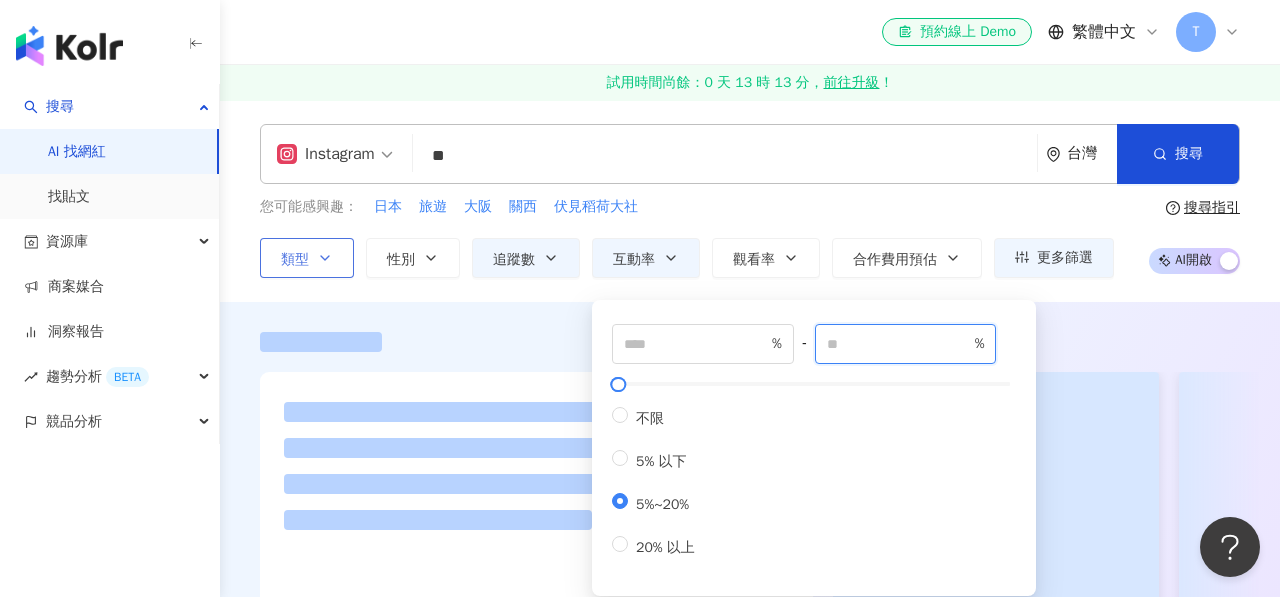 click on "**" at bounding box center (899, 344) 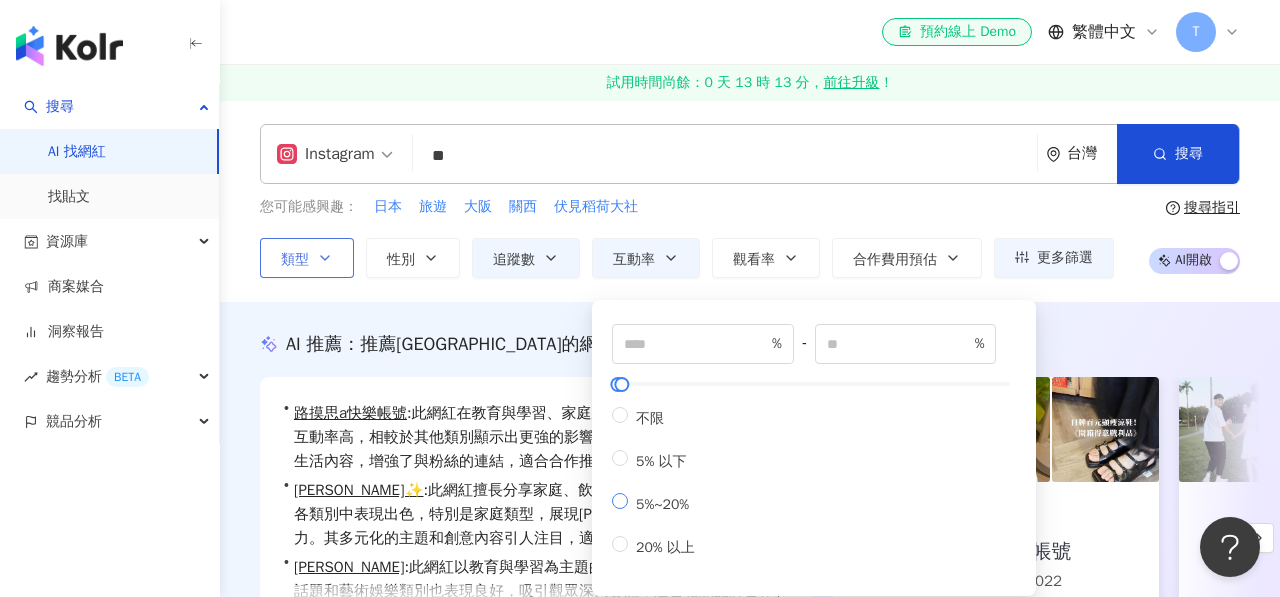 click on "5%~20%" at bounding box center (657, 502) 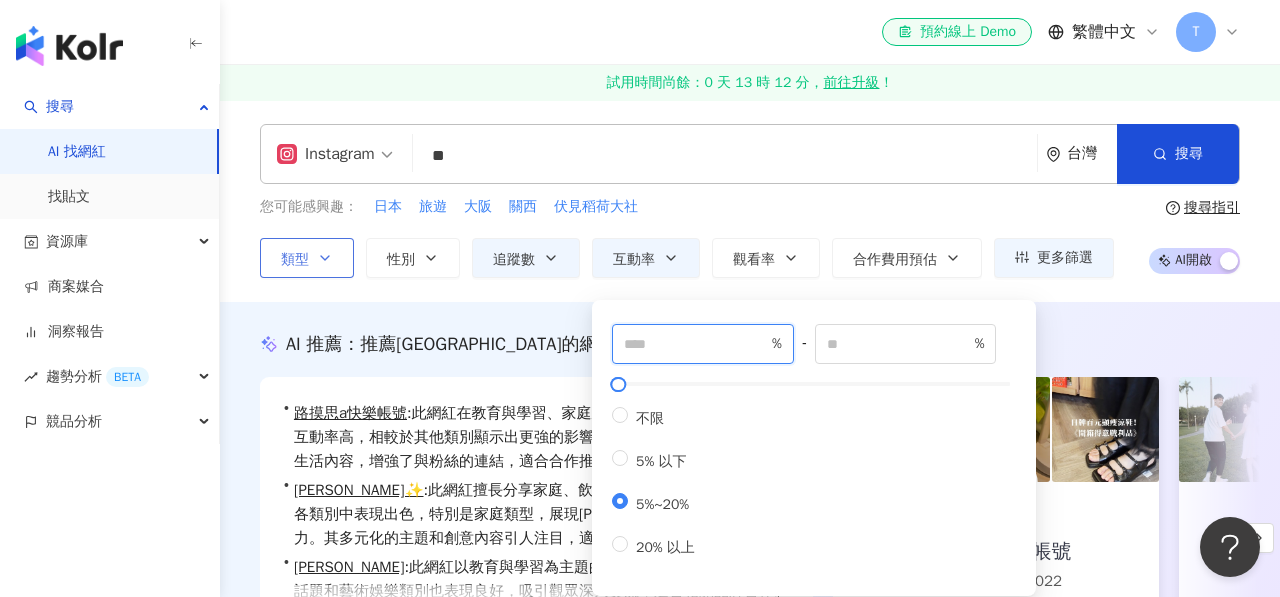 click on "*" at bounding box center (696, 344) 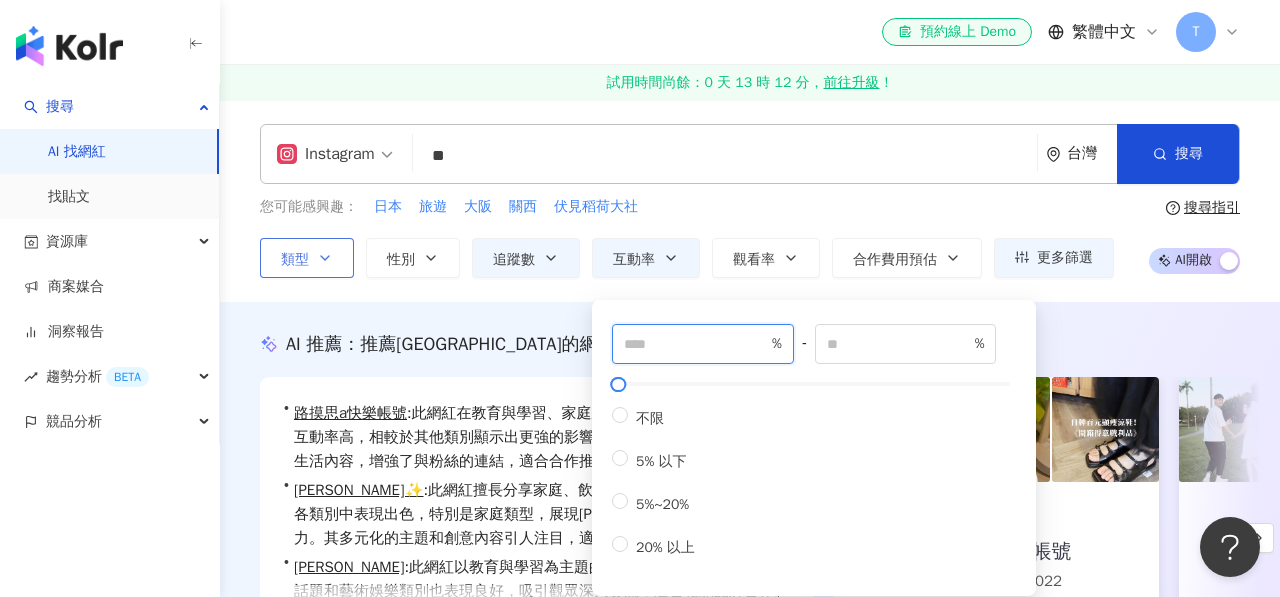 type on "**" 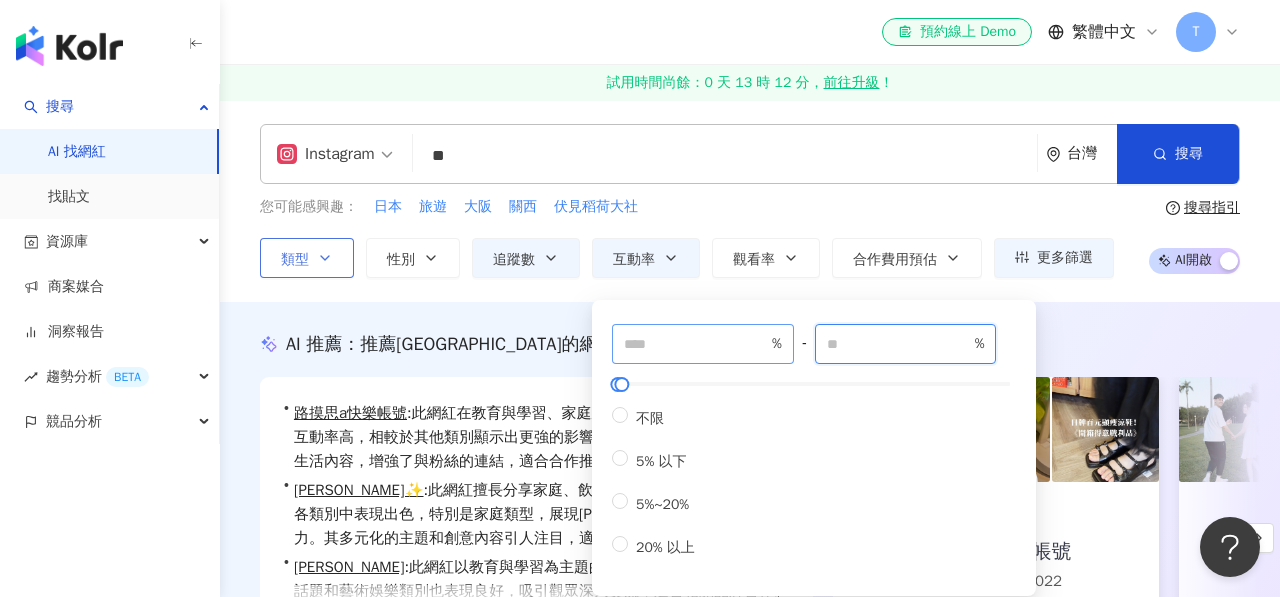 type on "***" 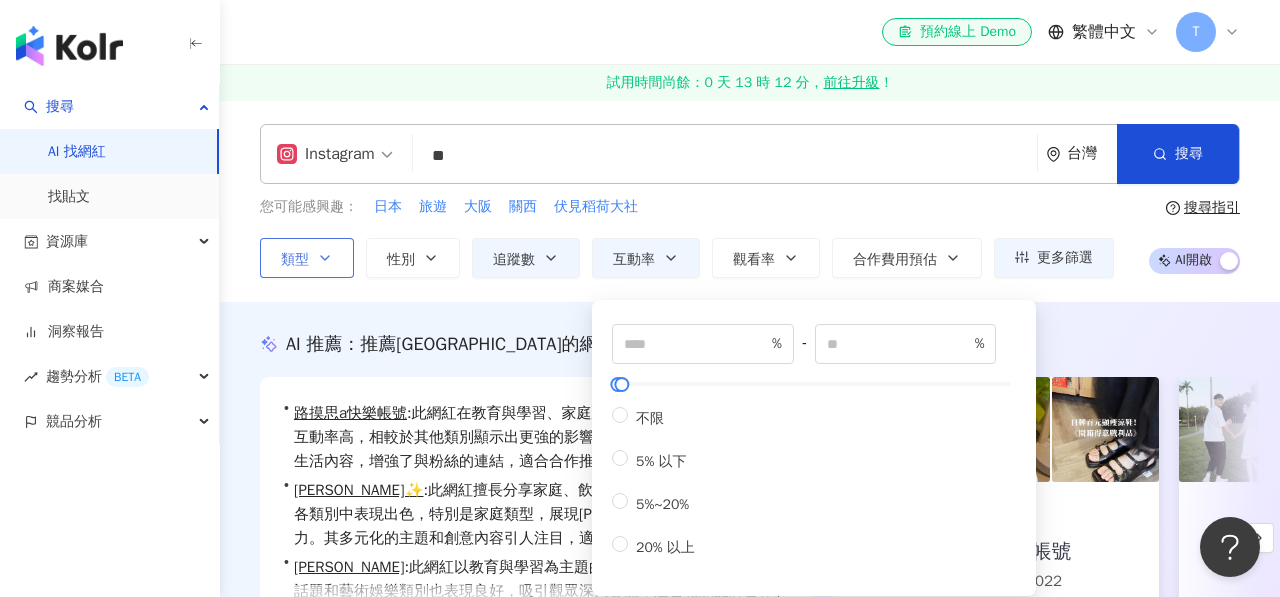 click on "路摸思a快樂帳號  :  此網紅在教育與學習、家庭及法政社會等領域表現出色，互動率高，相較於其他類別顯示出更強的影響力。其分享的東京獨旅與個人生活內容，增強了與粉絲的連結，適合合作推廣多元品牌。" at bounding box center (541, 437) 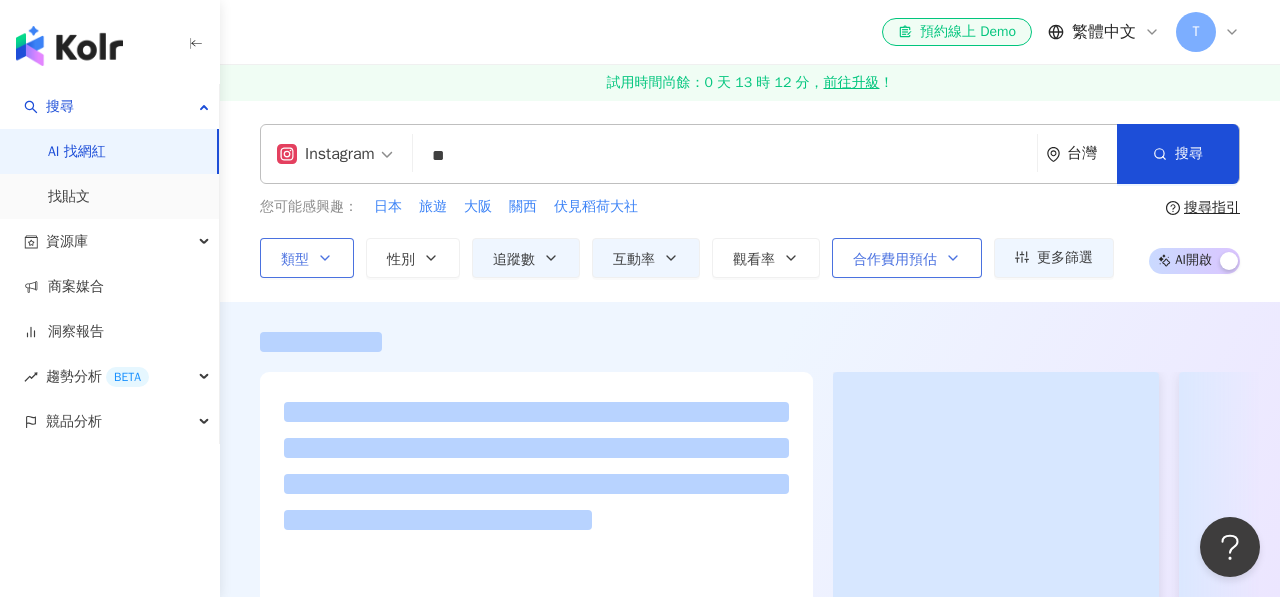 click on "合作費用預估" at bounding box center (907, 258) 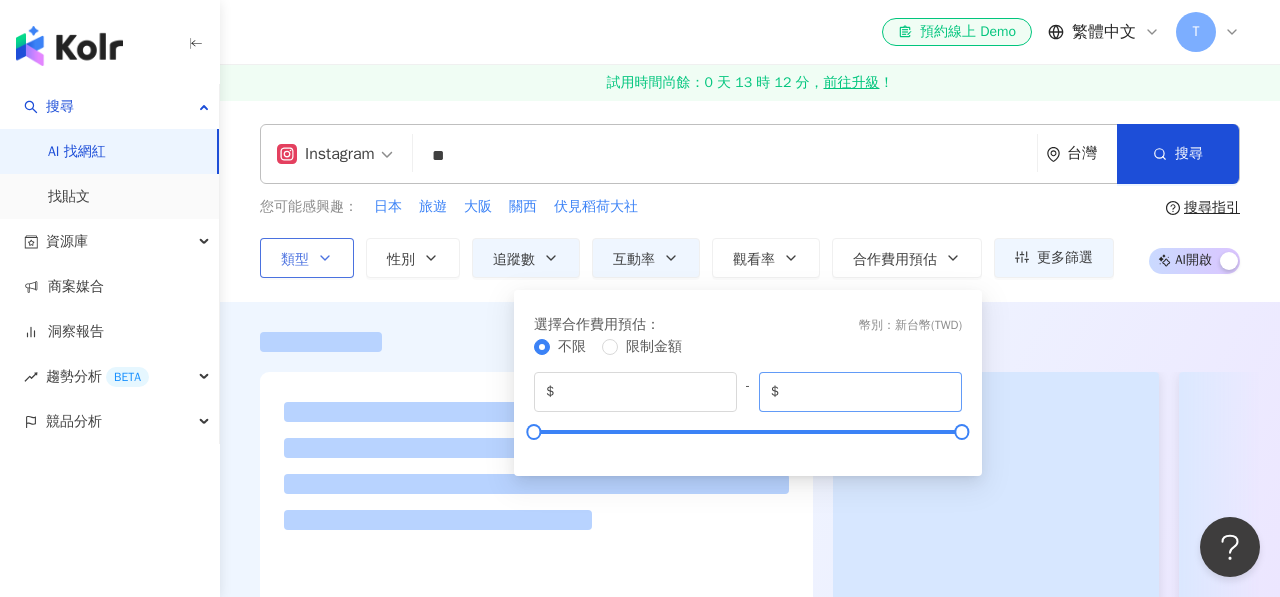 click on "$ *******" at bounding box center [860, 392] 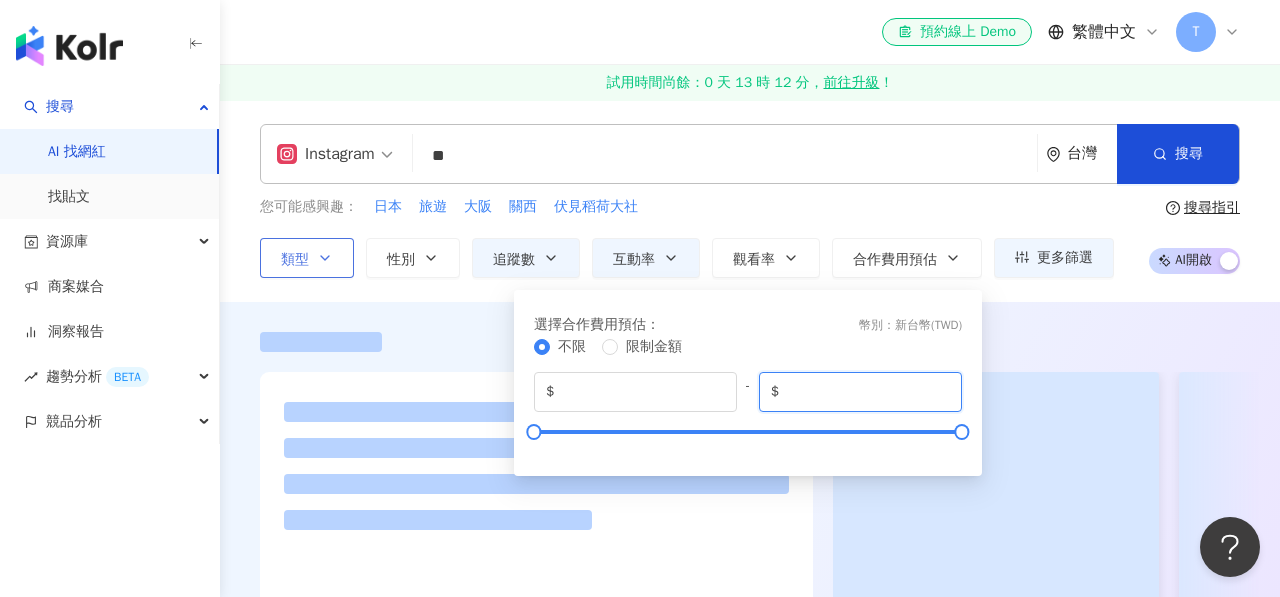 click on "*******" at bounding box center [866, 392] 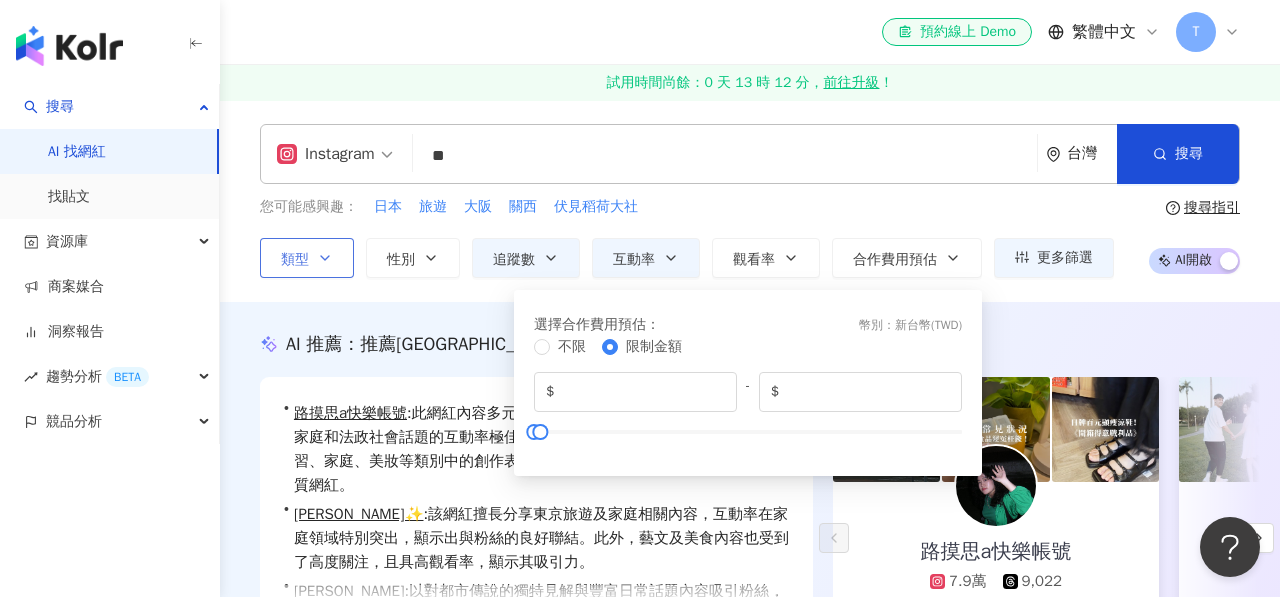 click on "路摸思a快樂帳號  :  此網紅內容多元，涵蓋旅遊、美妝、教育等主題，特別對家庭和法政社會話題的互動率極佳，吸引大量關注。此外，其在教育與學習、家庭、美妝等類別中的創作表現突出，具備高觀看率，是值得關注的優質網紅。" at bounding box center (541, 449) 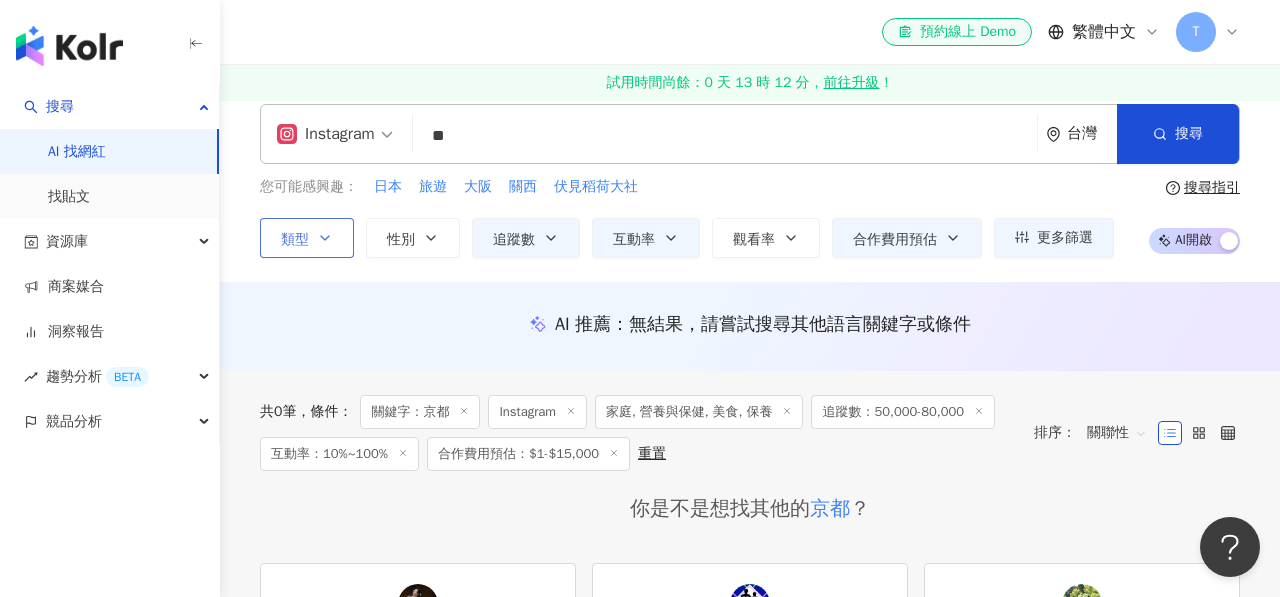 scroll, scrollTop: 21, scrollLeft: 0, axis: vertical 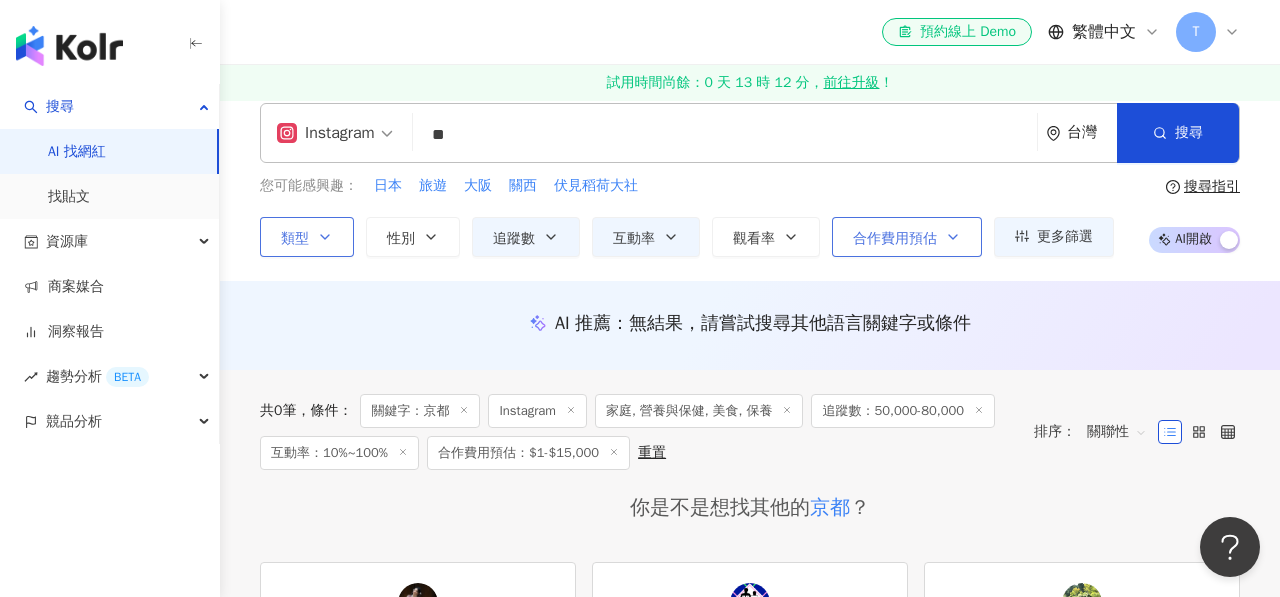 click on "合作費用預估" at bounding box center (895, 239) 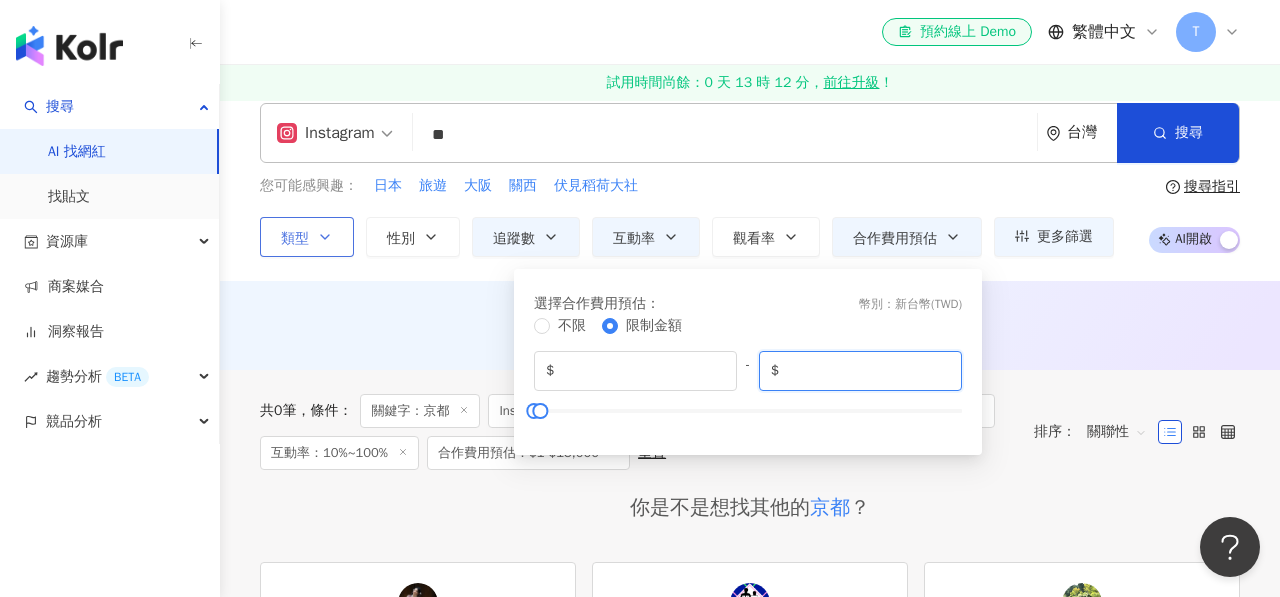 click on "*****" at bounding box center (866, 371) 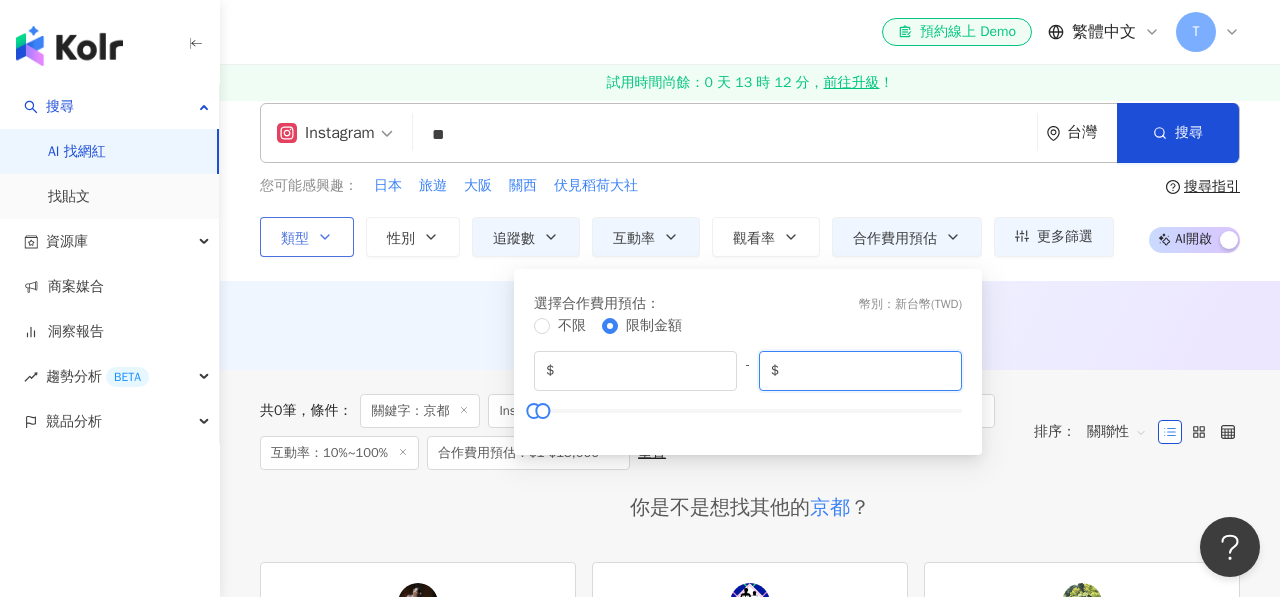 type on "*****" 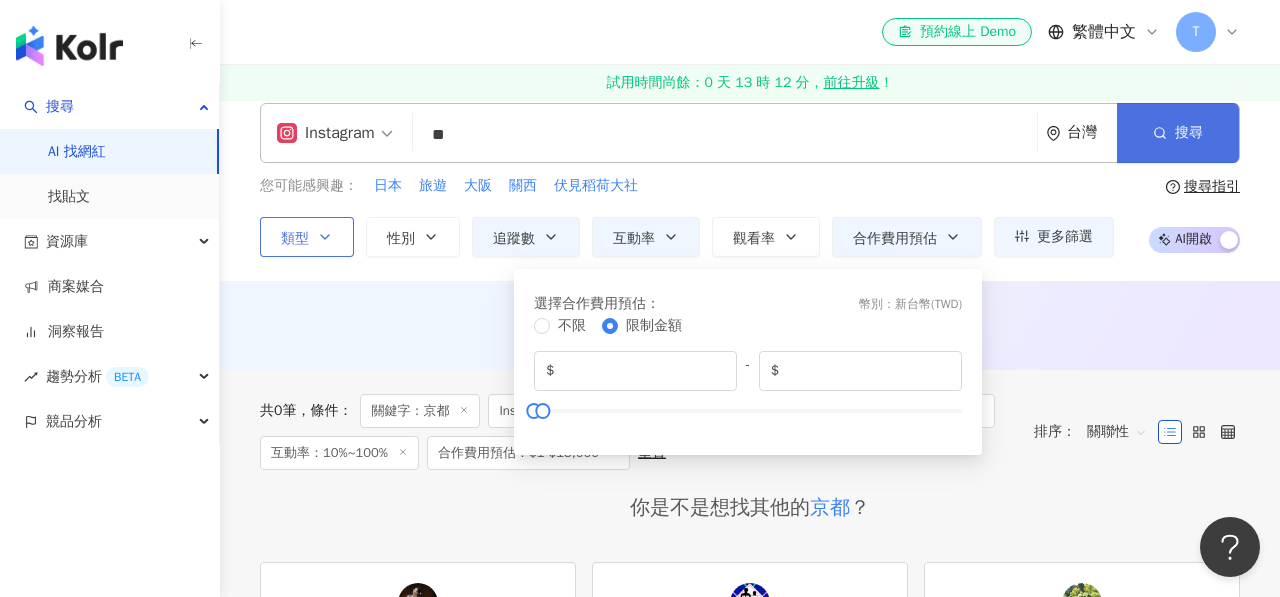 click on "搜尋" at bounding box center (1189, 133) 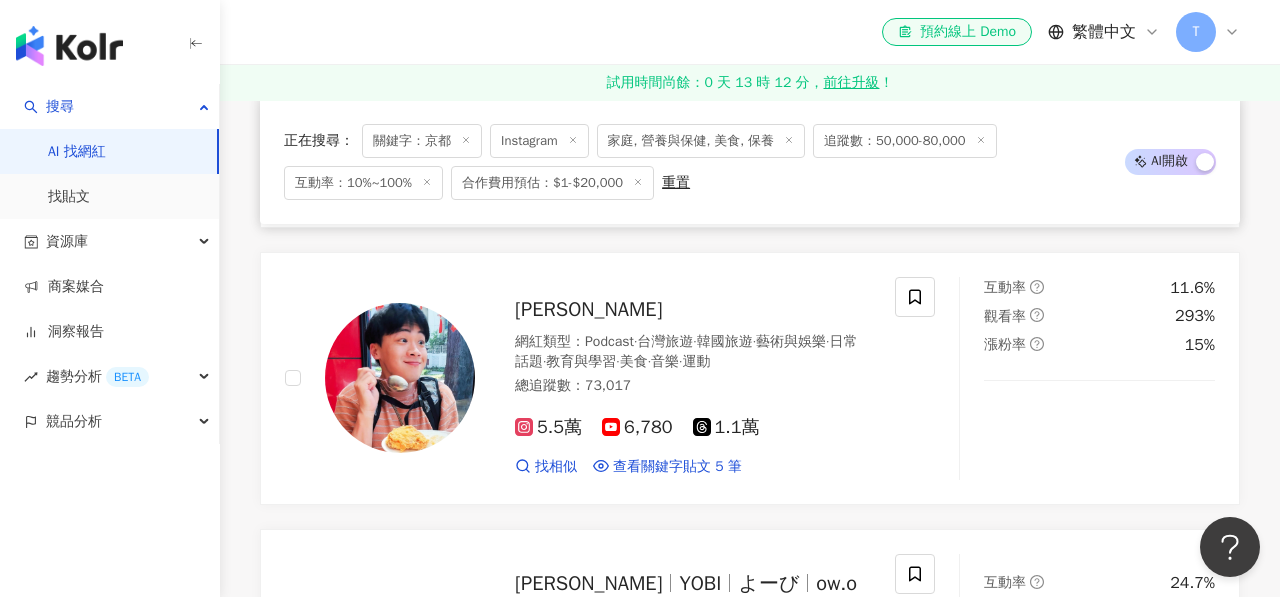 scroll, scrollTop: 1829, scrollLeft: 0, axis: vertical 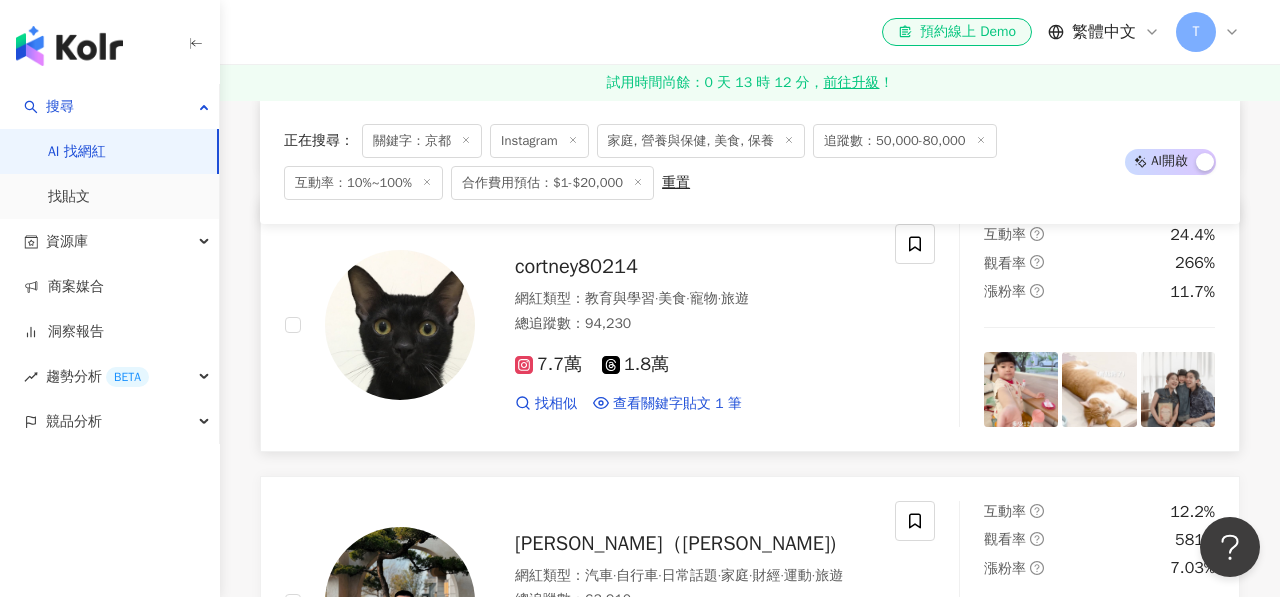 click on "cortney80214" at bounding box center (576, 266) 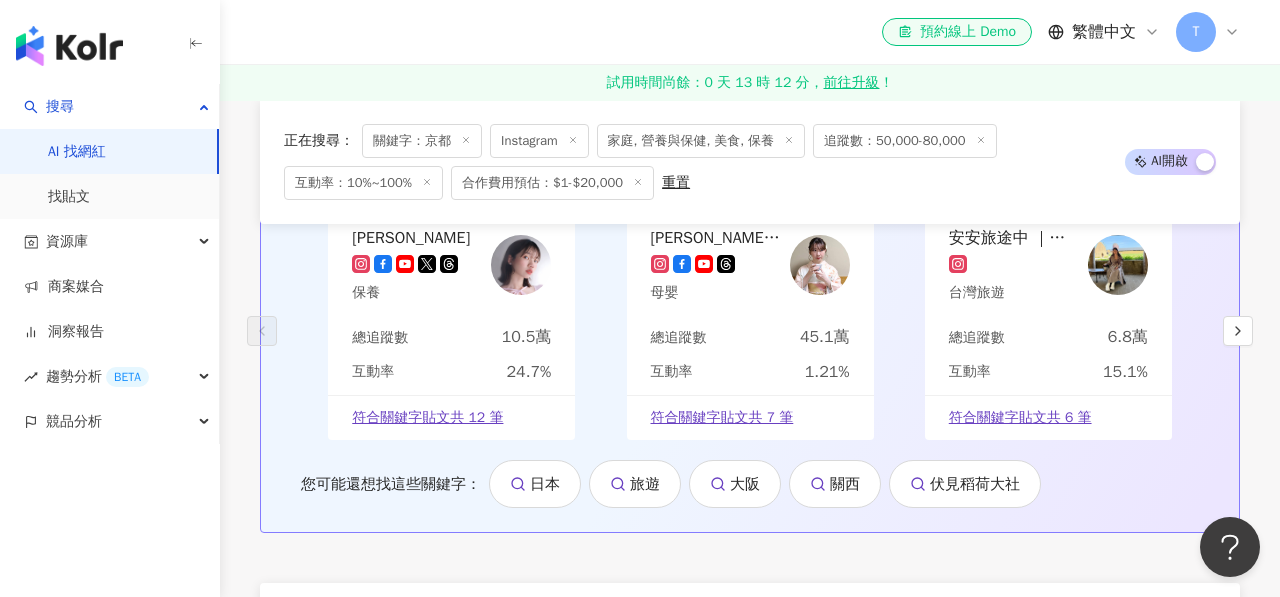 scroll, scrollTop: 3433, scrollLeft: 0, axis: vertical 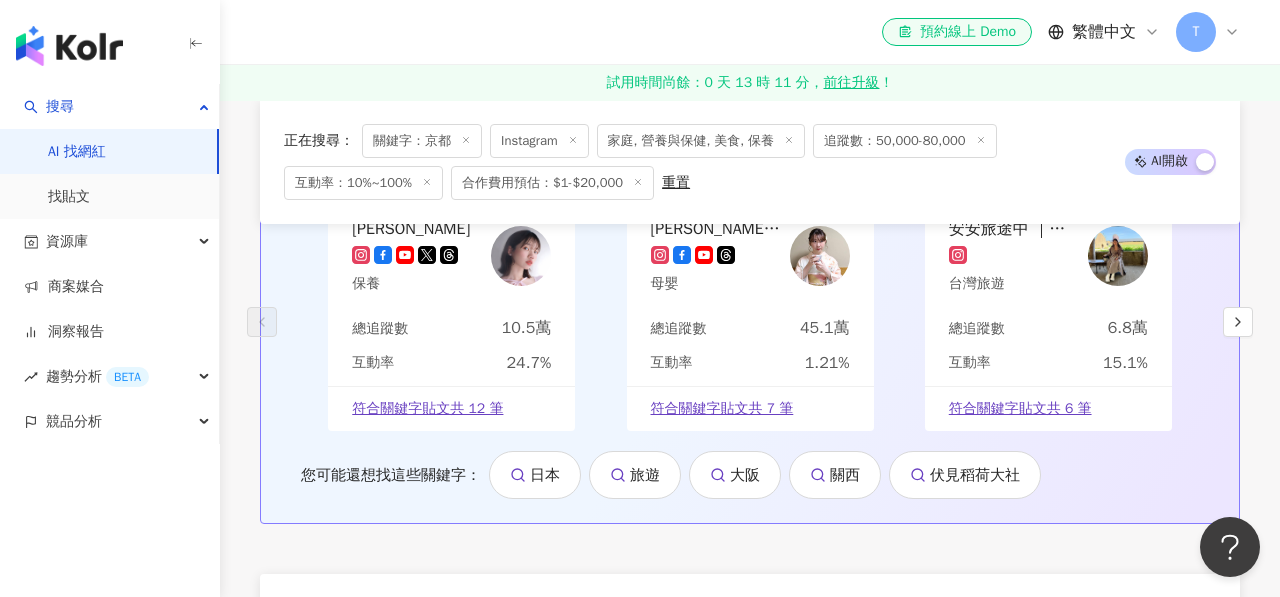click on "日本" at bounding box center (535, 475) 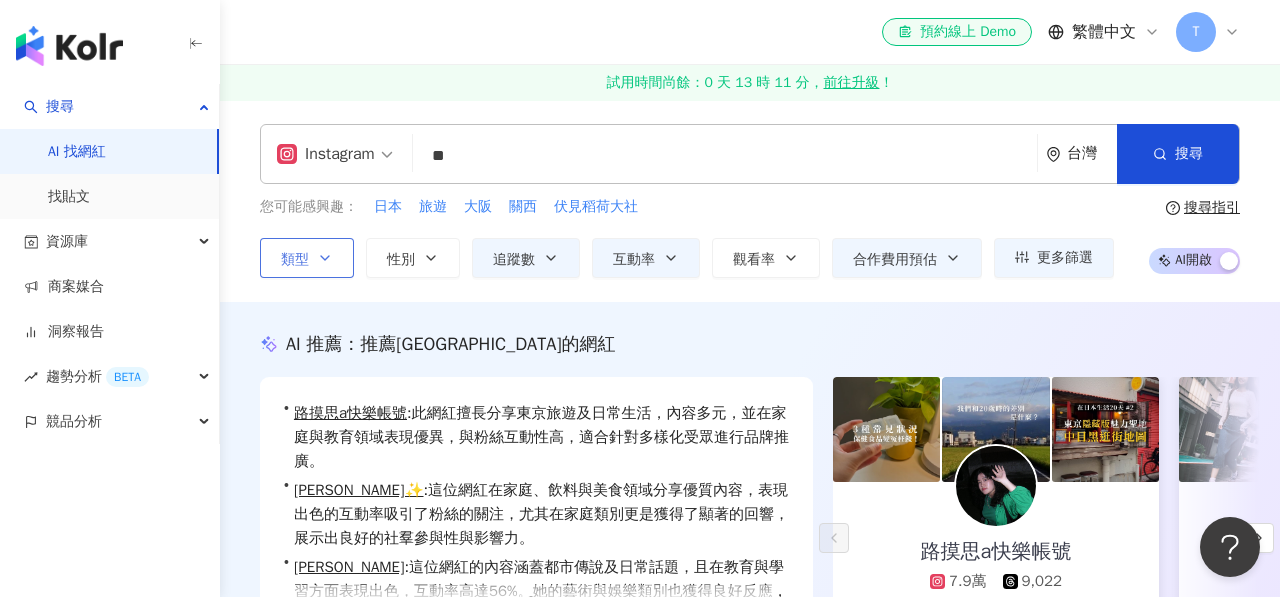 click on "**" at bounding box center [725, 156] 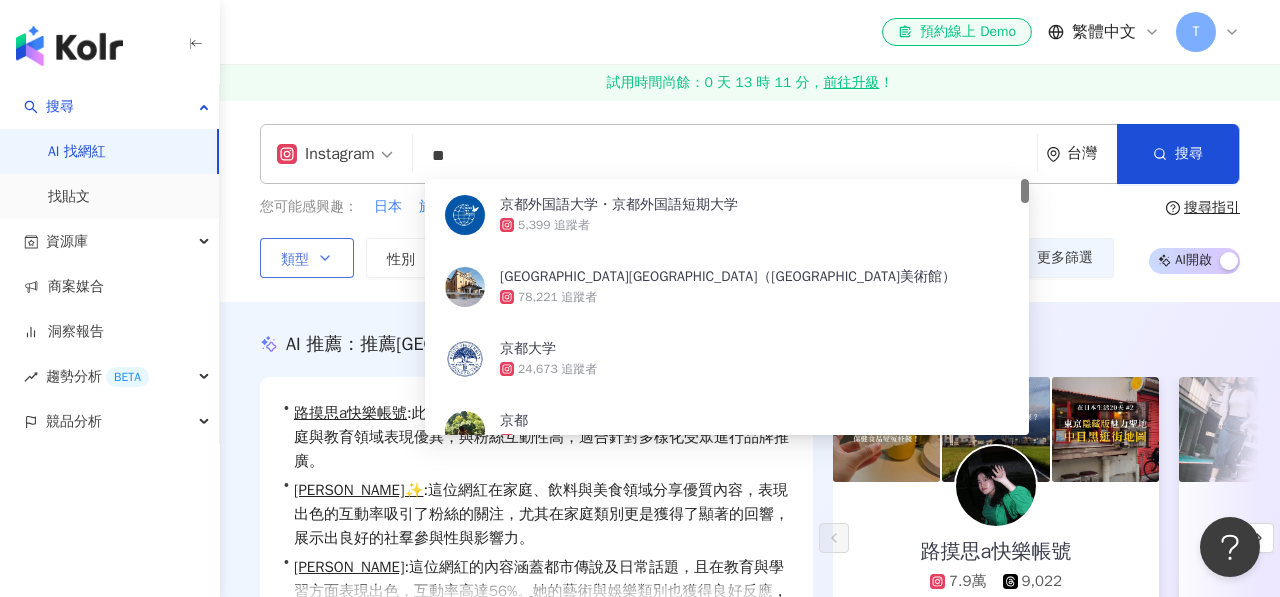 type on "*" 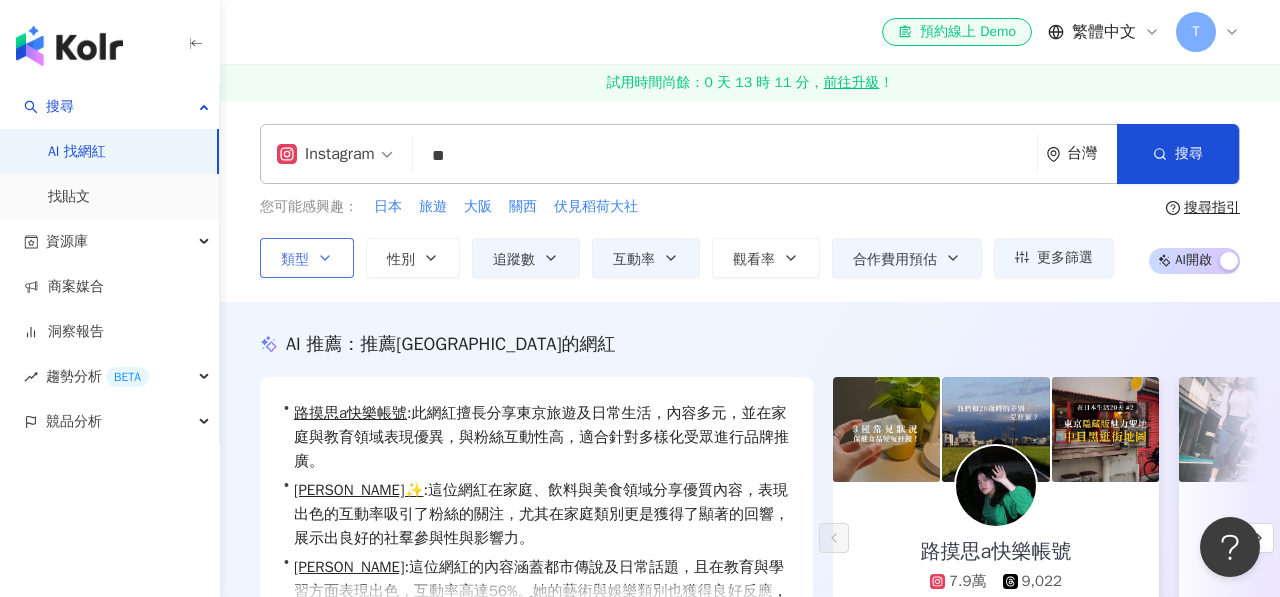 type on "**" 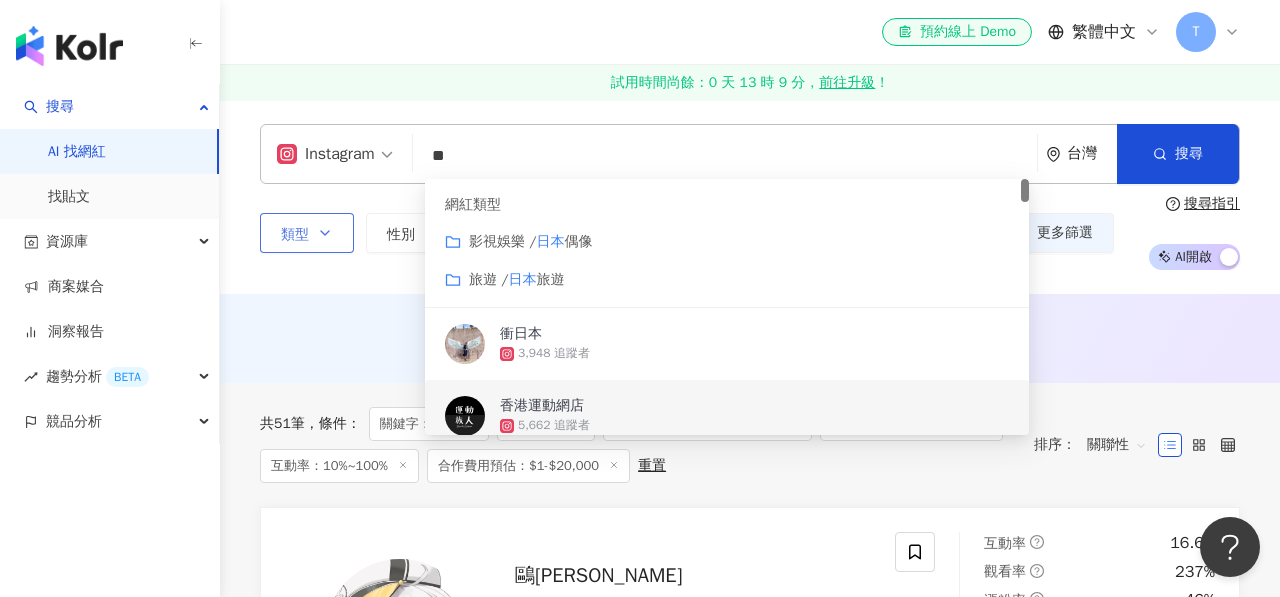 click on "AI 推薦 ： 無結果，請嘗試搜尋其他語言關鍵字或條件" at bounding box center (750, 338) 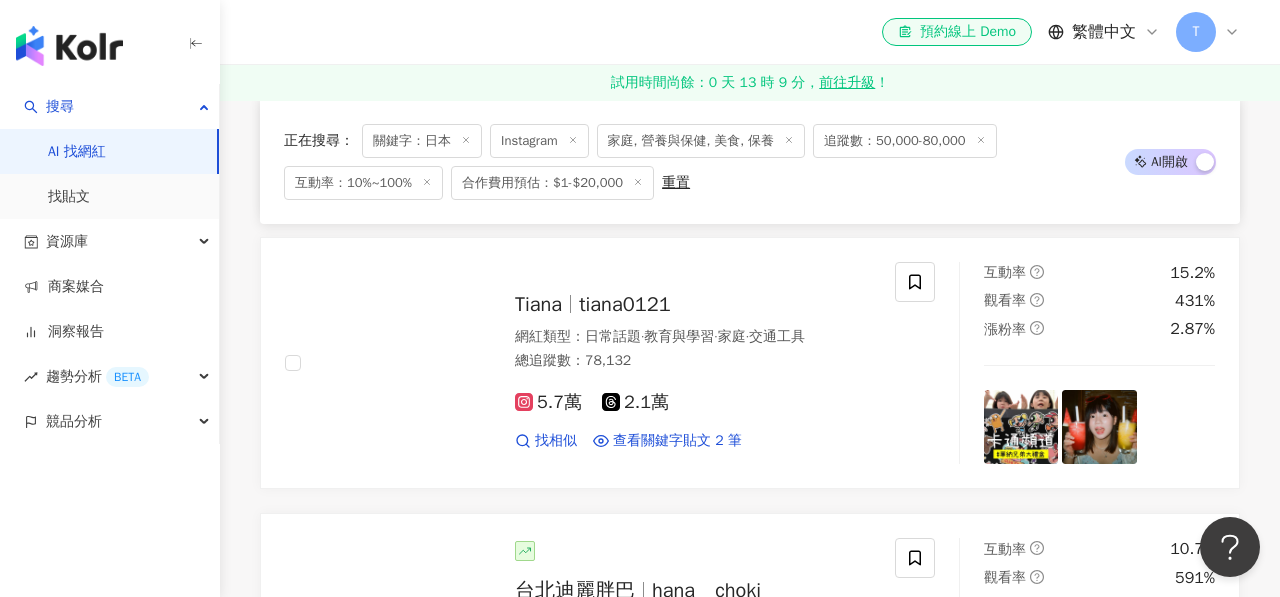 scroll, scrollTop: 1118, scrollLeft: 0, axis: vertical 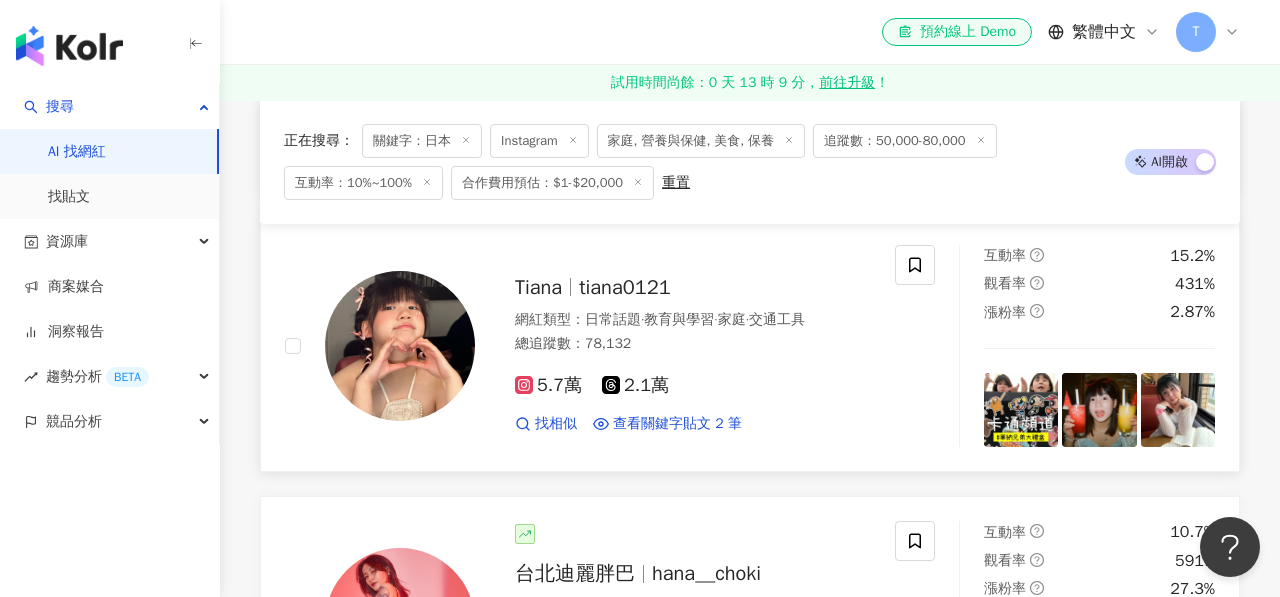 click at bounding box center (400, 346) 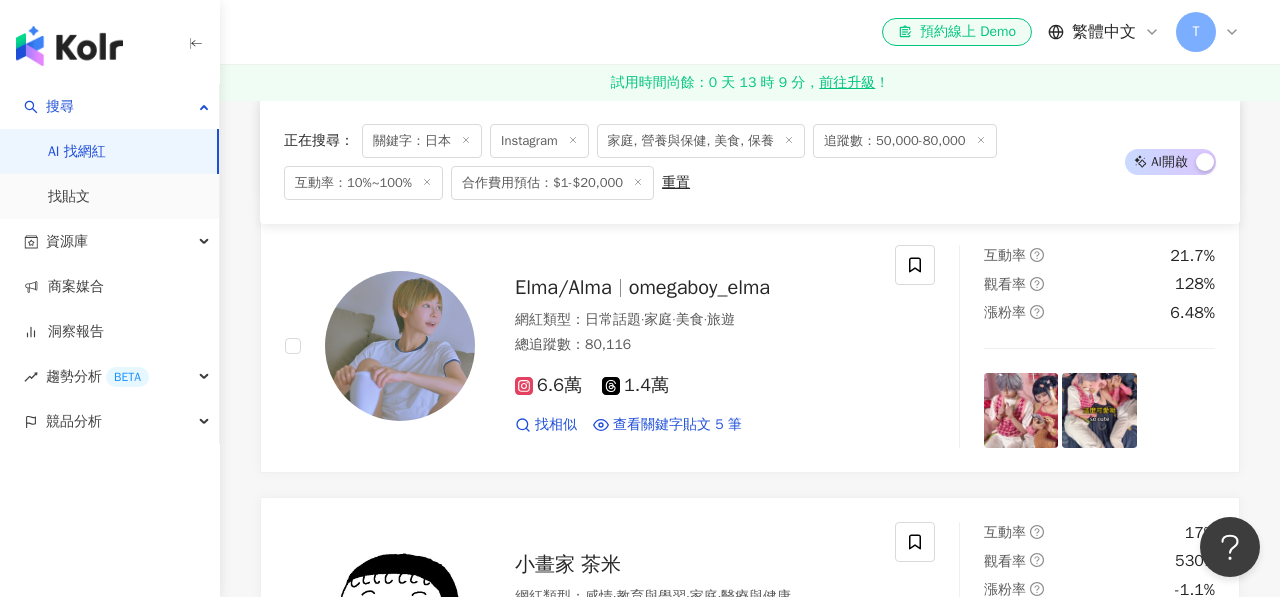 scroll, scrollTop: 1676, scrollLeft: 0, axis: vertical 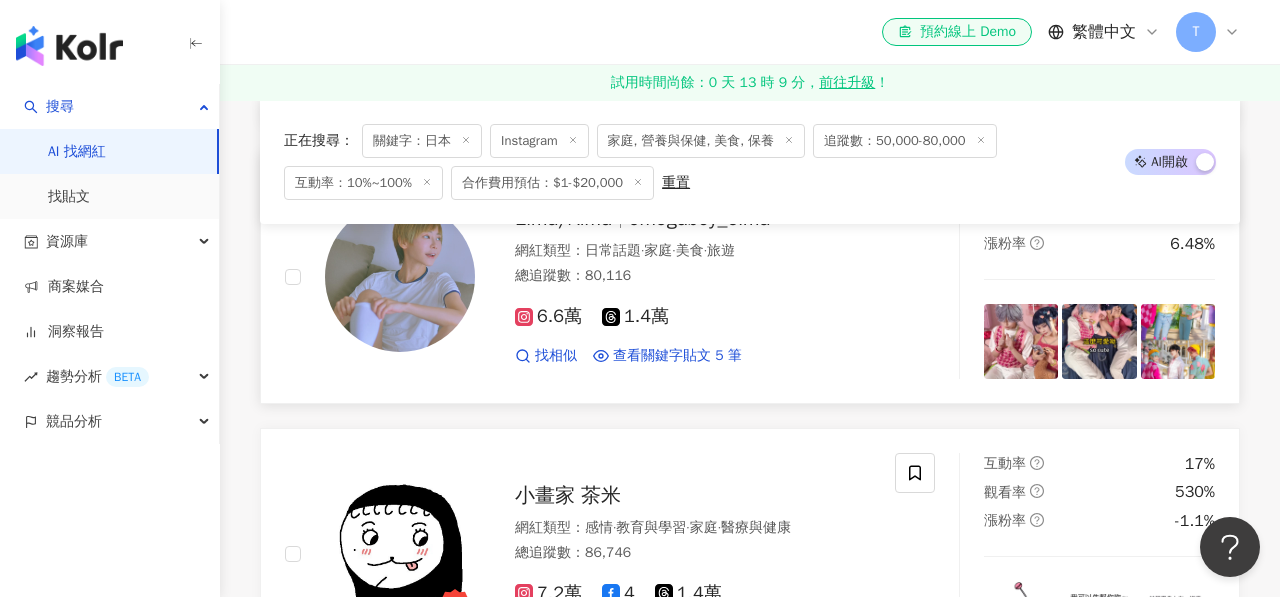 click at bounding box center [400, 277] 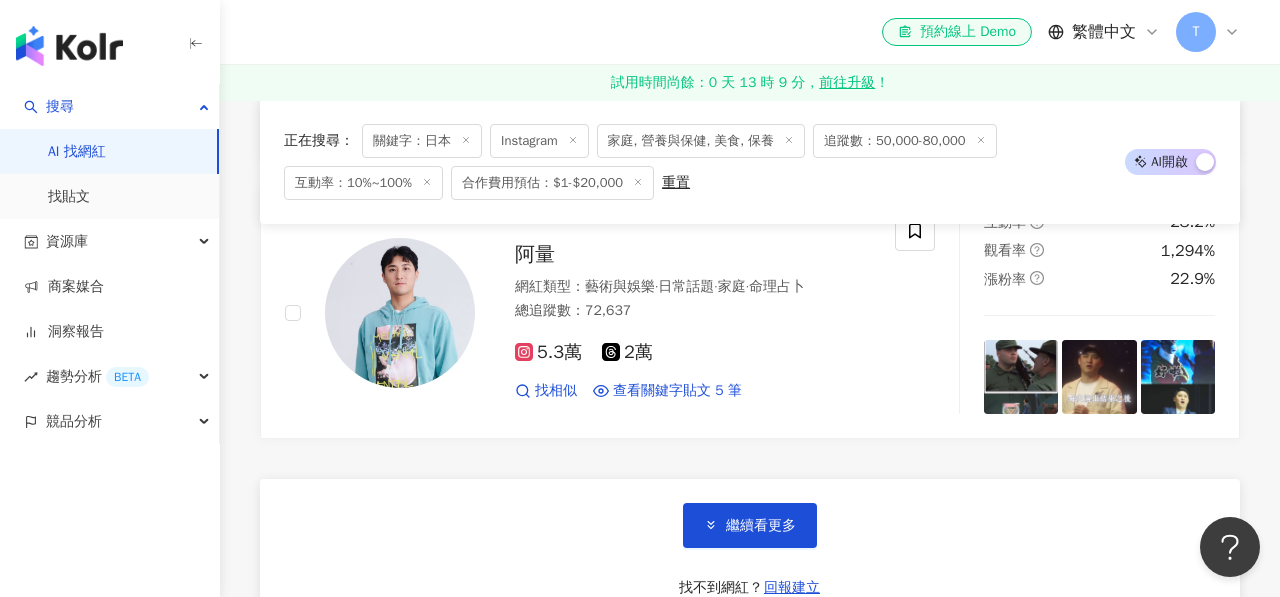 scroll, scrollTop: 3386, scrollLeft: 0, axis: vertical 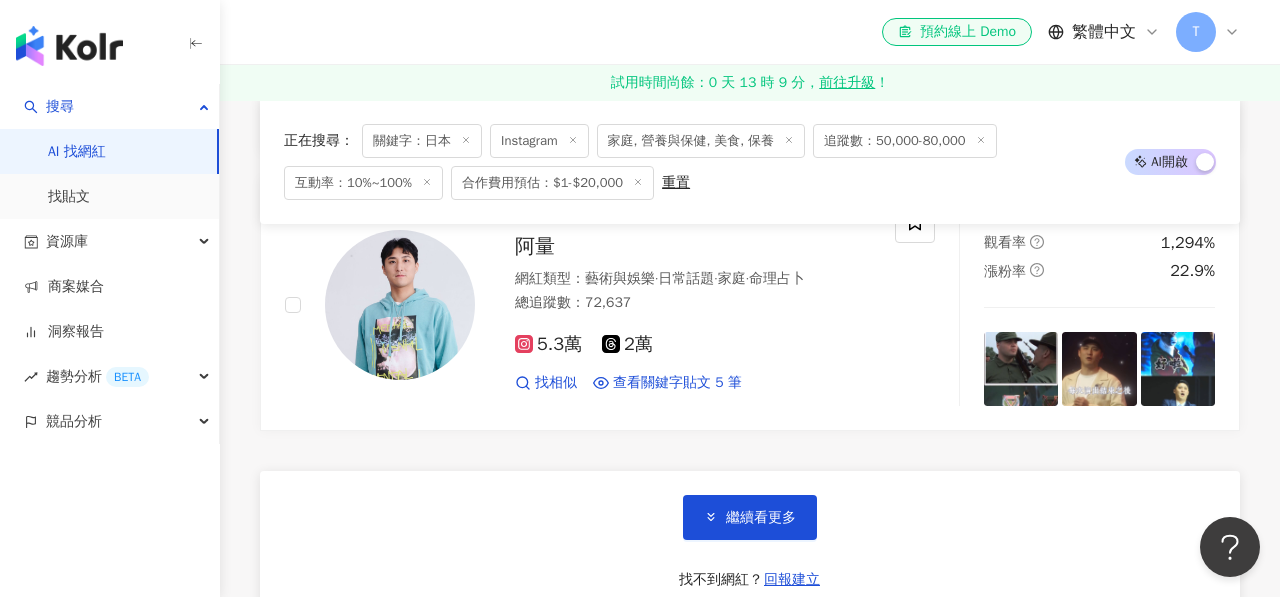 click on "繼續看更多 找不到網紅？ 回報建立" at bounding box center (750, 545) 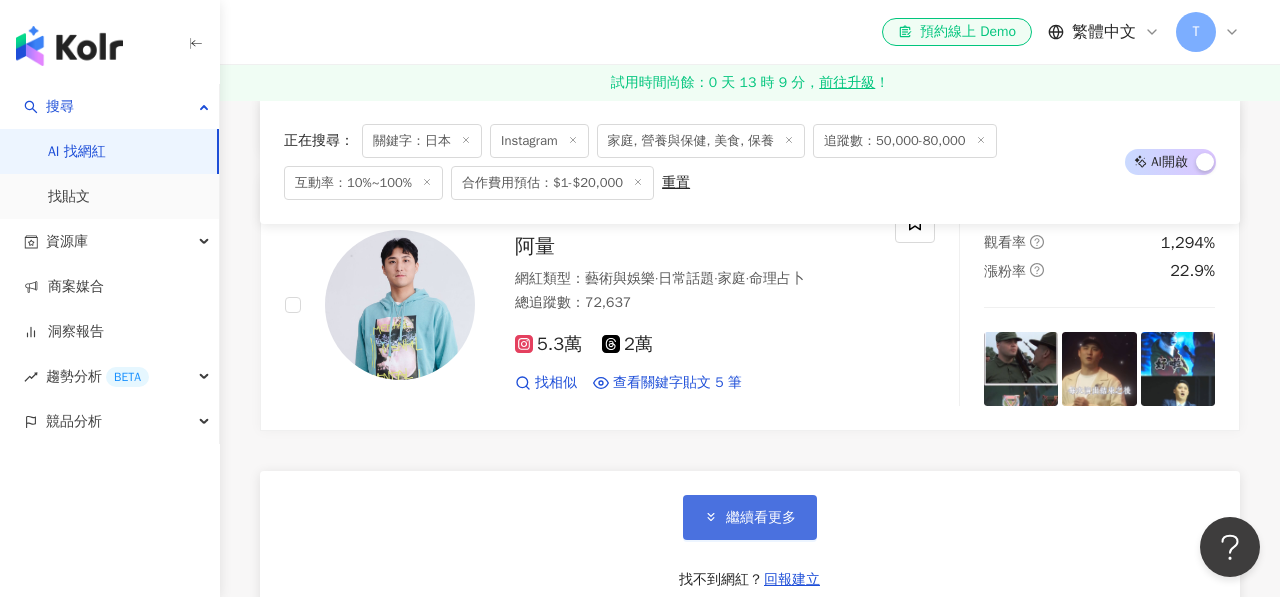click on "繼續看更多" at bounding box center (750, 517) 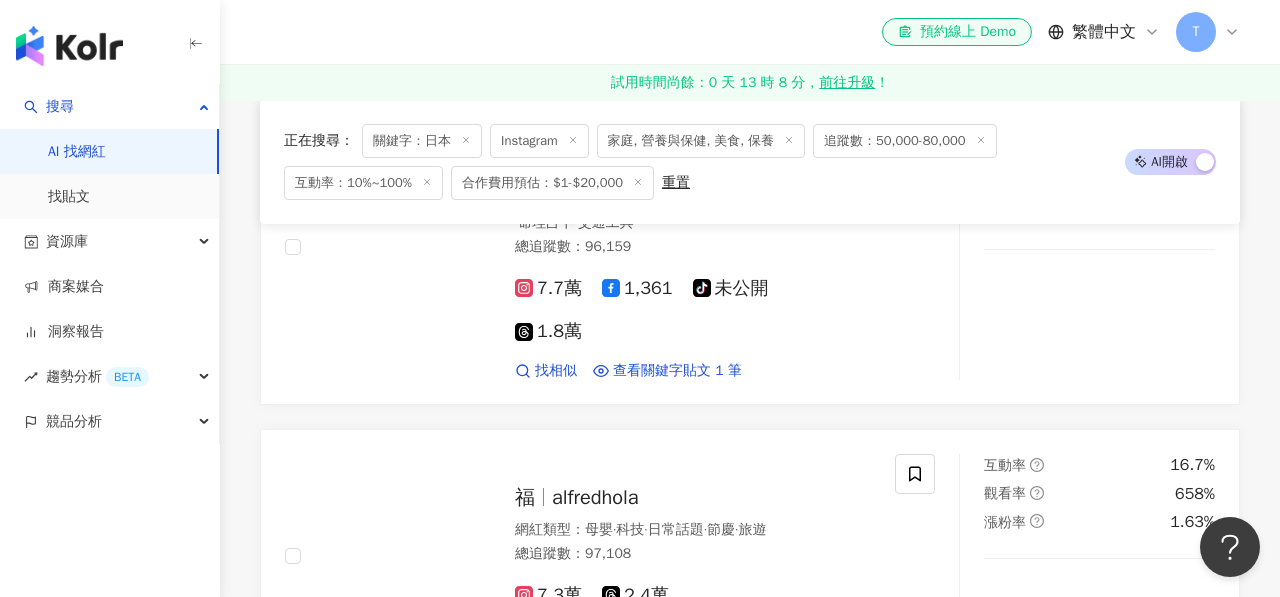 scroll, scrollTop: 6683, scrollLeft: 0, axis: vertical 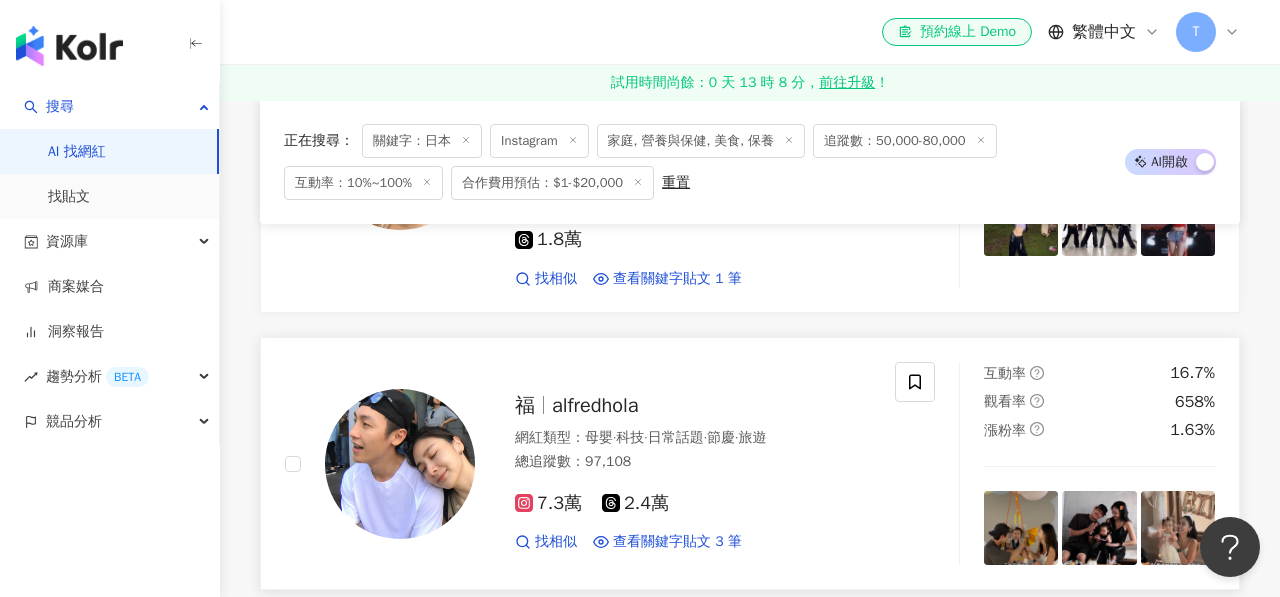 click on "alfredhola" at bounding box center (595, 405) 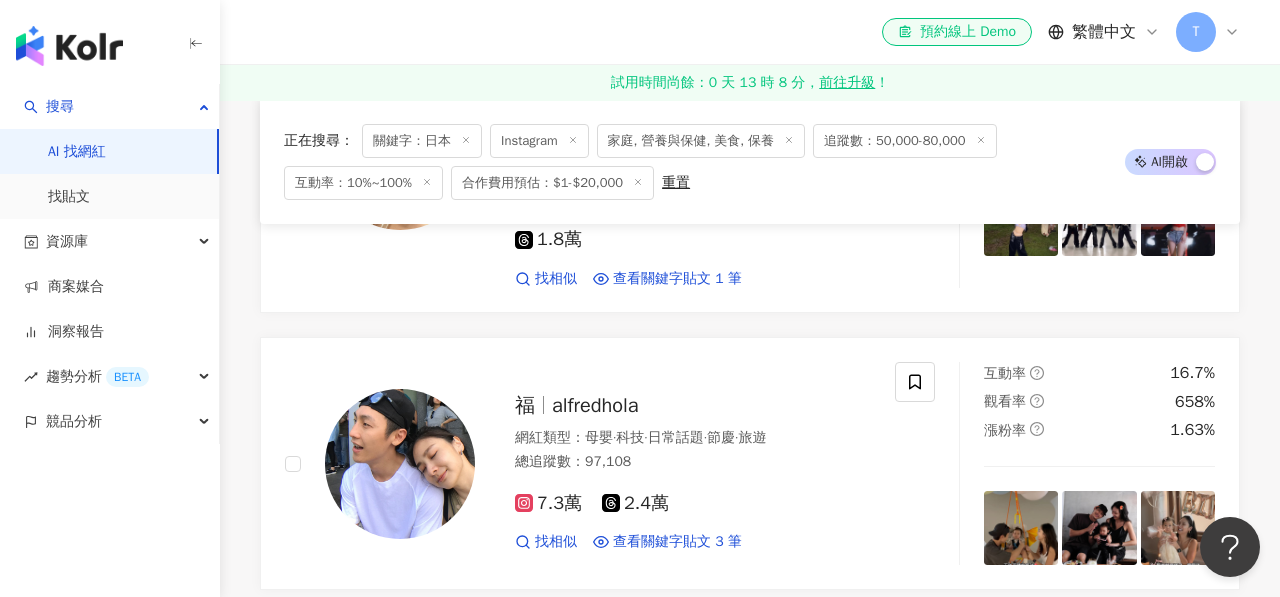 click on "繼續看更多" at bounding box center (750, 676) 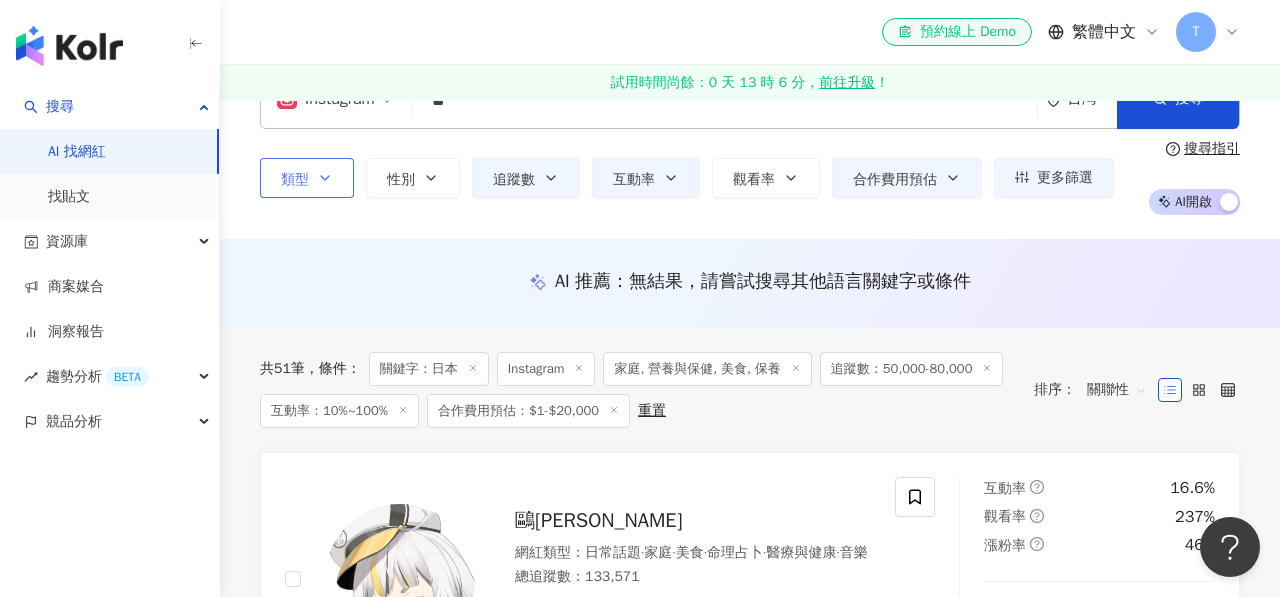 scroll, scrollTop: 0, scrollLeft: 0, axis: both 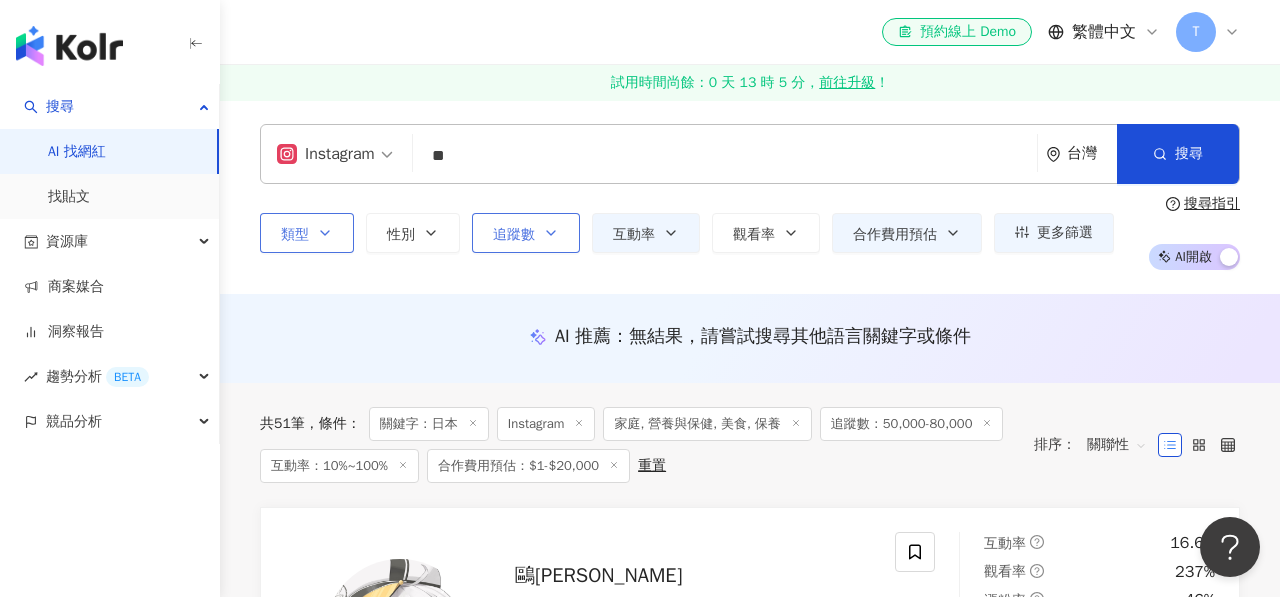click on "追蹤數" at bounding box center [526, 233] 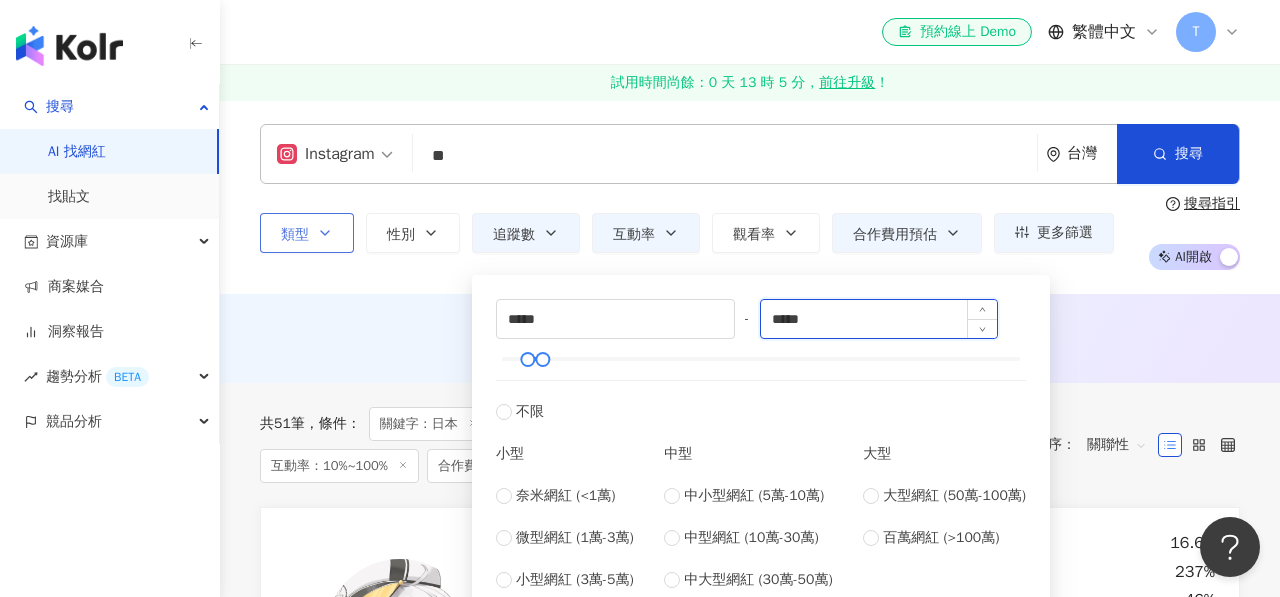 click on "*****" at bounding box center (879, 319) 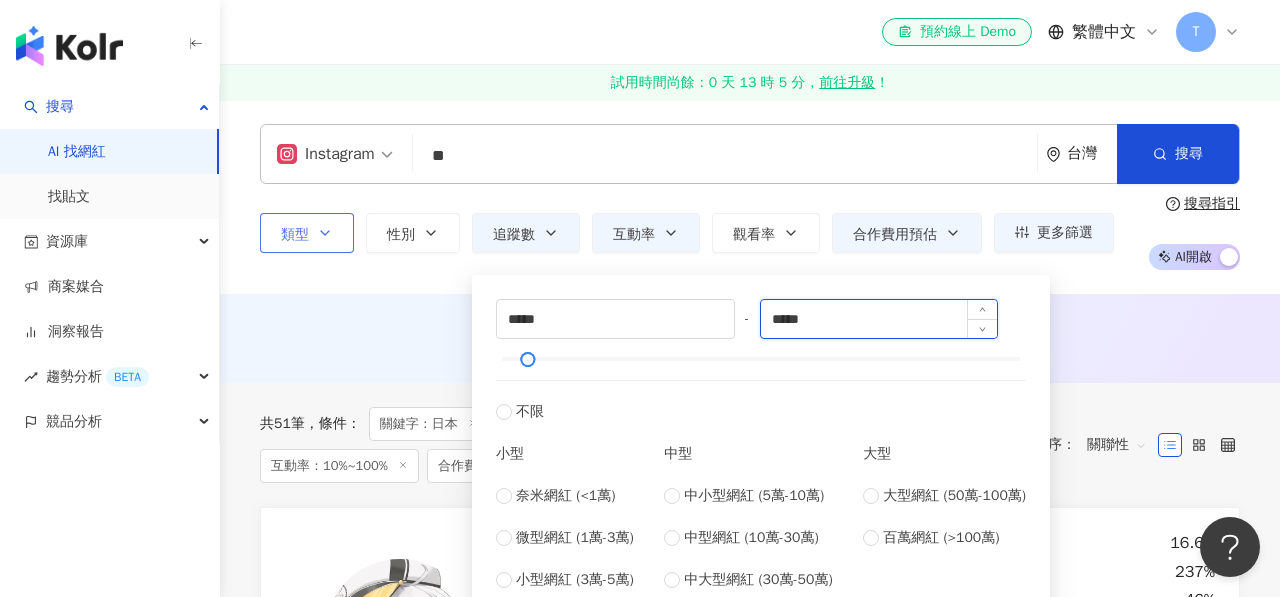 type on "*****" 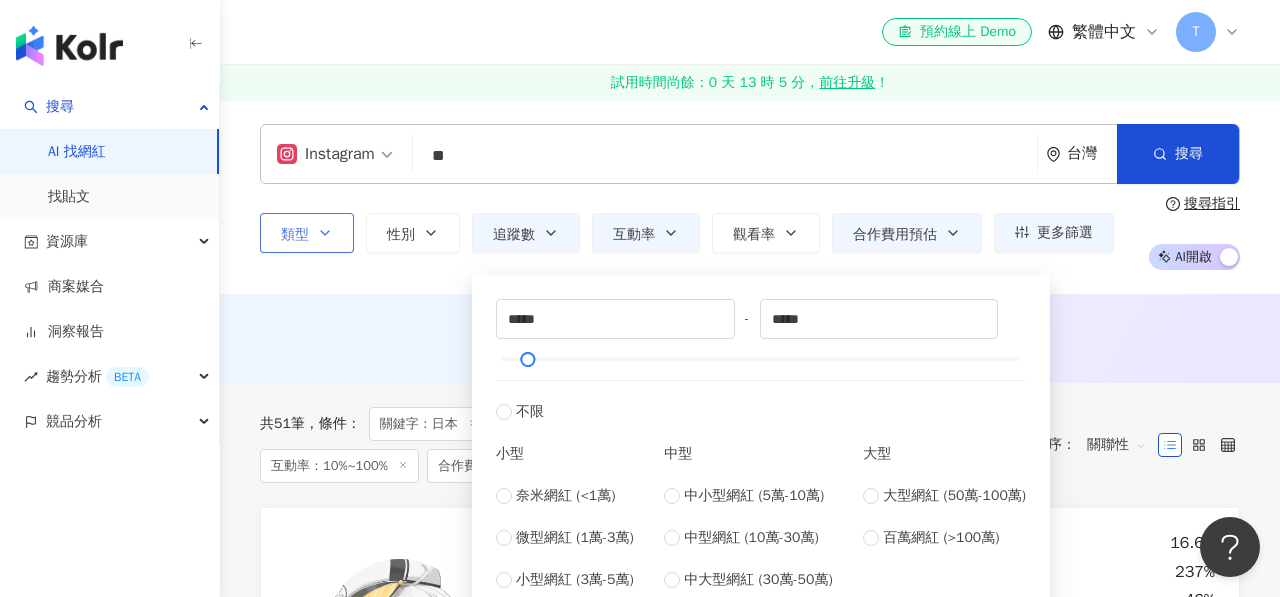 click on "共  51  筆 條件 ： 關鍵字：日本 Instagram 家庭, 營養與保健, 美食, 保養 追蹤數：50,000-80,000 互動率：10%~100% 合作費用預估：$1-$20,000 重置 排序： 關聯性" at bounding box center (750, 445) 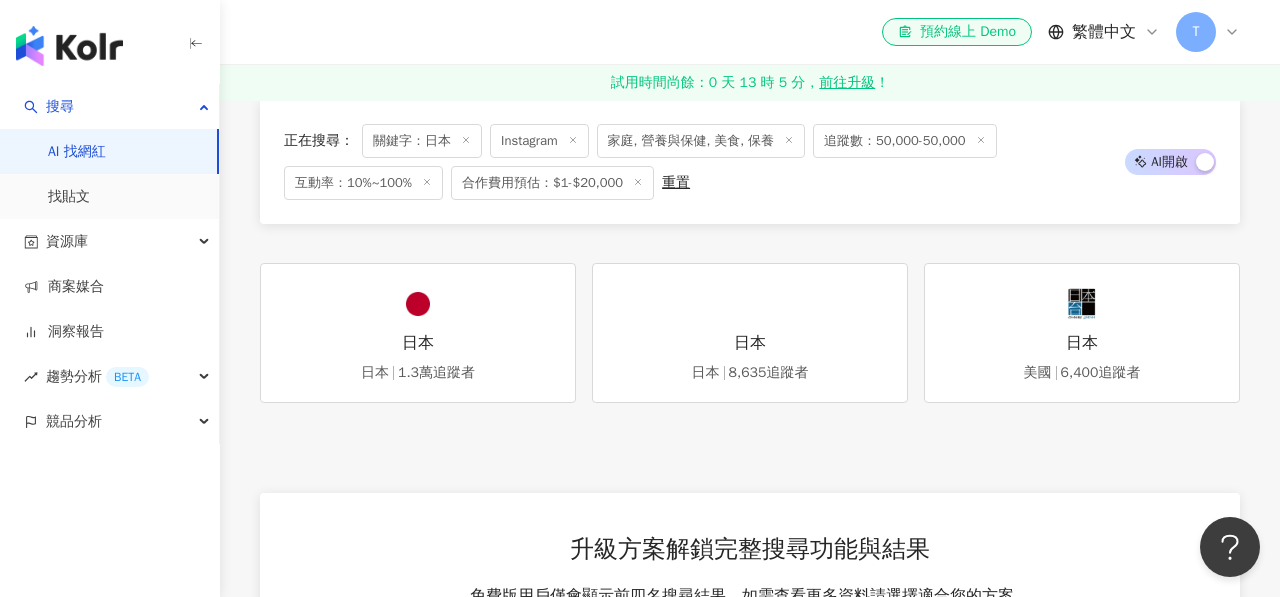 scroll, scrollTop: 0, scrollLeft: 0, axis: both 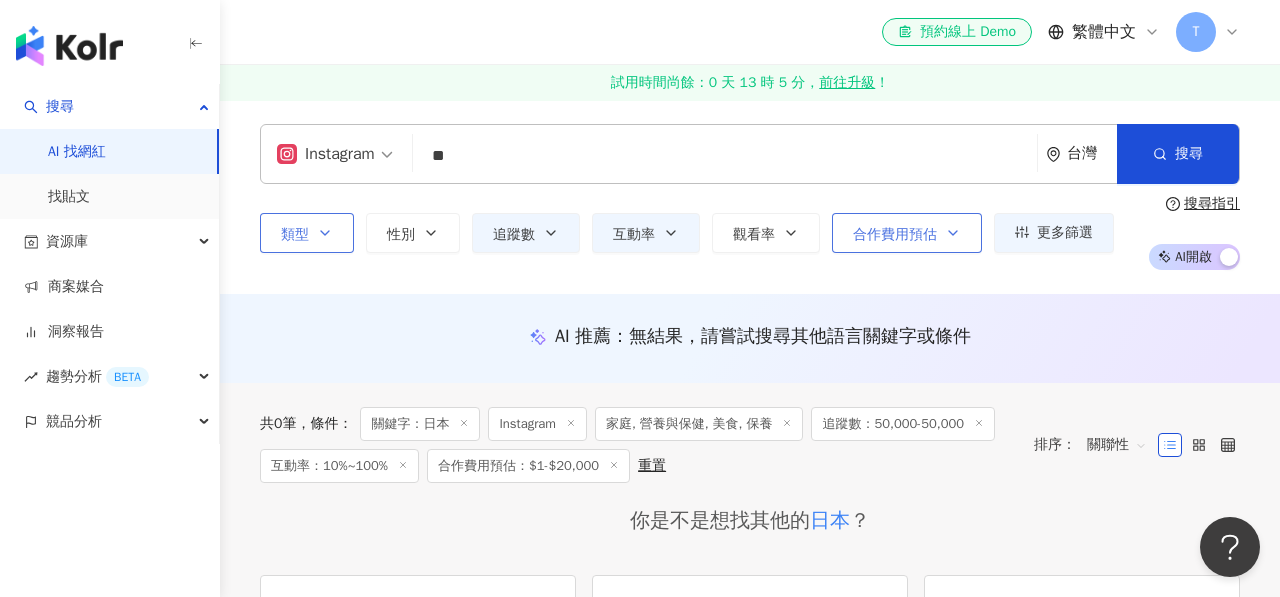 click on "合作費用預估" at bounding box center [895, 235] 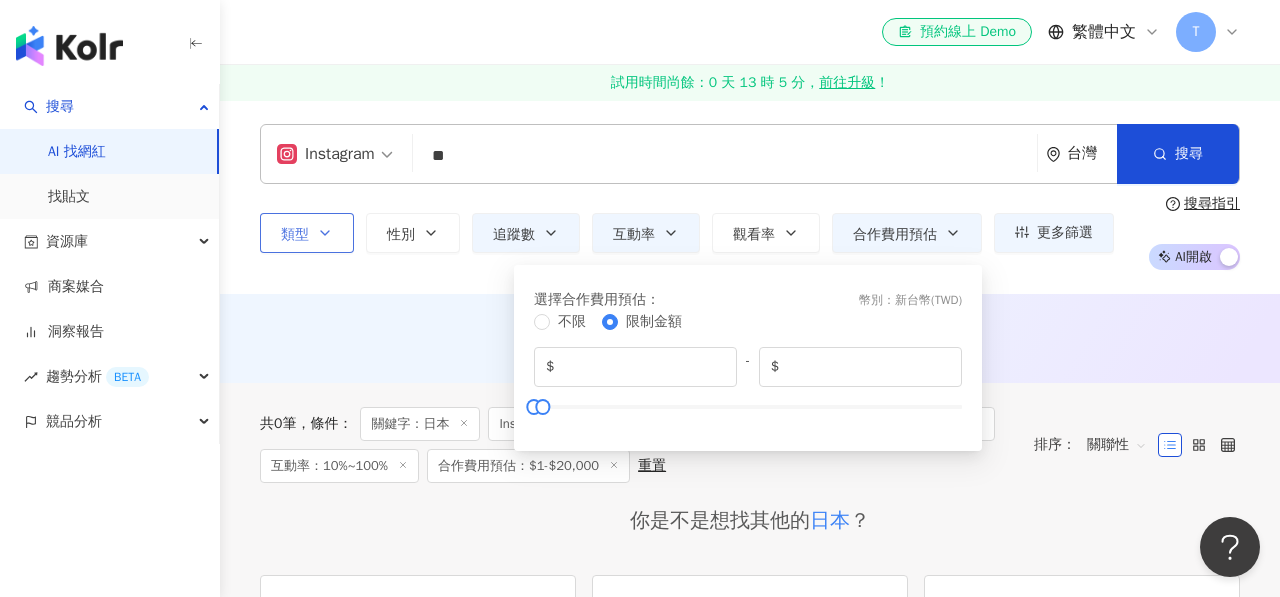 click on "AI 推薦 ： 無結果，請嘗試搜尋其他語言關鍵字或條件" at bounding box center (750, 338) 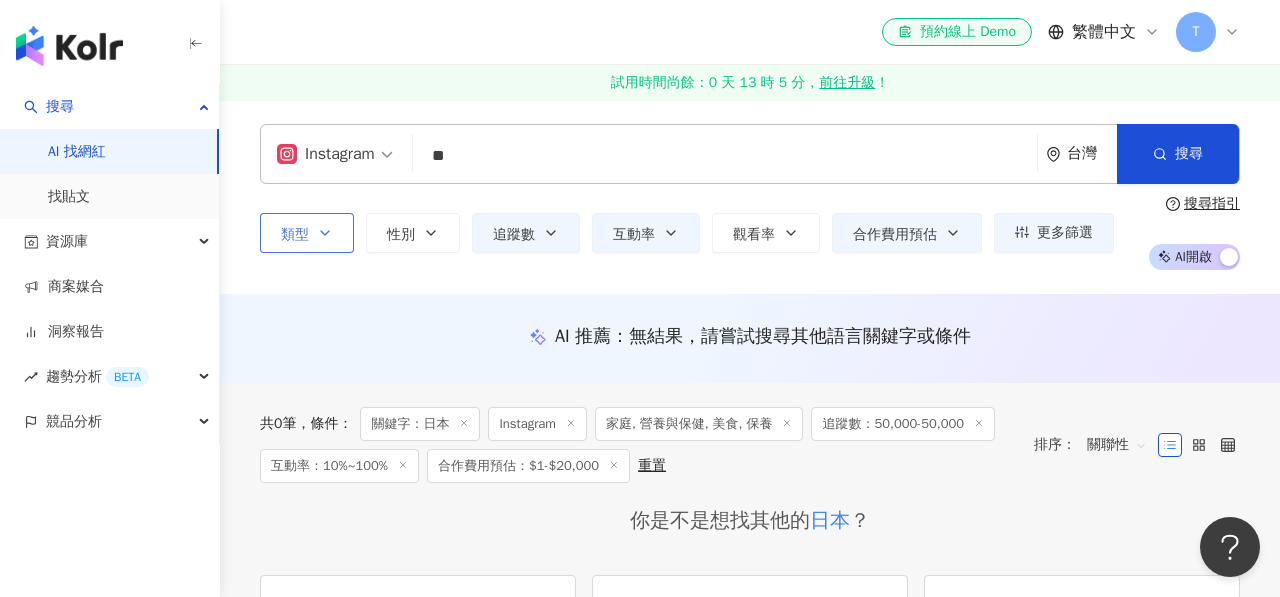 click on "**" at bounding box center (725, 156) 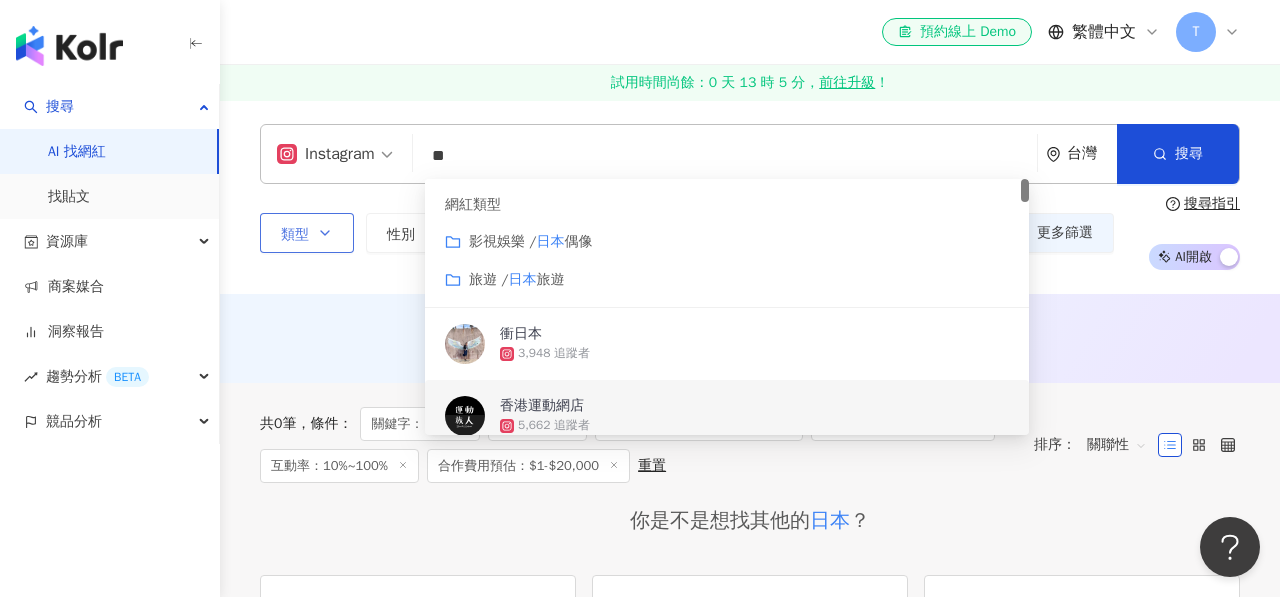 click on "**" at bounding box center (725, 156) 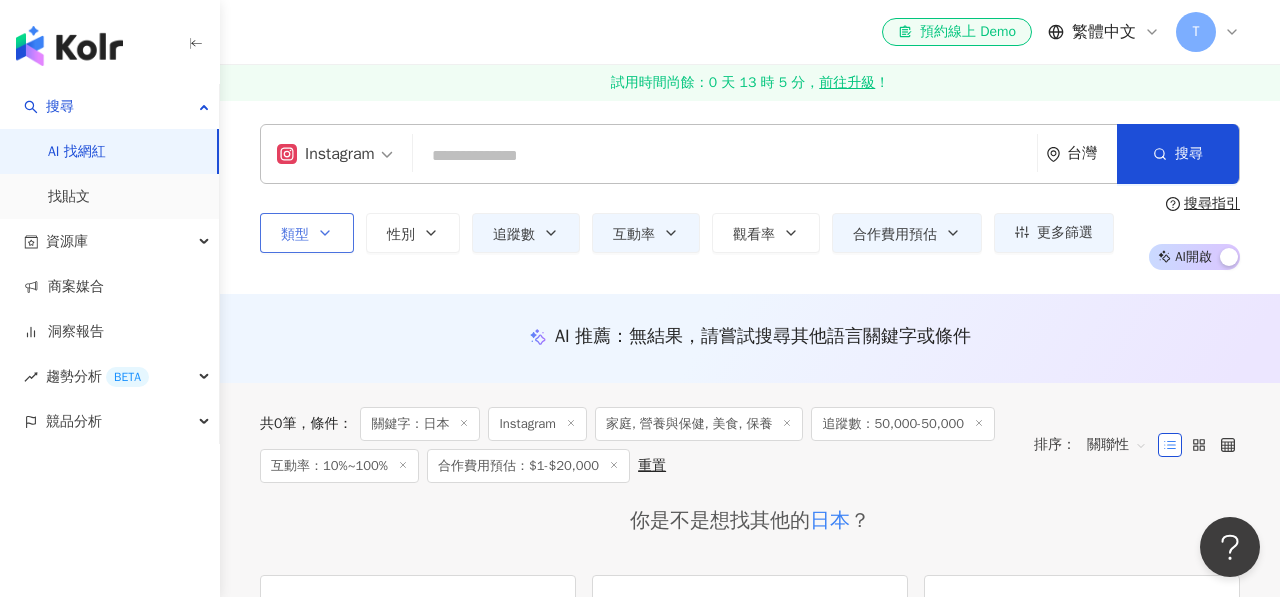 type 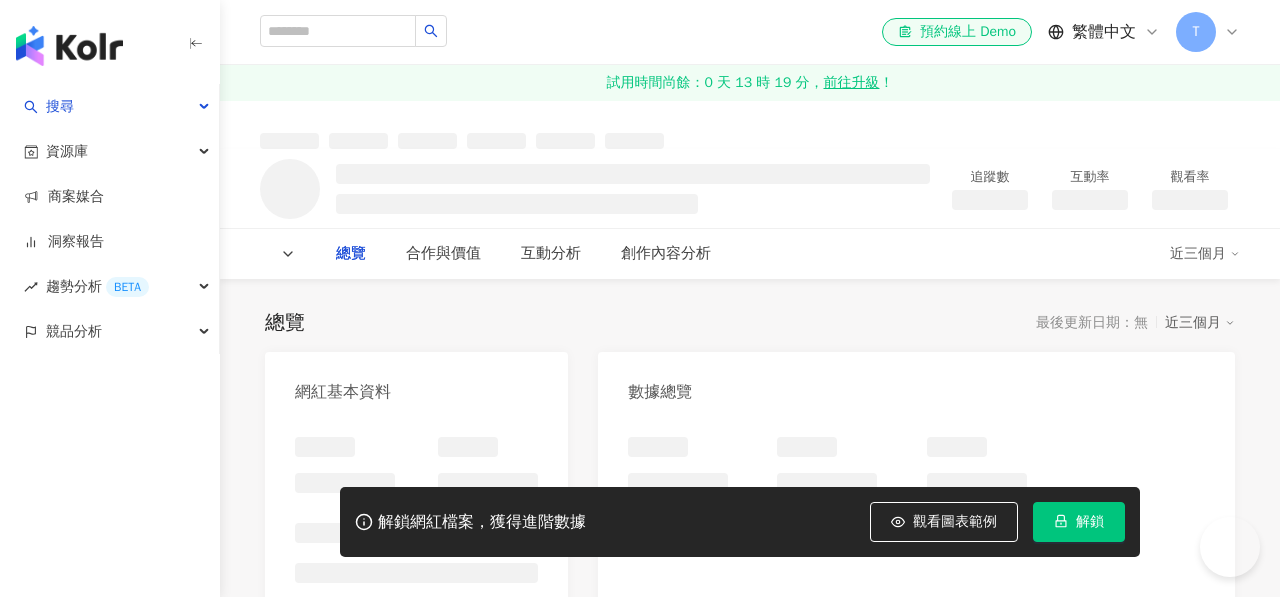 scroll, scrollTop: 0, scrollLeft: 0, axis: both 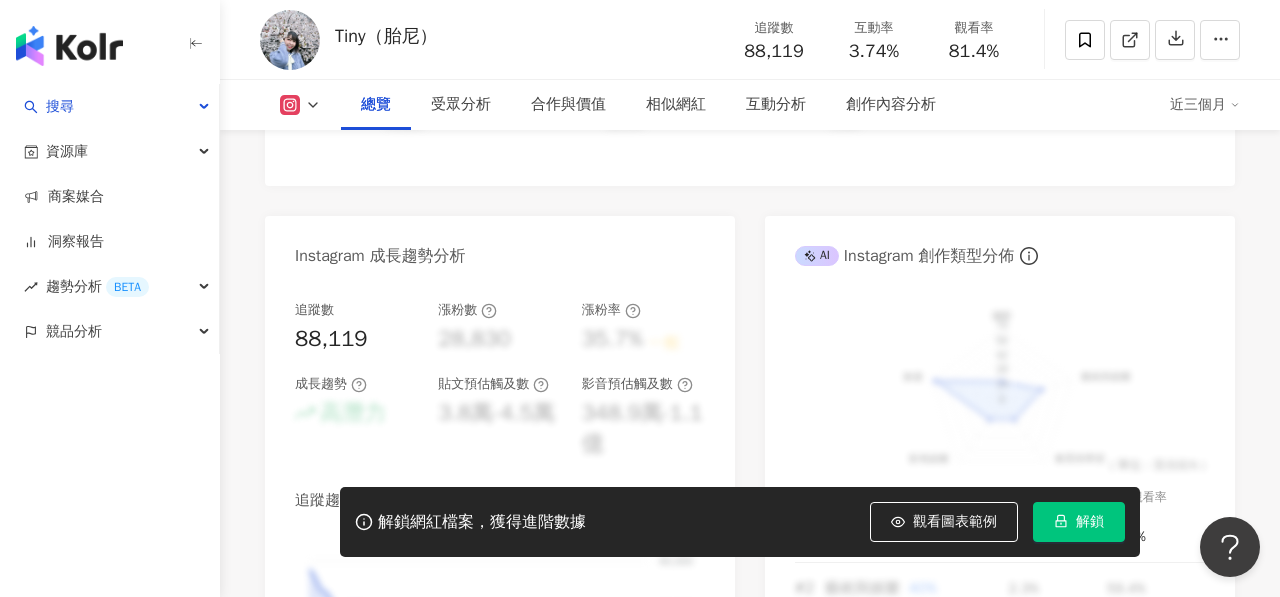click on "總覽 受眾分析 合作與價值 相似網紅 互動分析 創作內容分析 近三個月" at bounding box center (750, 105) 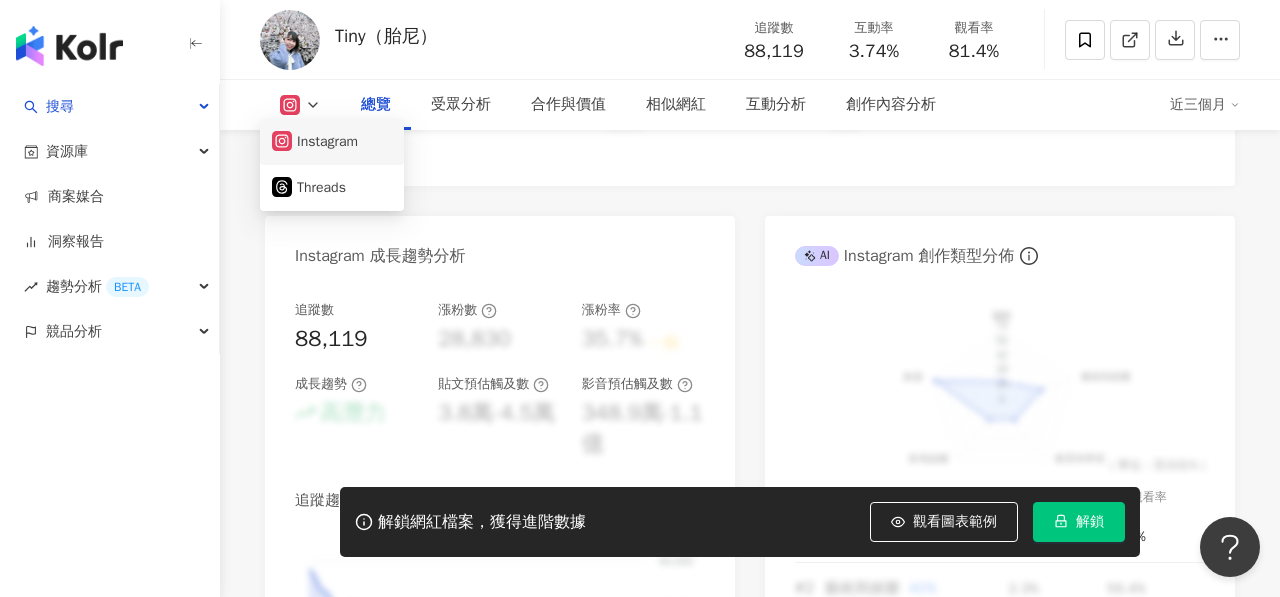 click on "Instagram" at bounding box center [332, 142] 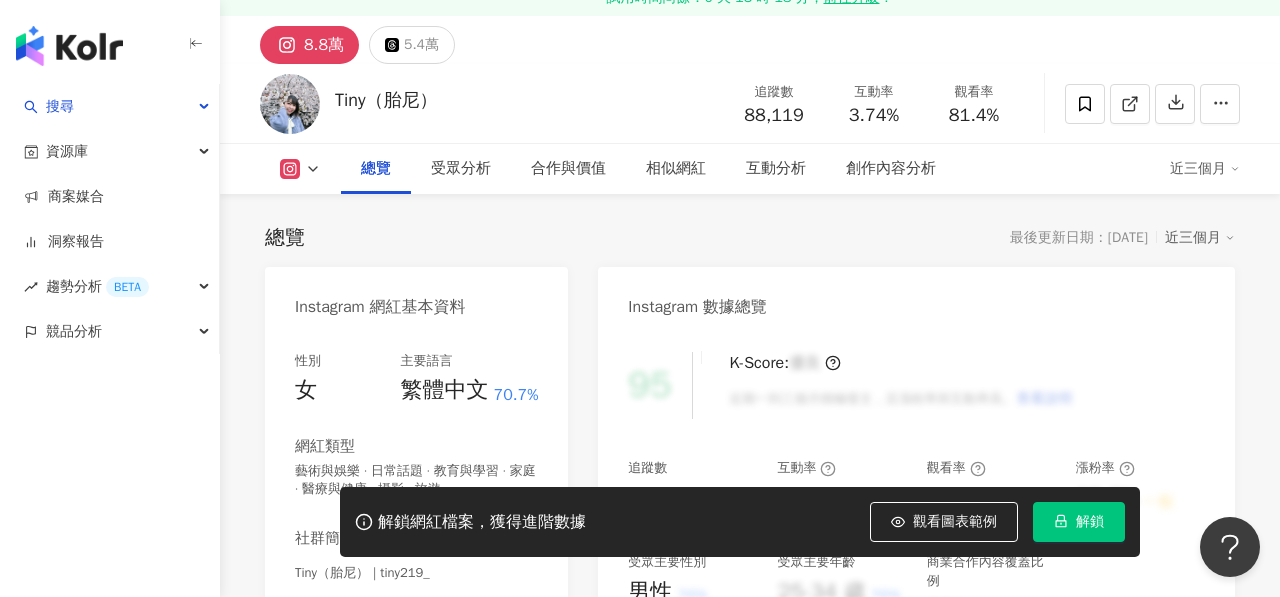 scroll, scrollTop: 334, scrollLeft: 0, axis: vertical 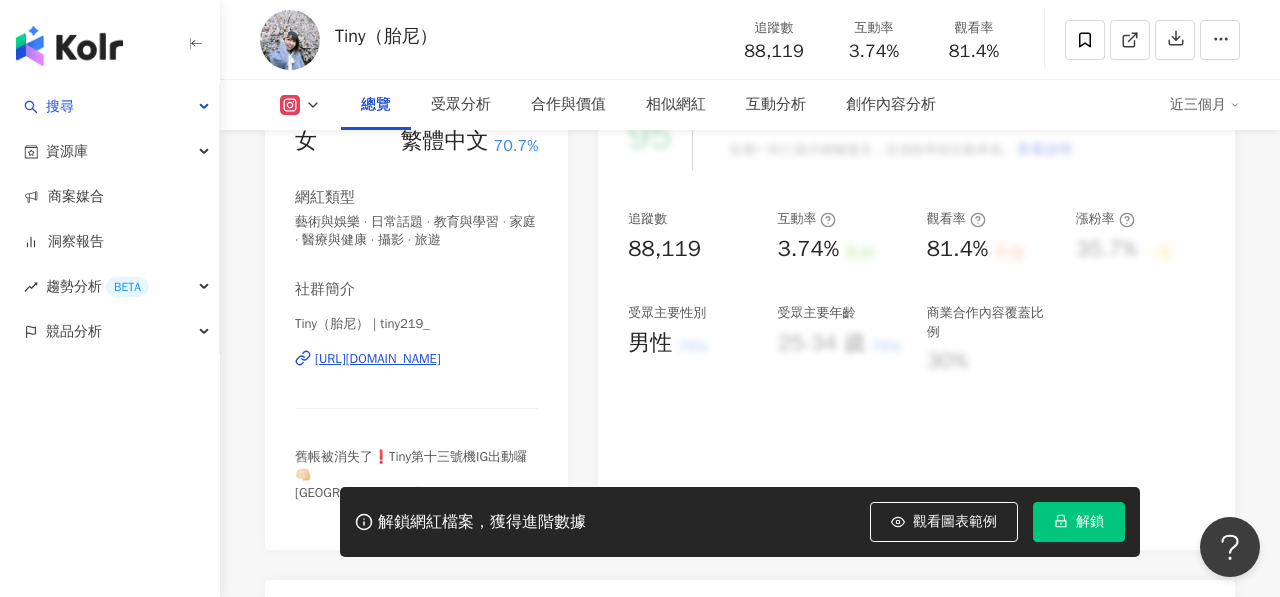 click on "https://www.instagram.com/tiny219_/" at bounding box center [378, 359] 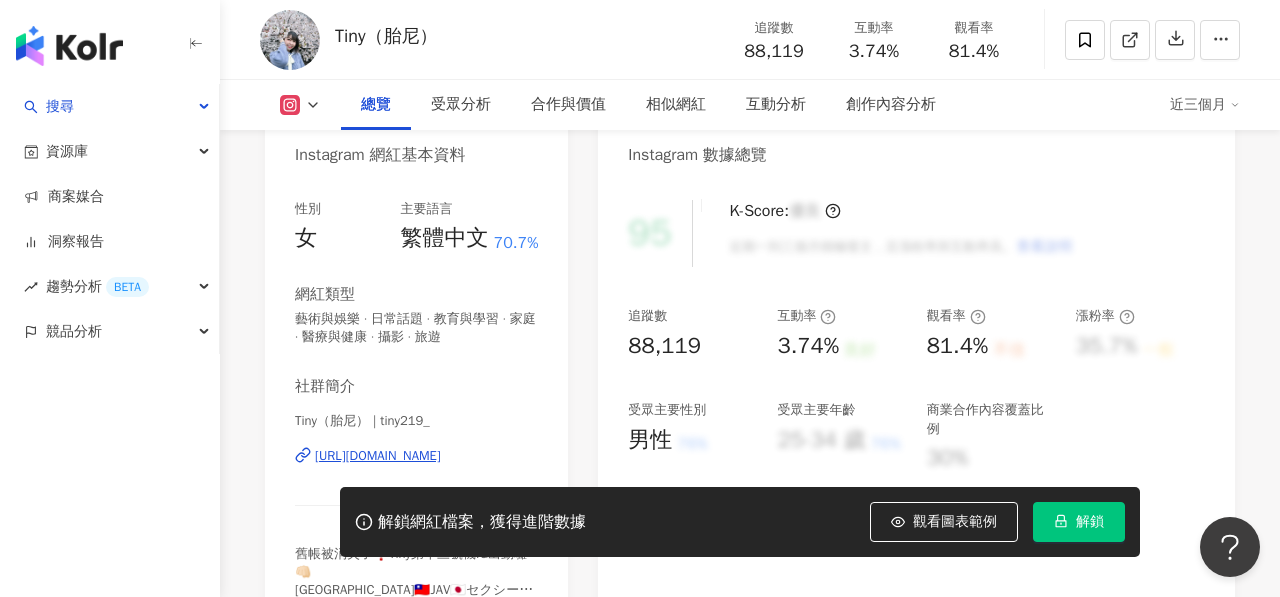 click on "Tiny（胎尼）" at bounding box center [386, 36] 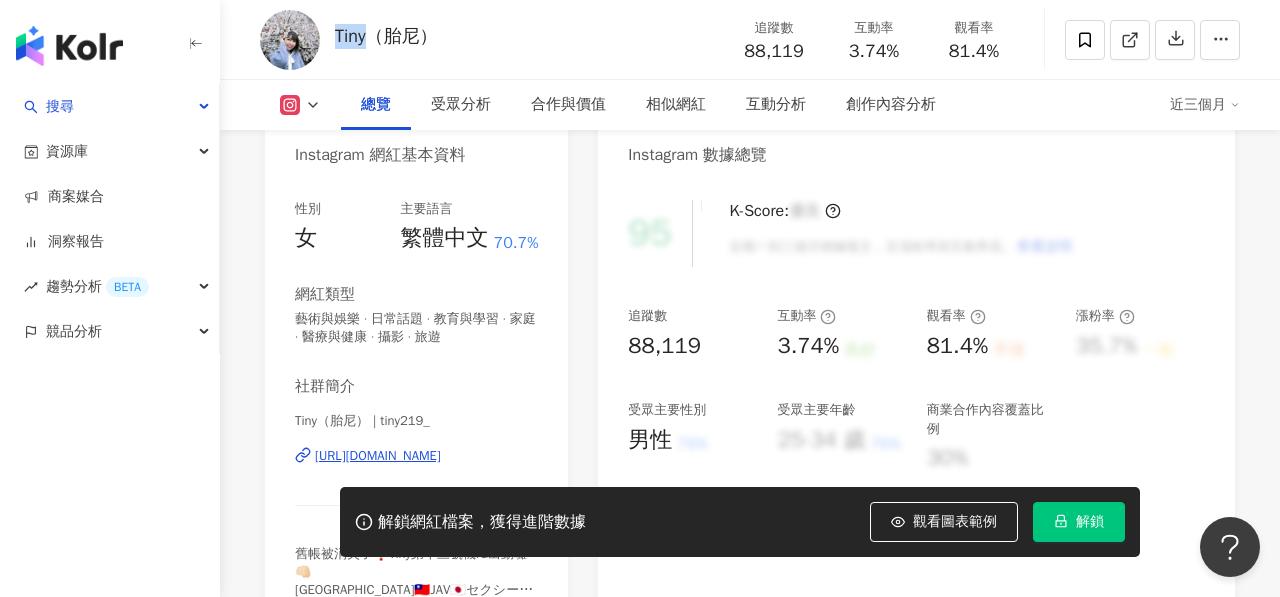 click on "Tiny（胎尼）" at bounding box center [386, 36] 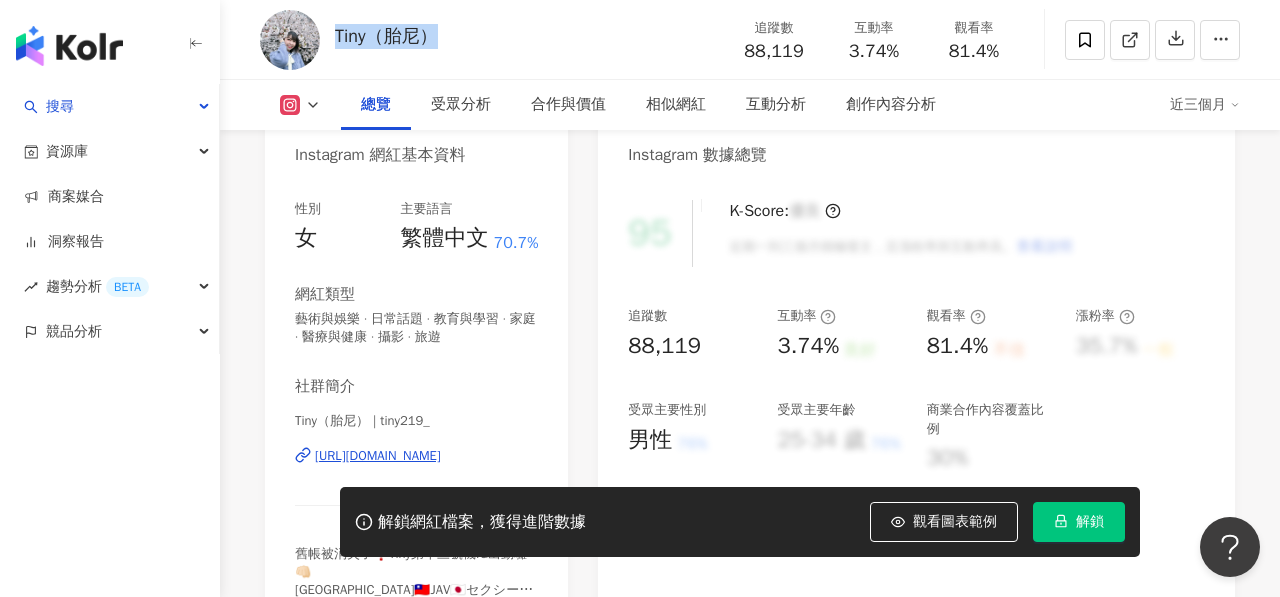 copy on "Tiny（胎尼）" 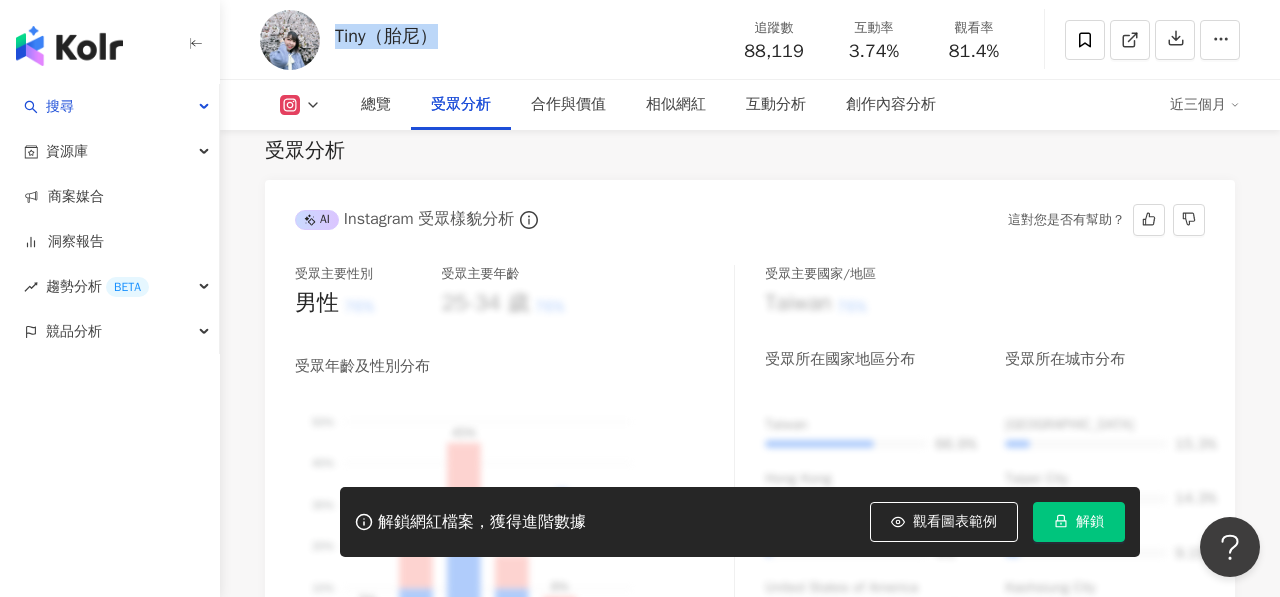 scroll, scrollTop: 1787, scrollLeft: 0, axis: vertical 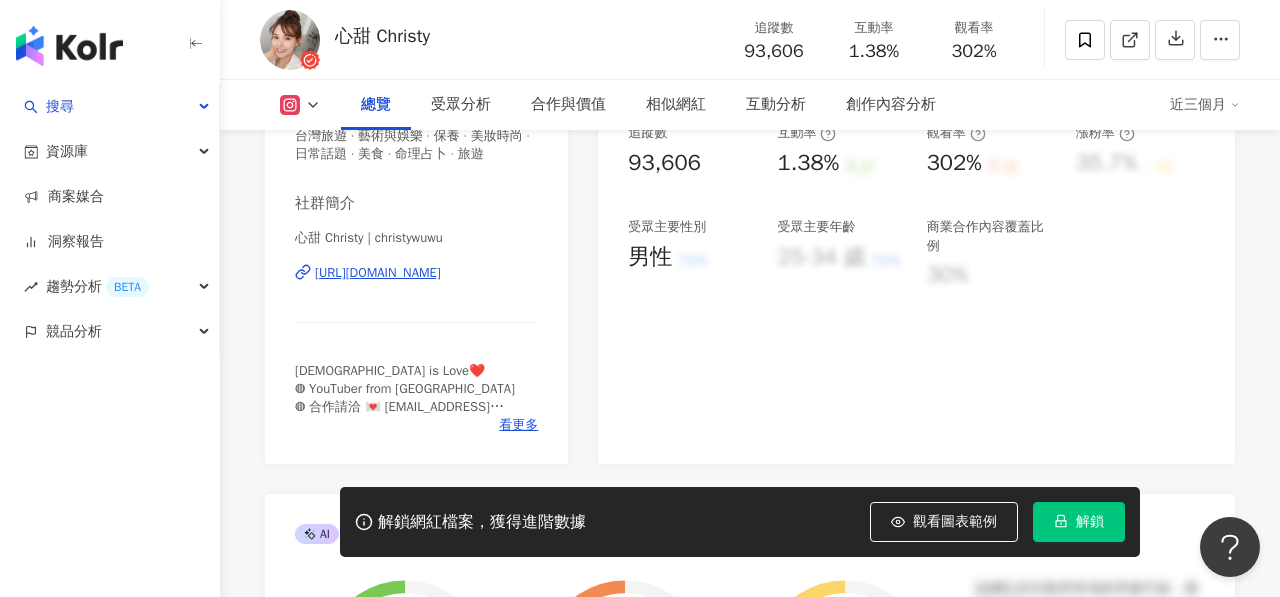 click on "https://www.instagram.com/christywuwu/" at bounding box center (378, 273) 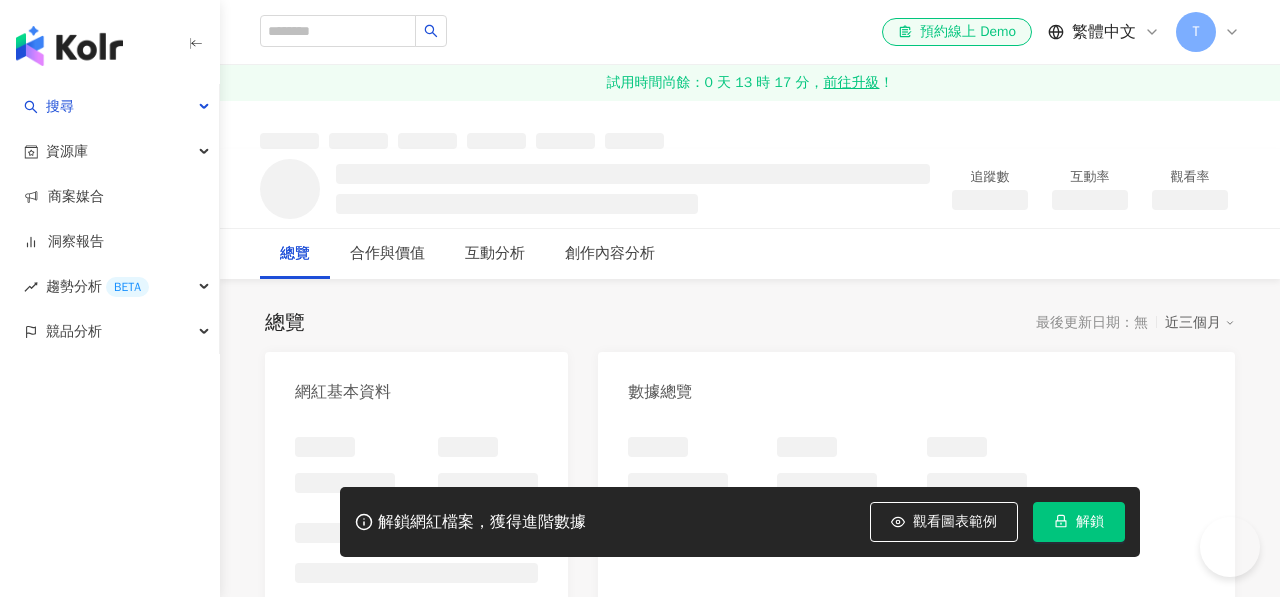 scroll, scrollTop: 0, scrollLeft: 0, axis: both 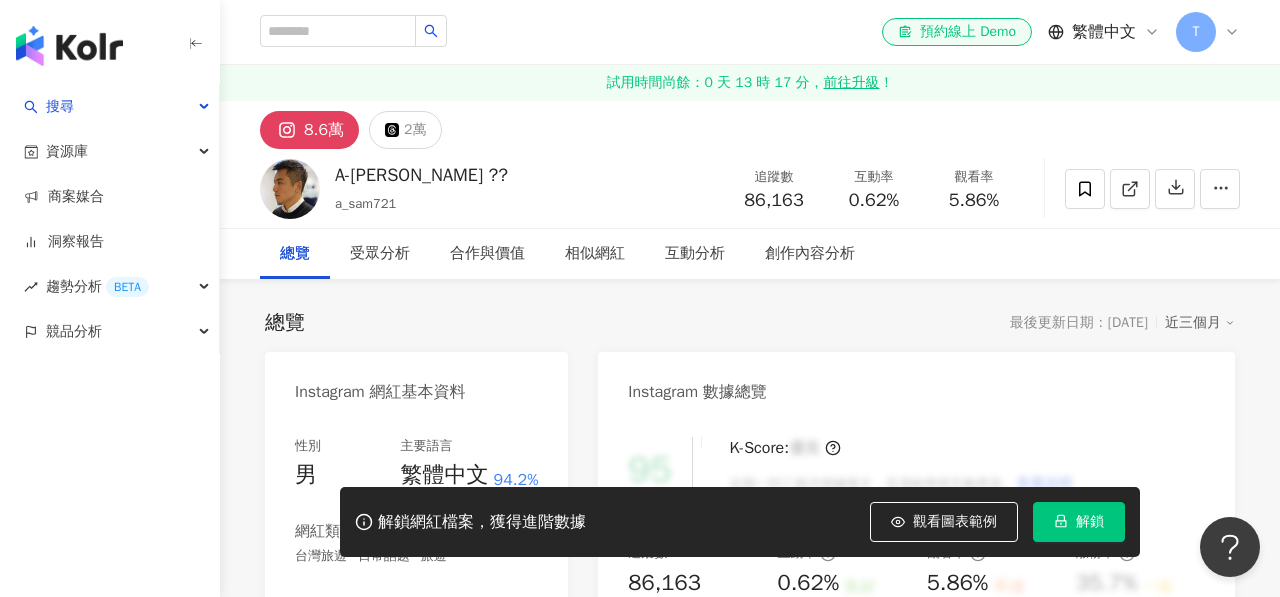 click on "https://www.instagram.com/a_sam721/" at bounding box center (378, 675) 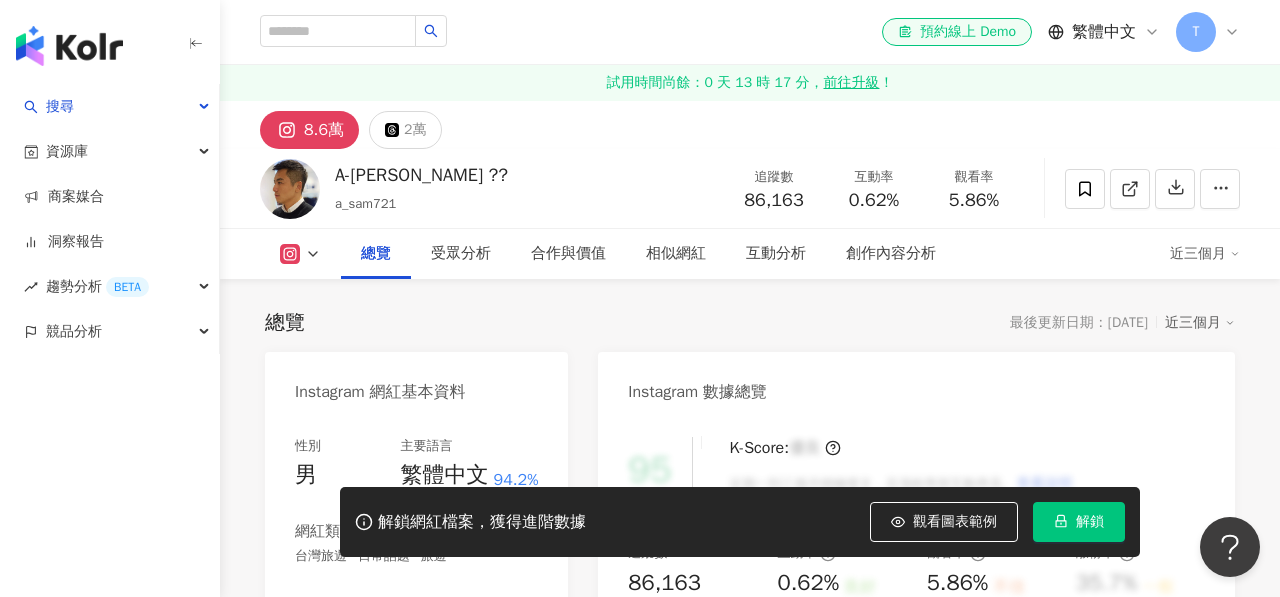 scroll, scrollTop: 383, scrollLeft: 0, axis: vertical 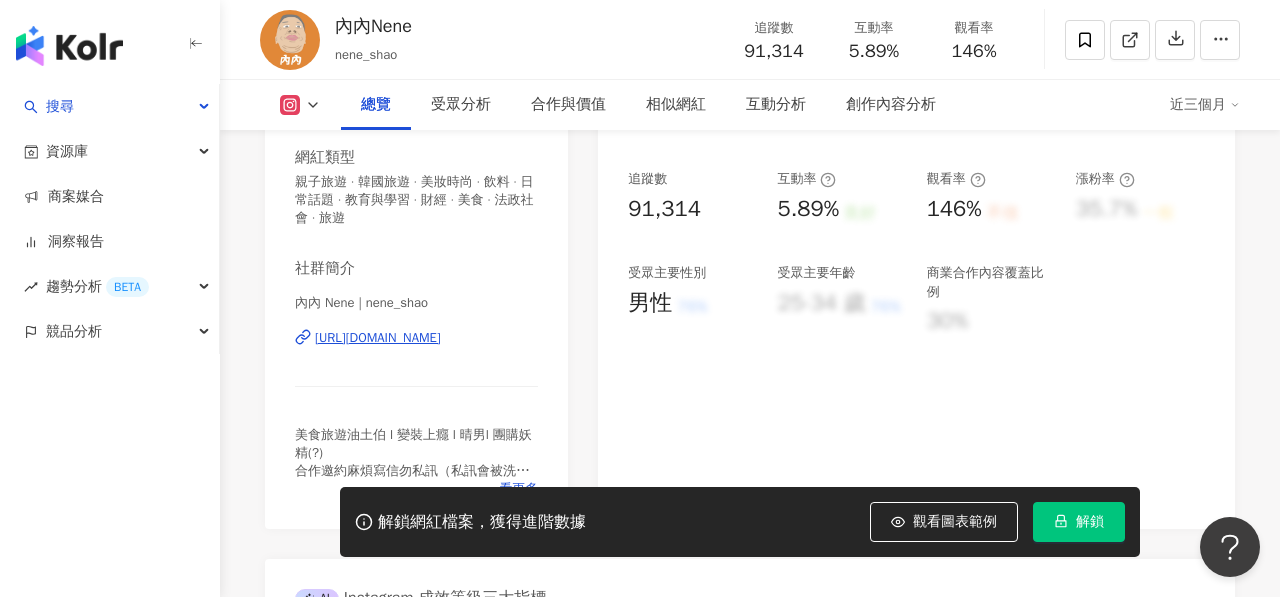 click on "https://www.instagram.com/nene_shao/" at bounding box center (378, 338) 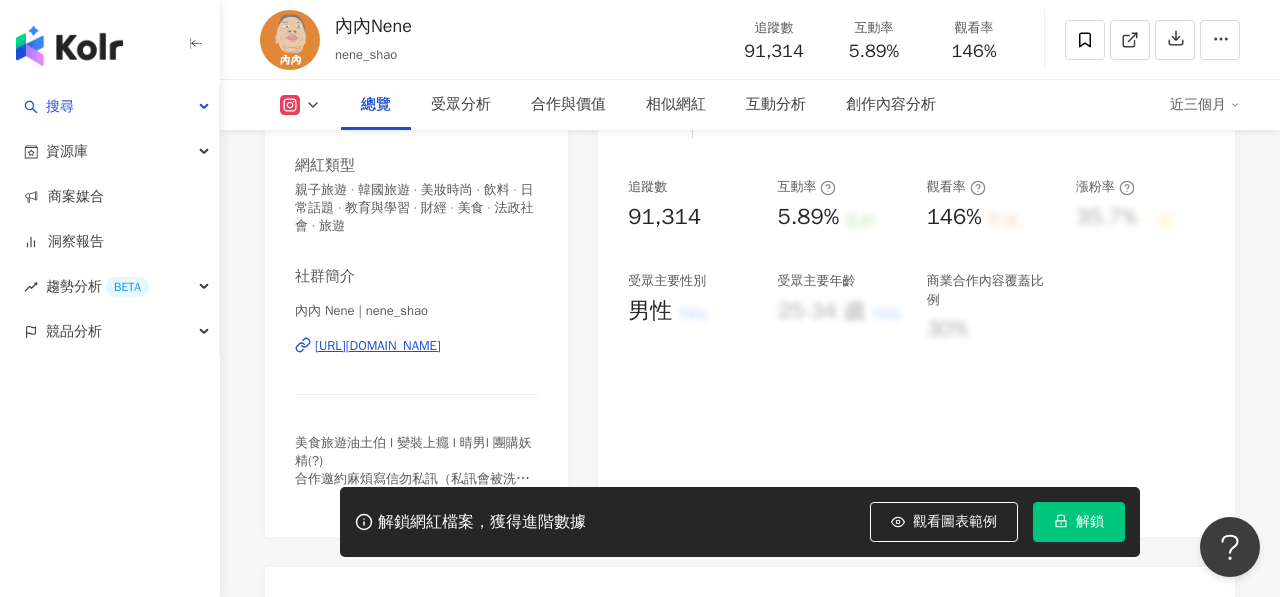 scroll, scrollTop: 452, scrollLeft: 0, axis: vertical 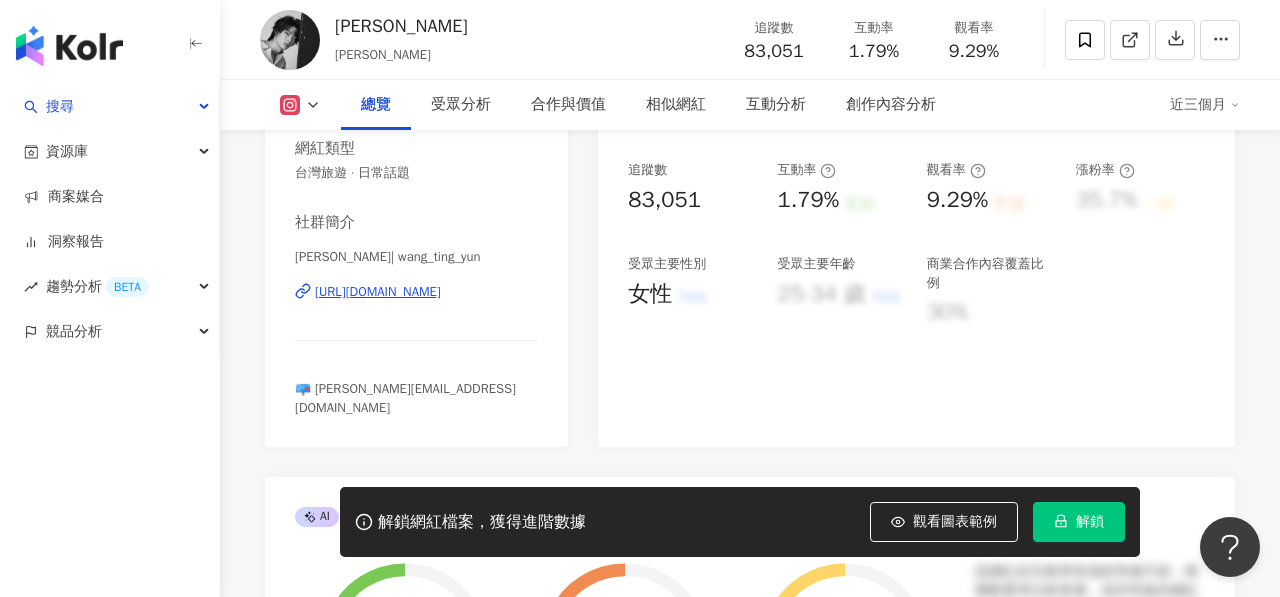 click on "https://www.instagram.com/wang_ting_yun/" at bounding box center (378, 292) 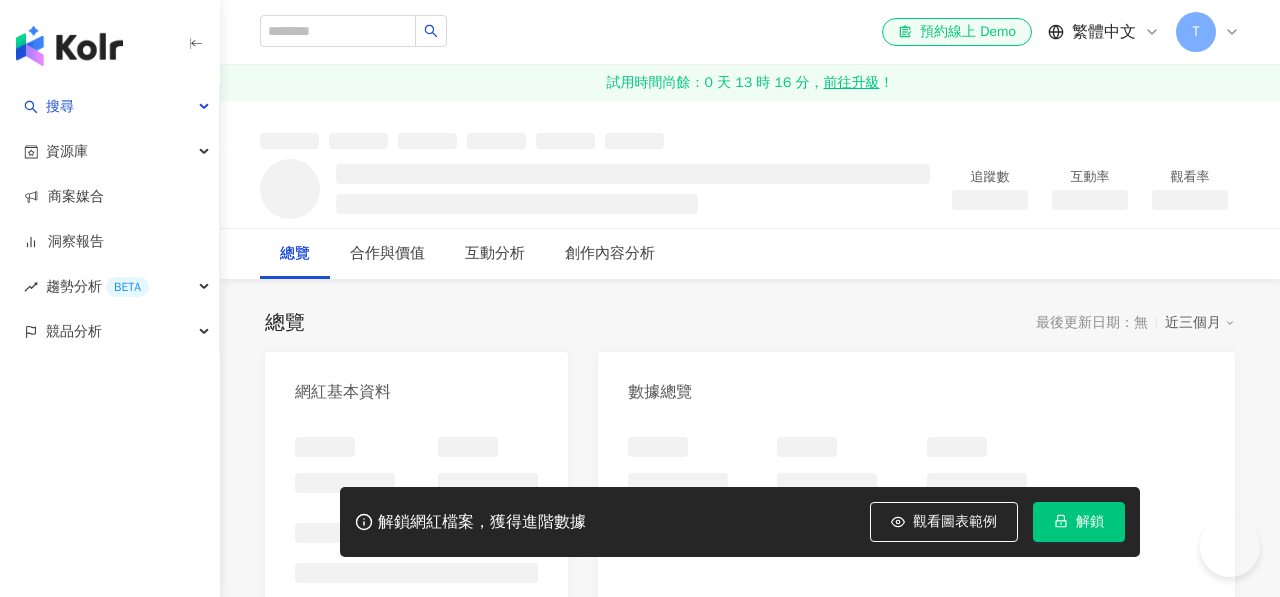 scroll, scrollTop: 0, scrollLeft: 0, axis: both 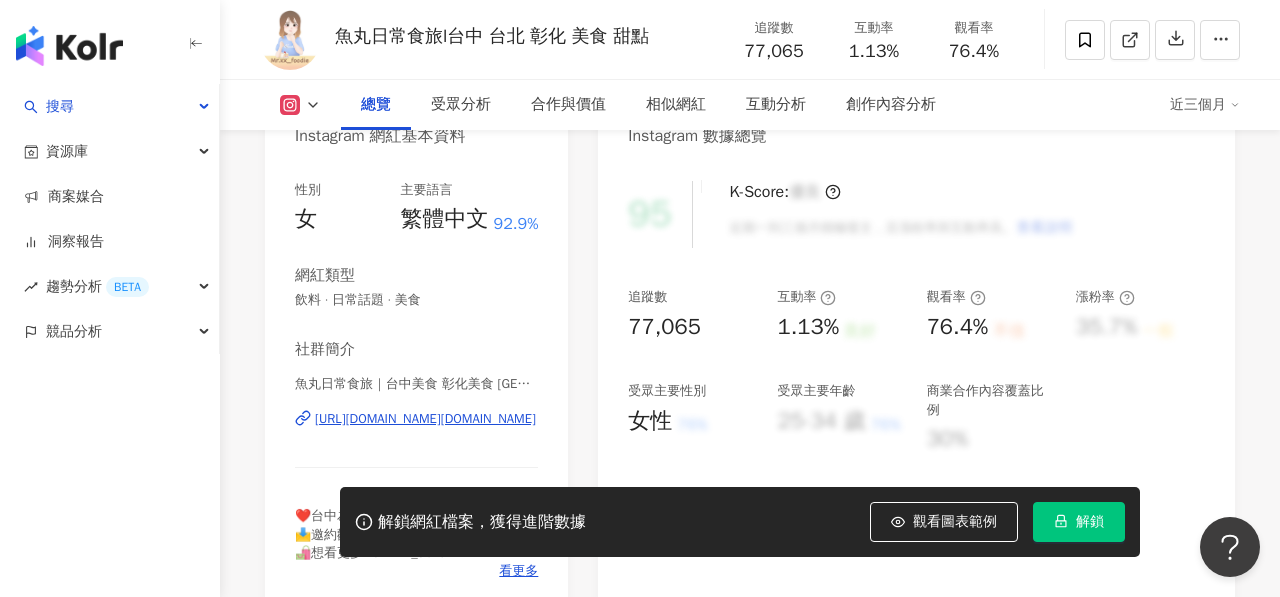 click on "https://www.instagram.com/mr.xx_foodie/" at bounding box center [425, 419] 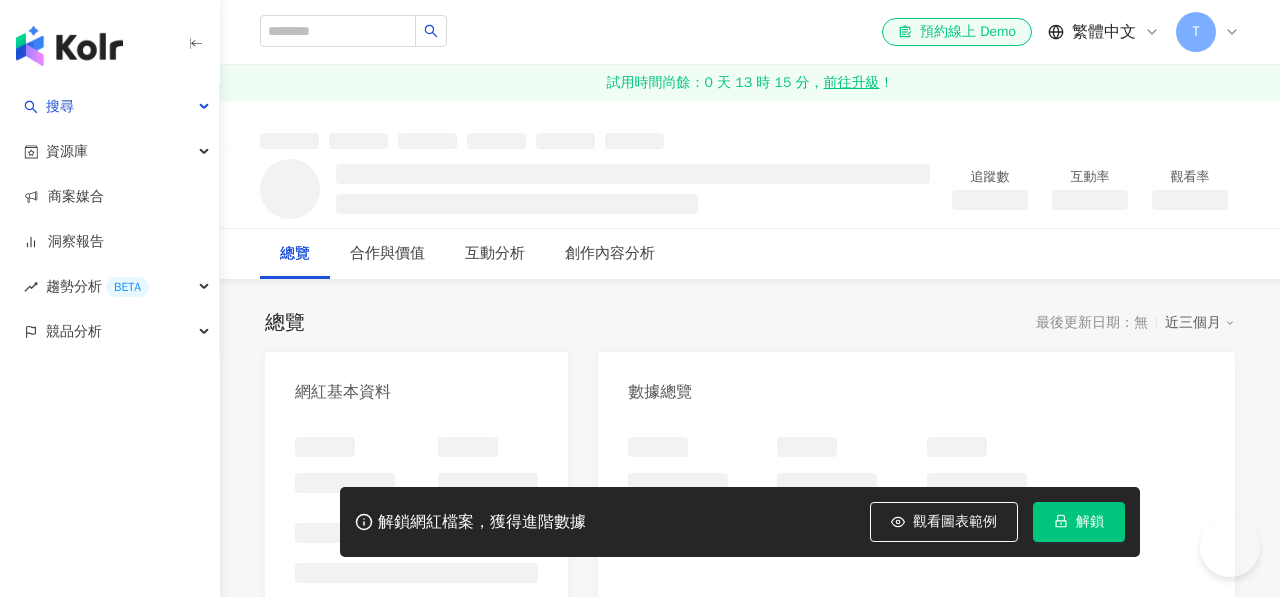 scroll, scrollTop: 0, scrollLeft: 0, axis: both 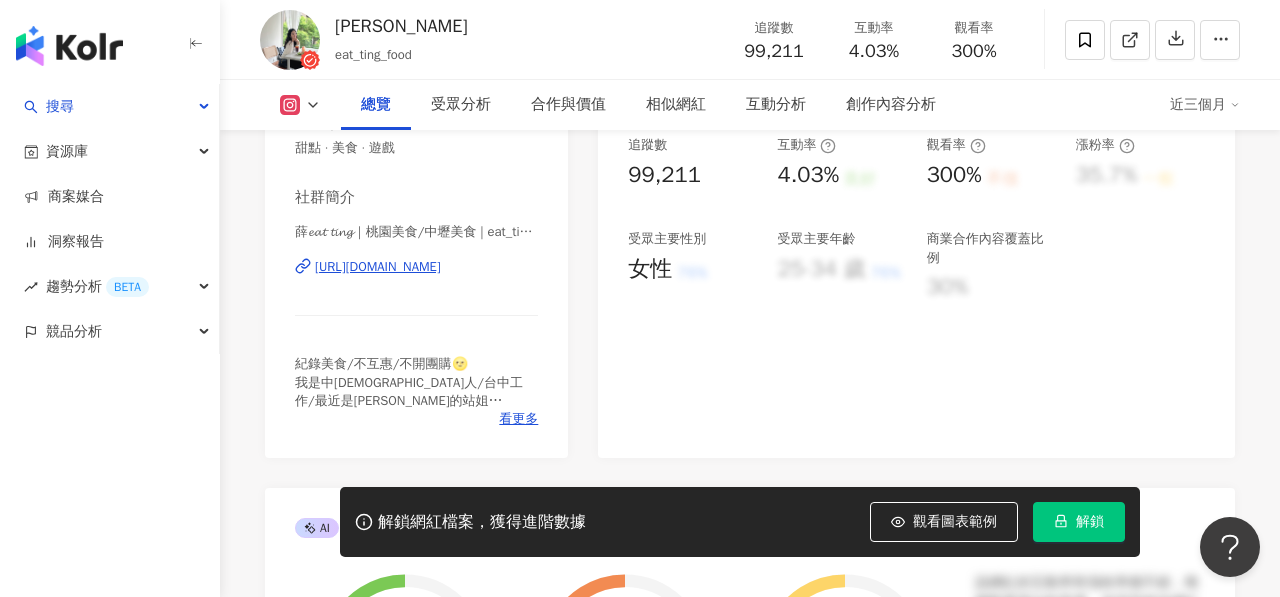 click on "https://www.instagram.com/eat_ting_food/" at bounding box center [378, 267] 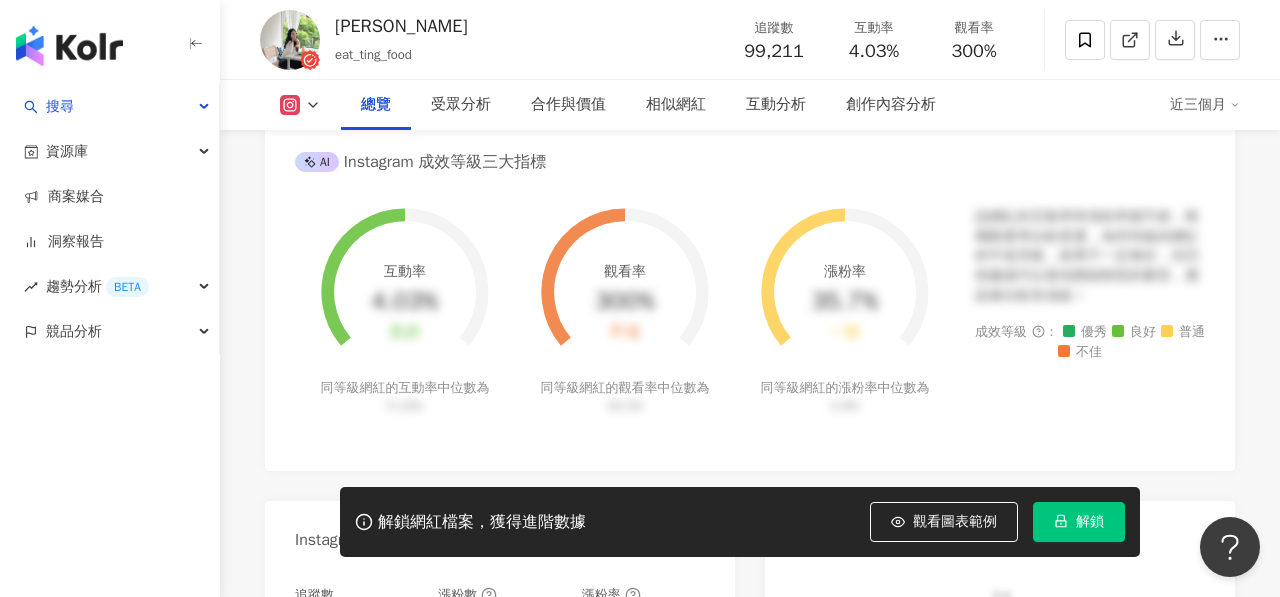 scroll, scrollTop: 545, scrollLeft: 0, axis: vertical 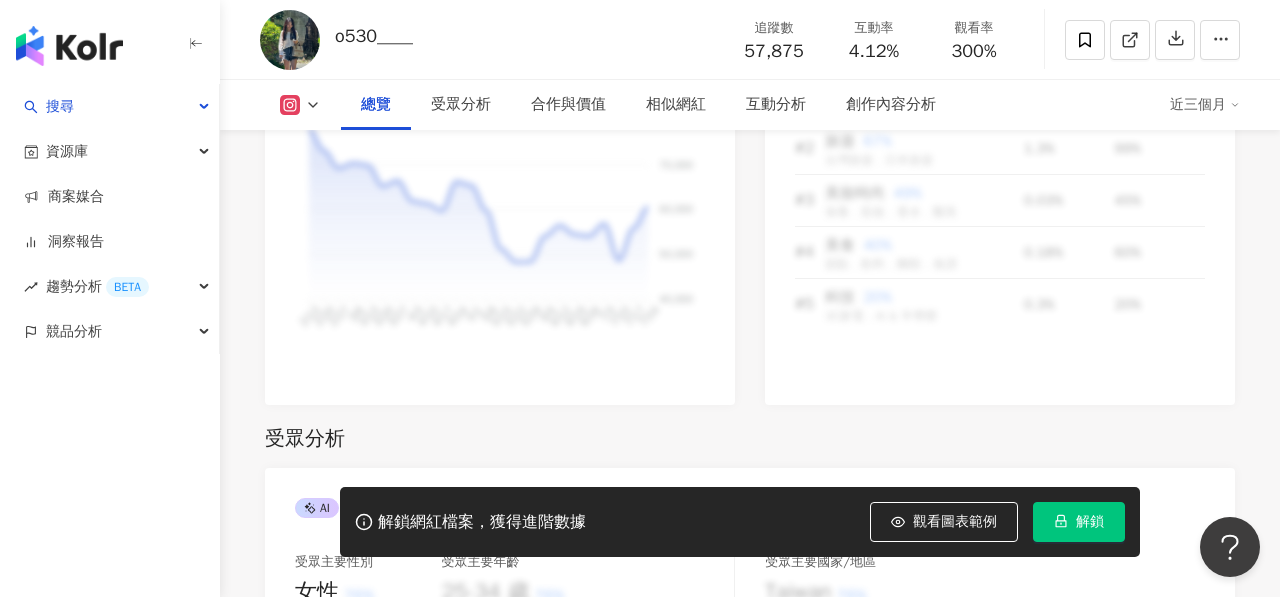 click on "ʀᴜɪ  超商 連鎖 高雄(南部美食)♀ | jr_ksupfe https://www.instagram.com/jr_ksupfe/" at bounding box center [416, -810] 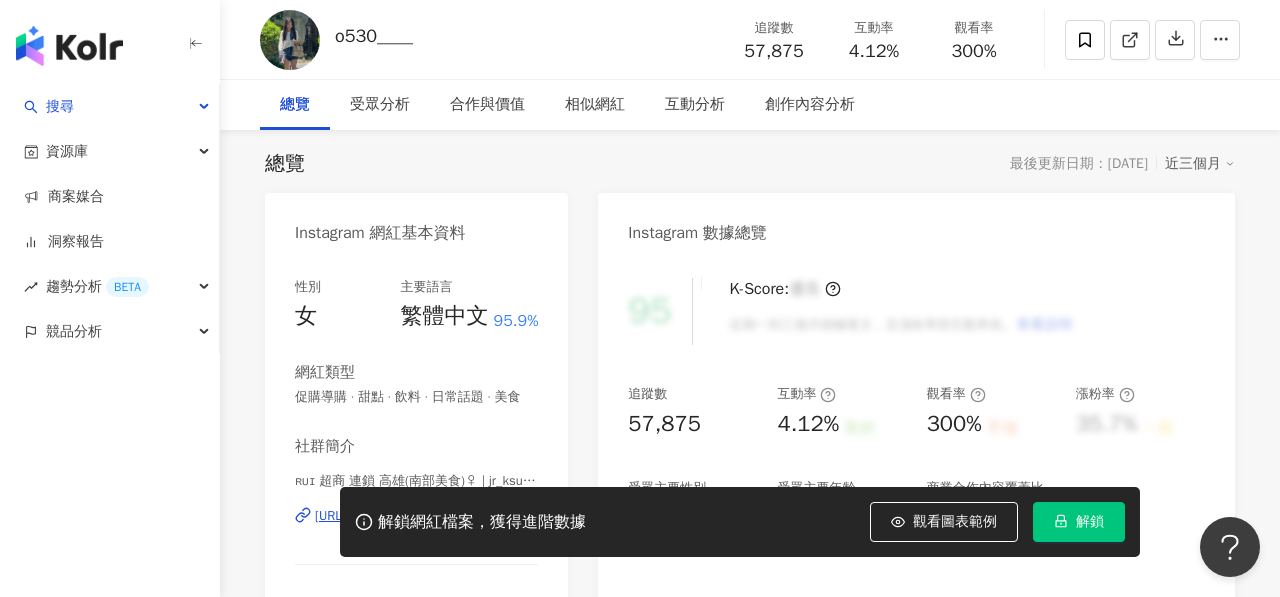 scroll, scrollTop: 0, scrollLeft: 0, axis: both 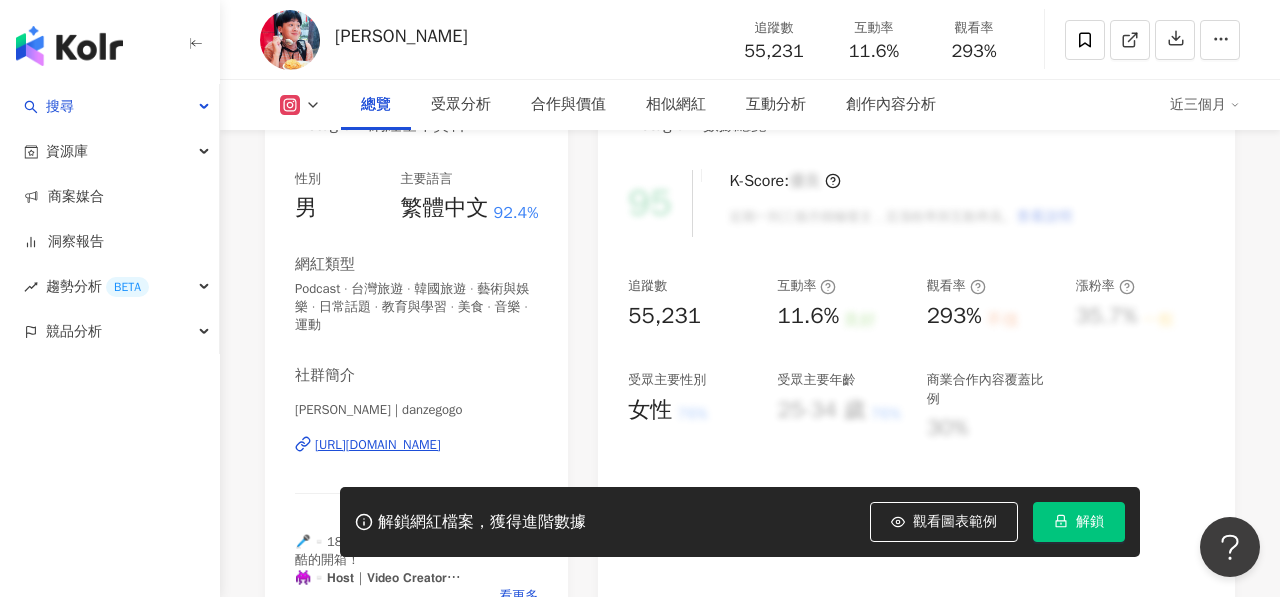 click on "Instagram 網紅基本資料 性別   男 主要語言   繁體中文 92.4% 網紅類型 Podcast · 台灣旅遊 · 韓國旅遊 · 藝術與娛樂 · 日常話題 · 教育與學習 · 美食 · 音樂 · 運動 社群簡介 [PERSON_NAME] | danzegogo [URL][DOMAIN_NAME] 🎤▫️180cm主持人、生活實驗家，分享夠酷的開箱！
👾▫️𝗛𝗼𝘀𝘁｜𝗩𝗶𝗱𝗲𝗼 𝗖𝗿𝗲𝗮𝘁𝗼𝗿
🌏▫️𝗧𝗮𝗶𝘄𝗮𝗻 𝗧𝗮𝗶𝗽𝗲𝗶｜𝗖𝗵𝗶𝗮𝘆𝗶
💌▫️一起合作 ：[EMAIL_ADDRESS][DOMAIN_NAME]
💘▫️ 🐶🌻🌽🧀🥟🥤🚴‍♂️🎬🎽🥁🛼📱🎁 看更多 Instagram 數據總覽 95 K-Score :   優良 近期一到三個月積極發文，且漲粉率與互動率高。 查看說明 追蹤數   55,231 互動率   11.6% 良好 觀看率   293% 不佳 漲粉率   35.7% 一般 受眾主要性別   女性 76% 受眾主要年齡   25-34 歲 76% 商業合作內容覆蓋比例   30% AI Instagram 成效等級三大指標 互動率 11.6%" at bounding box center [750, 879] 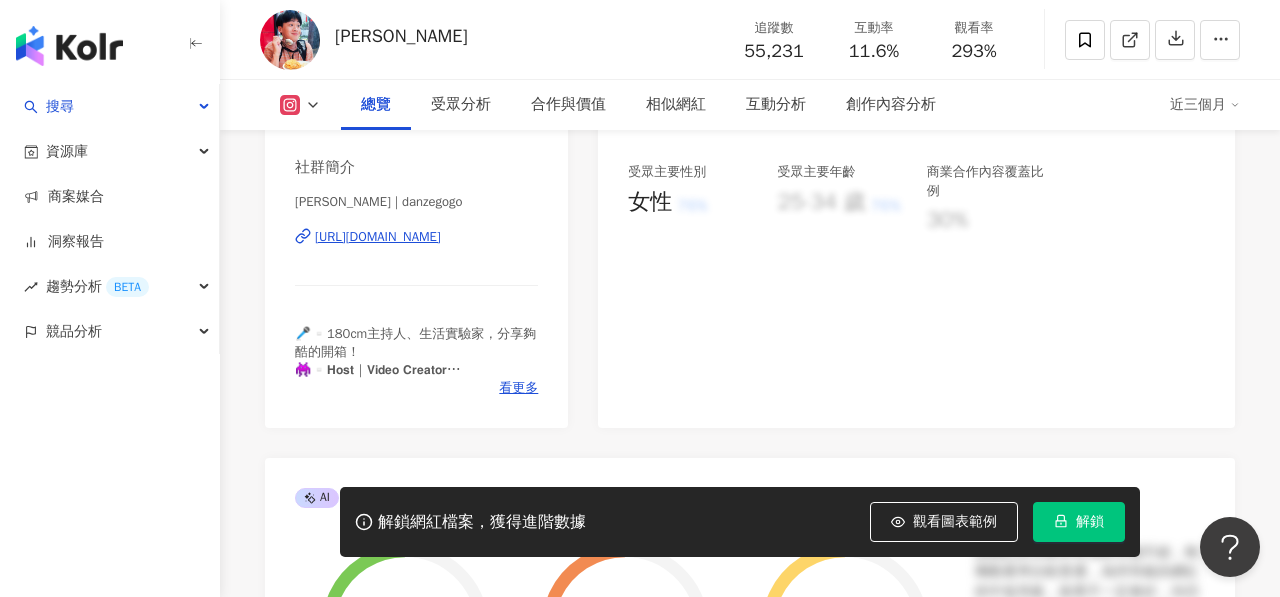 click on "https://www.instagram.com/danzegogo/" at bounding box center [378, 237] 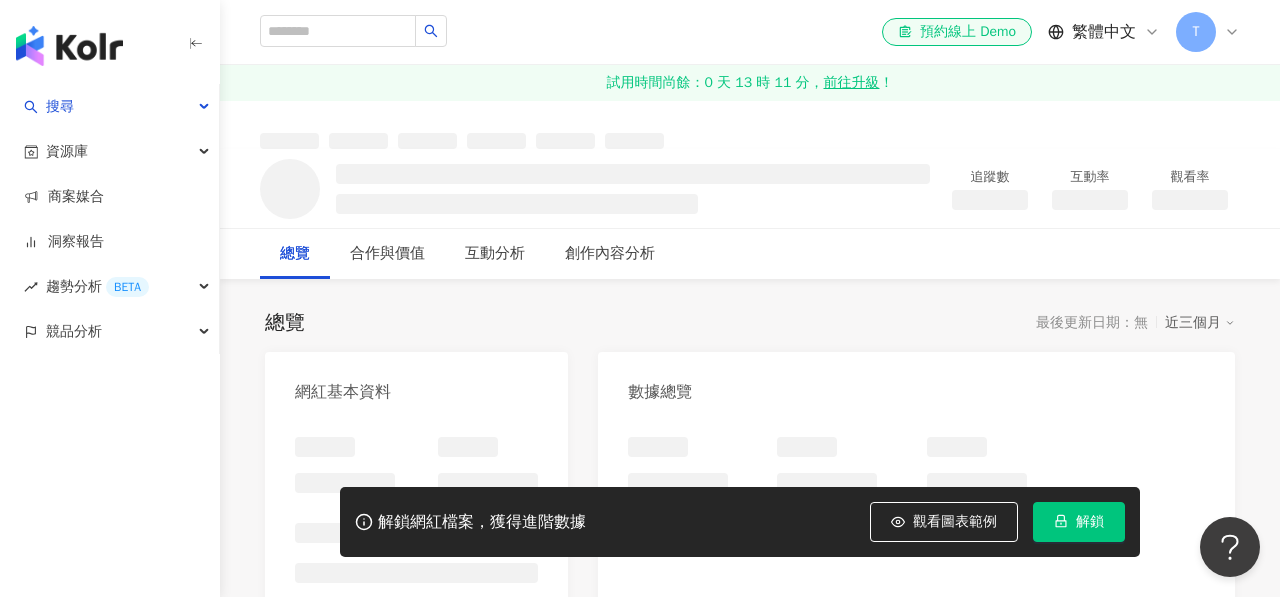 scroll, scrollTop: 251, scrollLeft: 0, axis: vertical 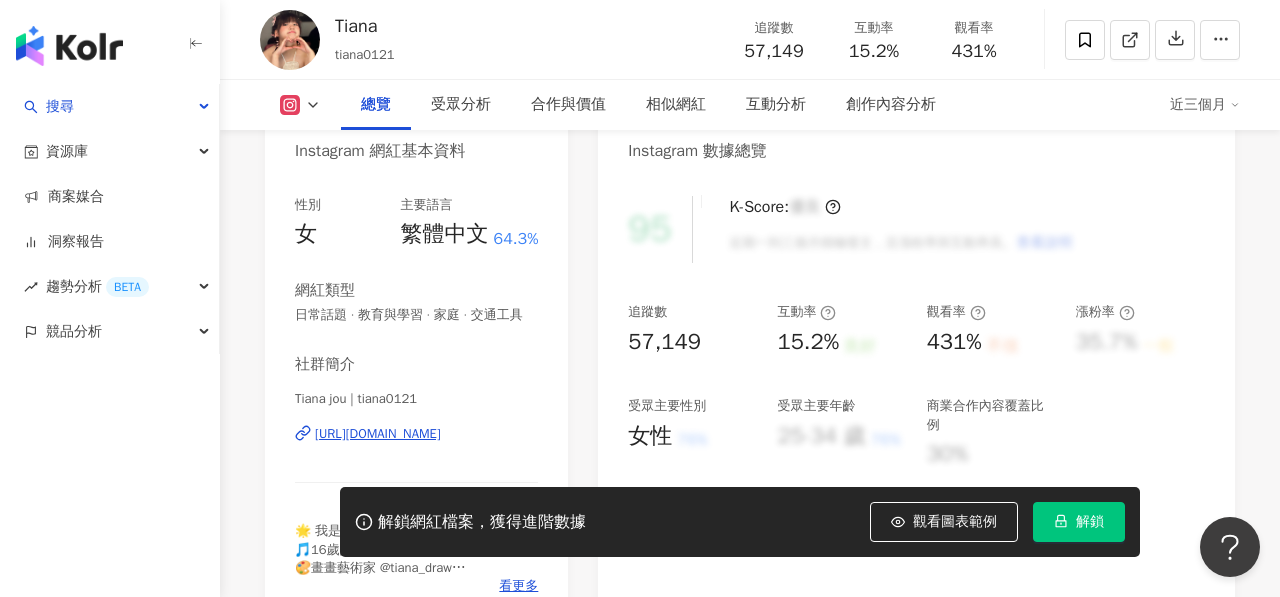 click on "https://www.instagram.com/tiana0121/" at bounding box center [378, 434] 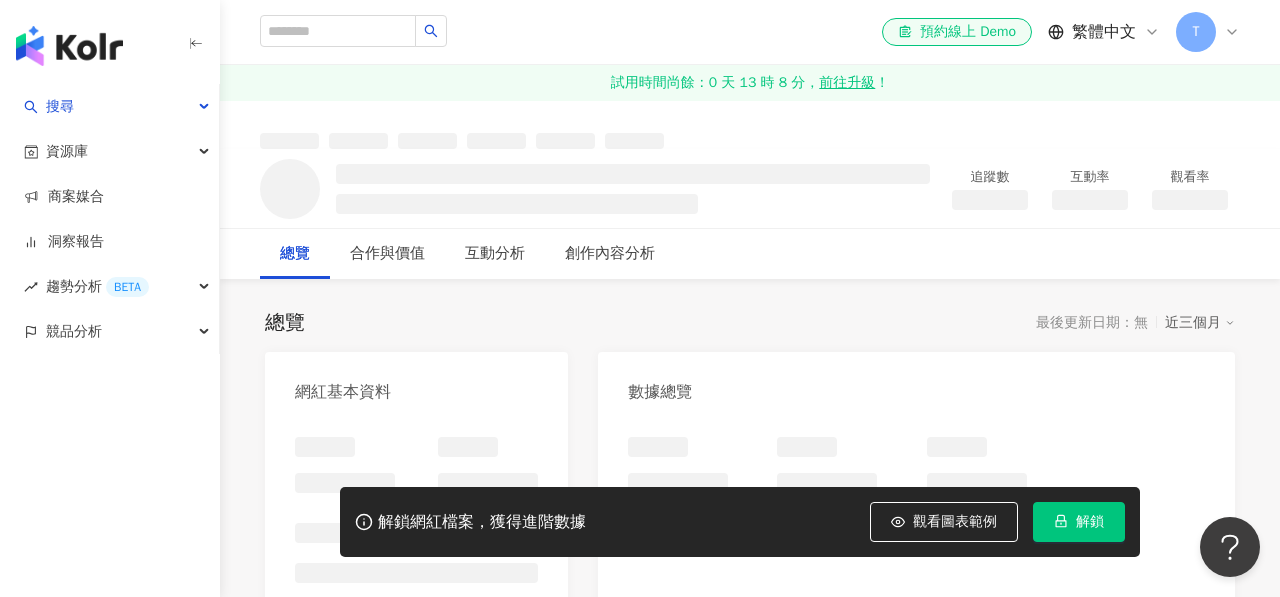 scroll, scrollTop: 36, scrollLeft: 0, axis: vertical 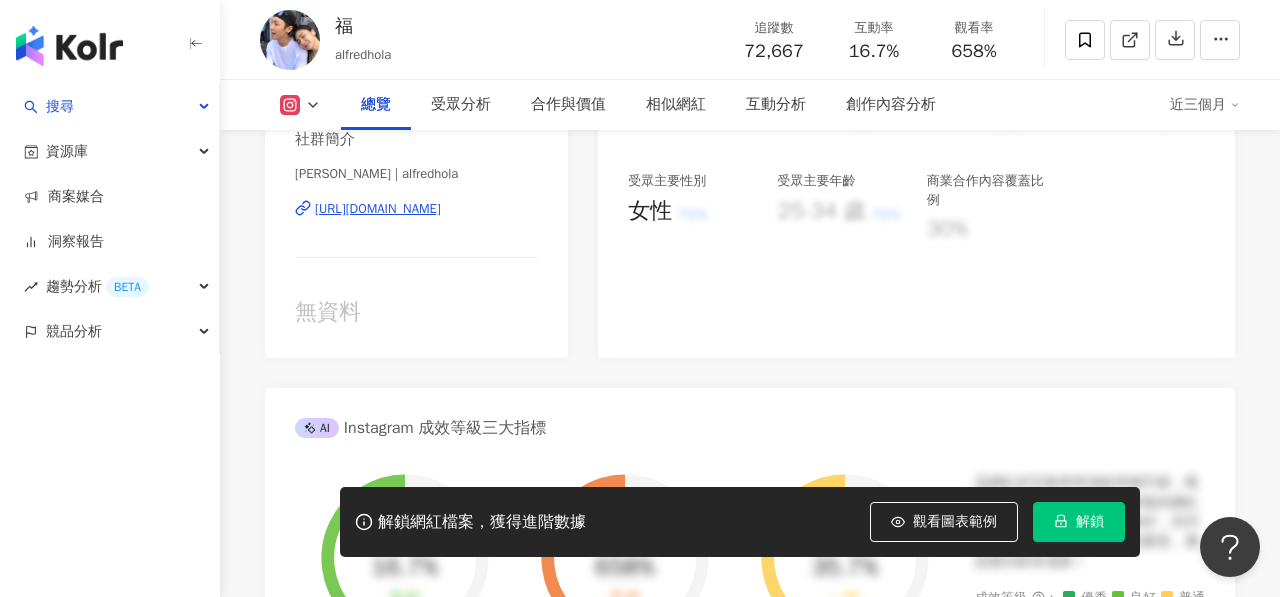 click on "[URL][DOMAIN_NAME]" at bounding box center (378, 209) 